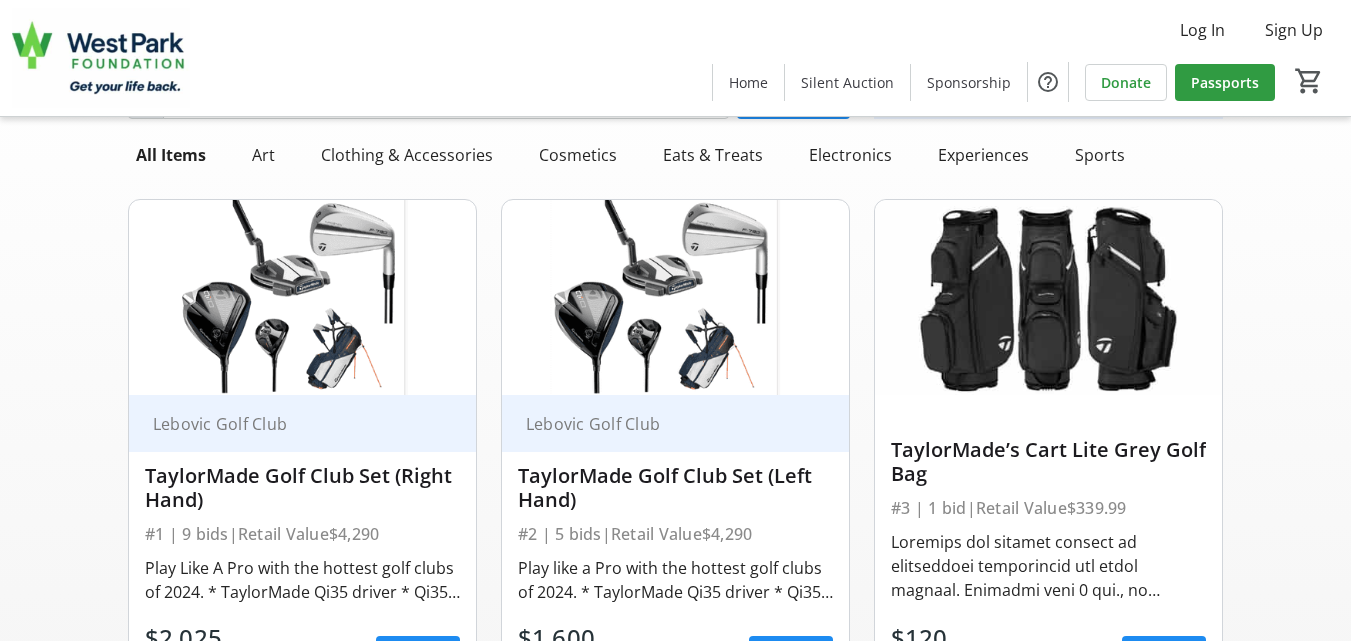 scroll, scrollTop: 0, scrollLeft: 0, axis: both 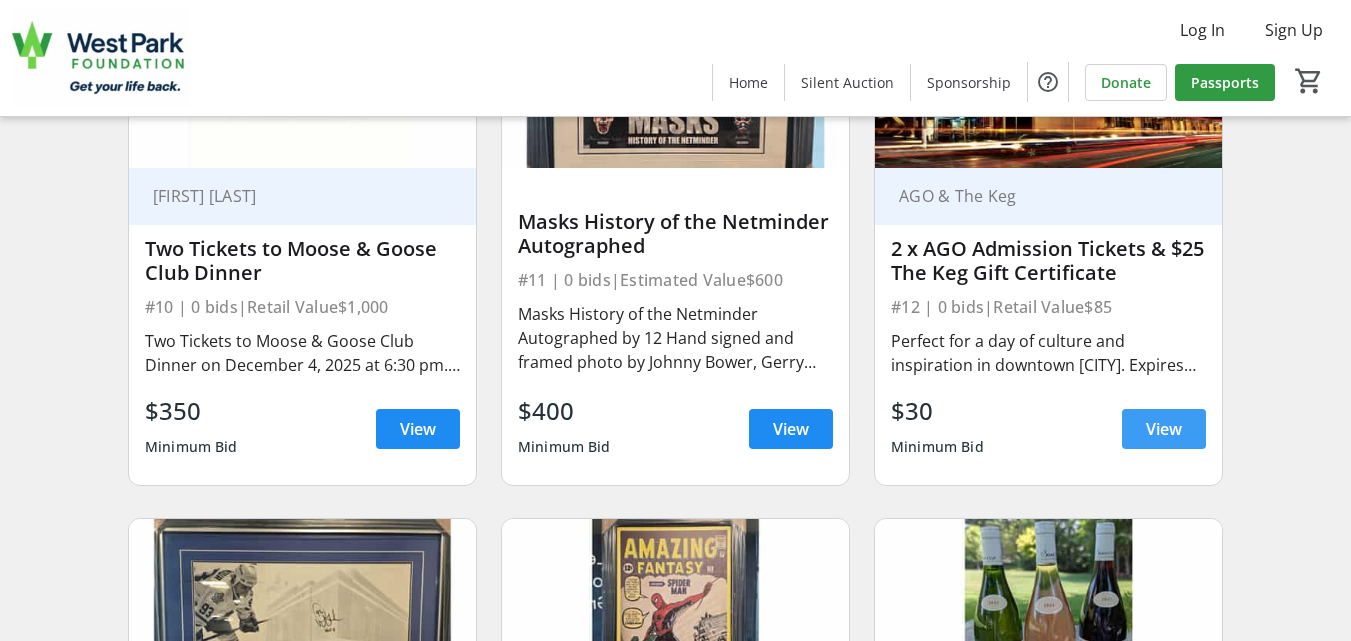 click on "View" at bounding box center [1164, 429] 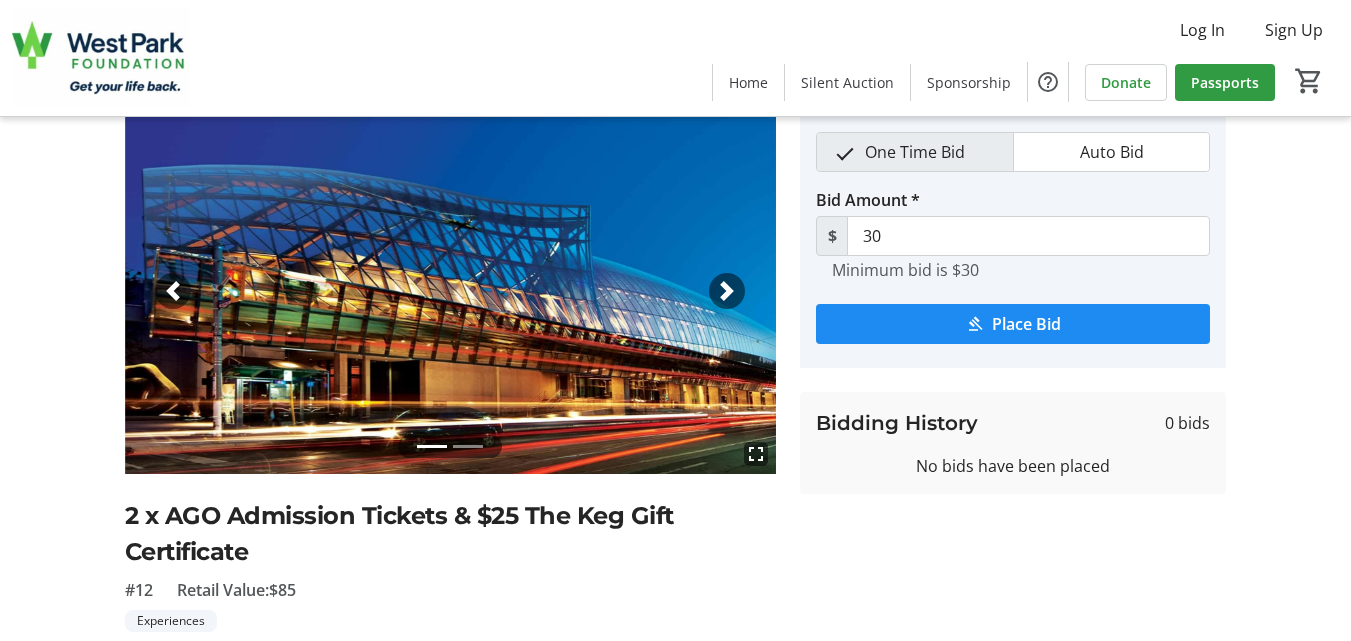 scroll, scrollTop: 0, scrollLeft: 0, axis: both 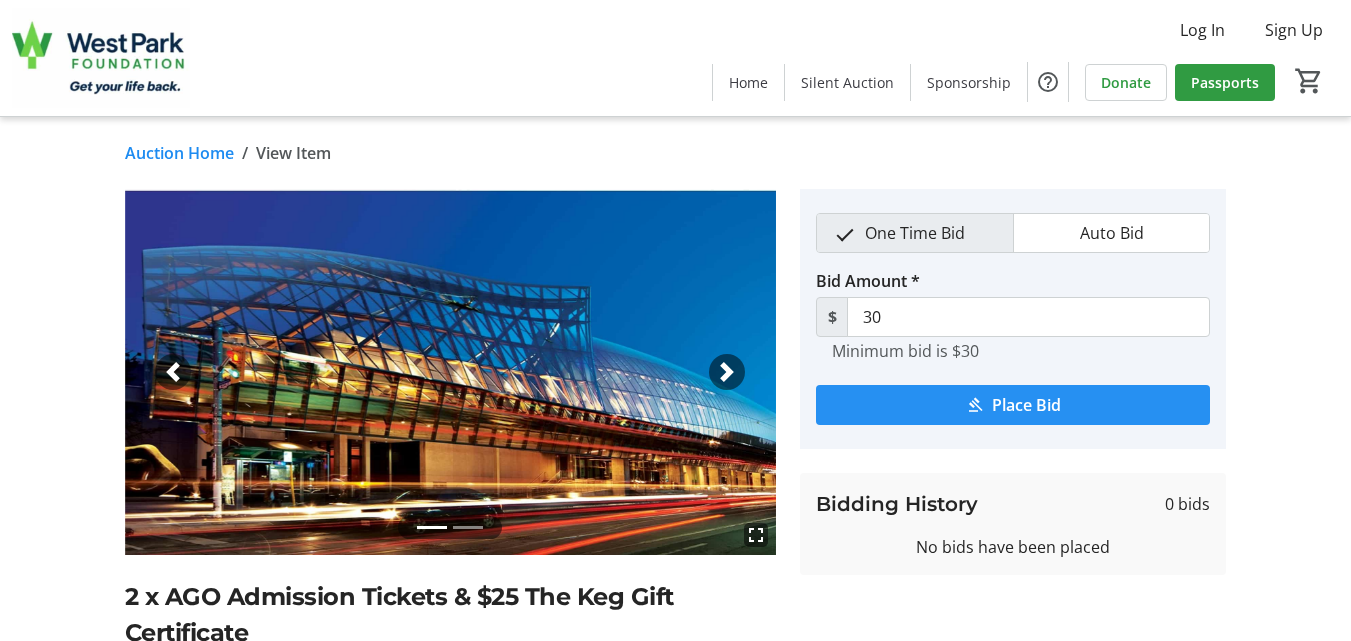 click on "Place Bid" 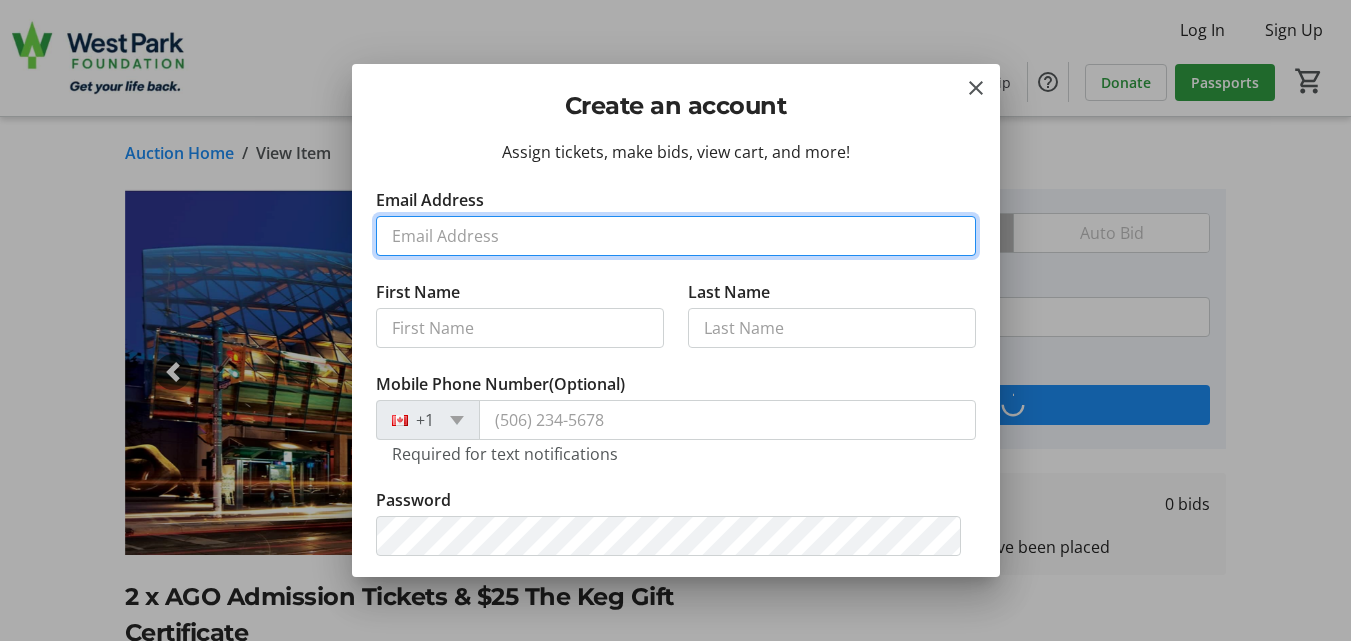 click on "Email Address" at bounding box center (676, 236) 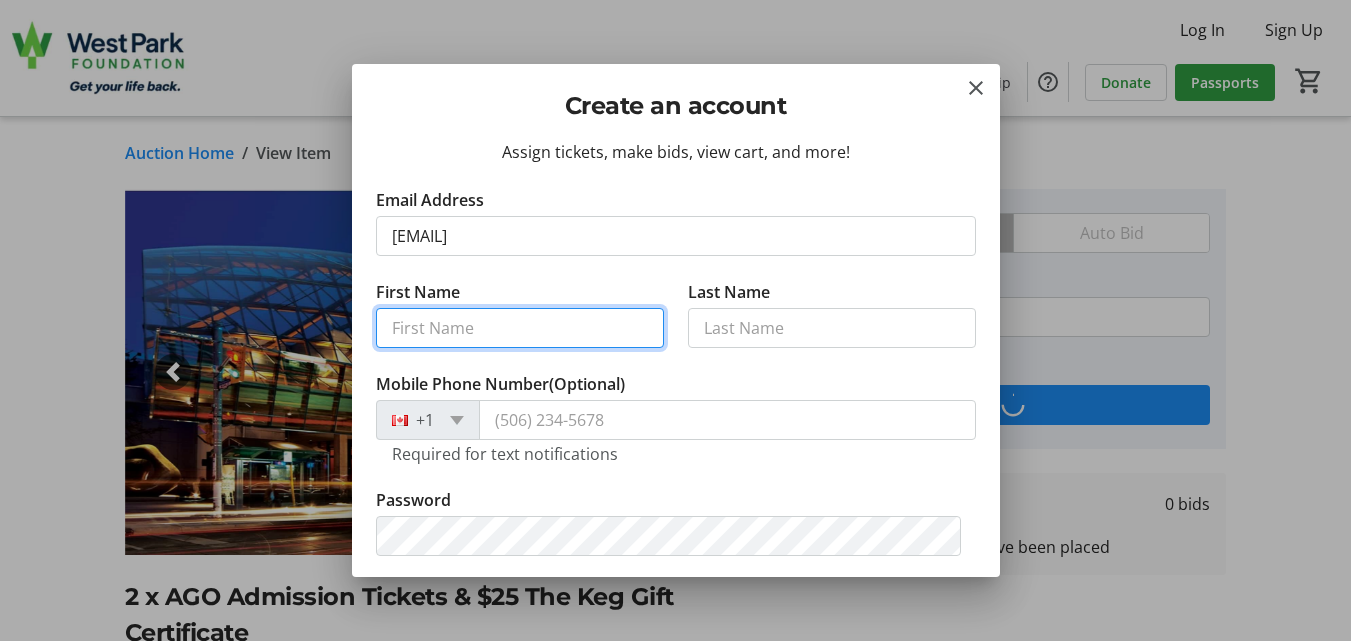 type on "Richard" 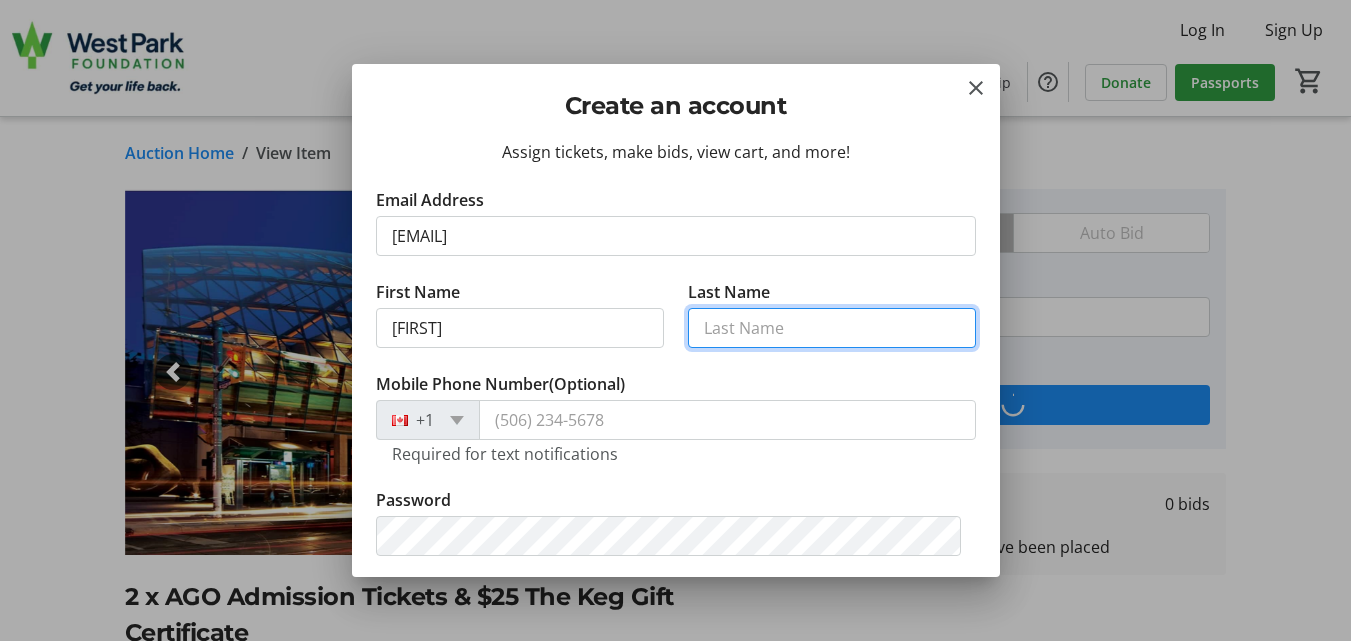 type on "Desrocher" 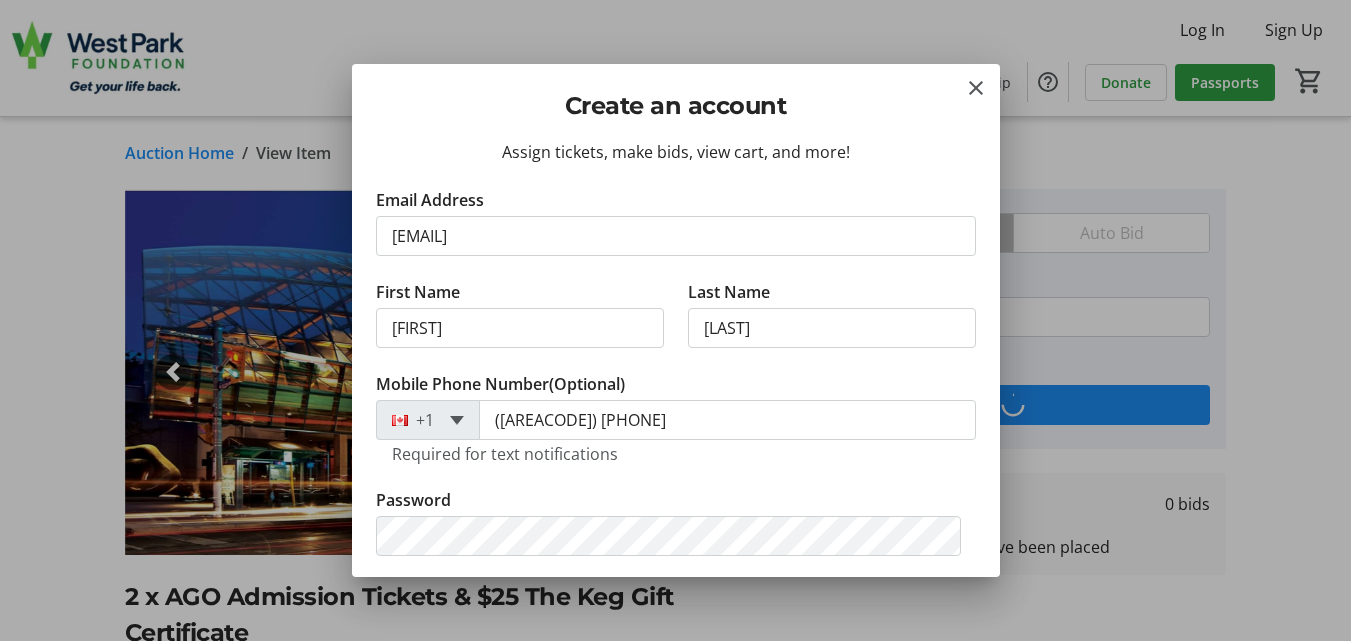 click at bounding box center [457, 420] 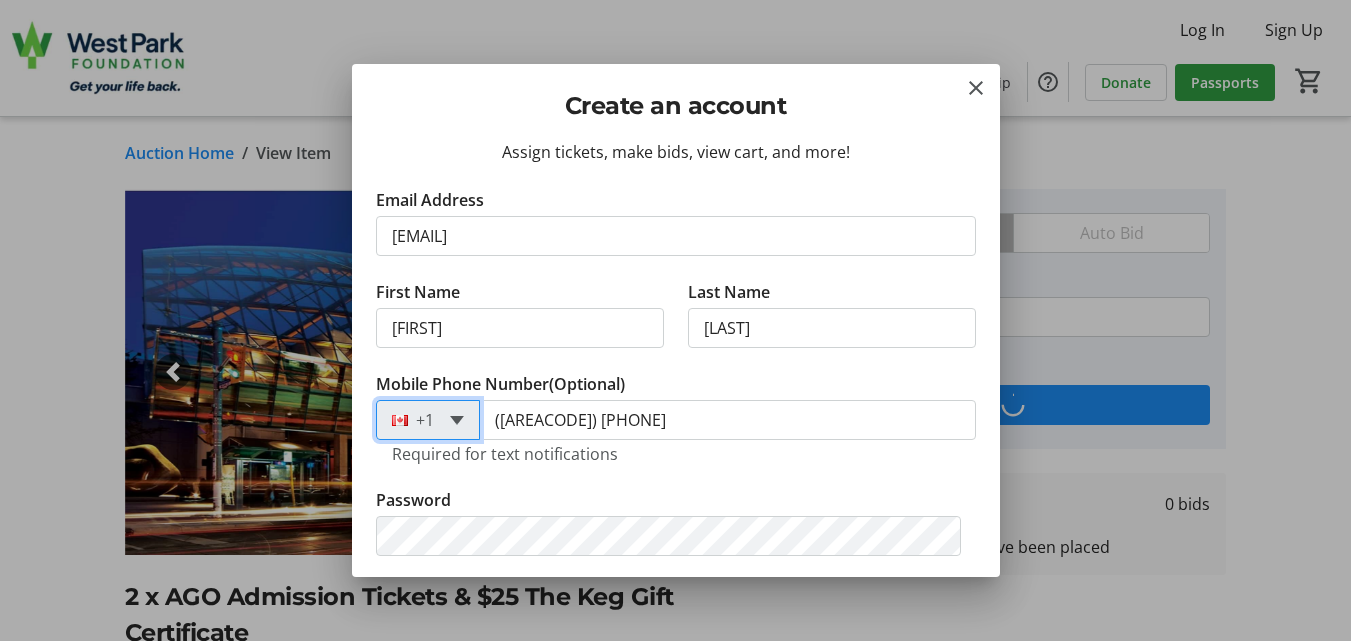 click at bounding box center (457, 420) 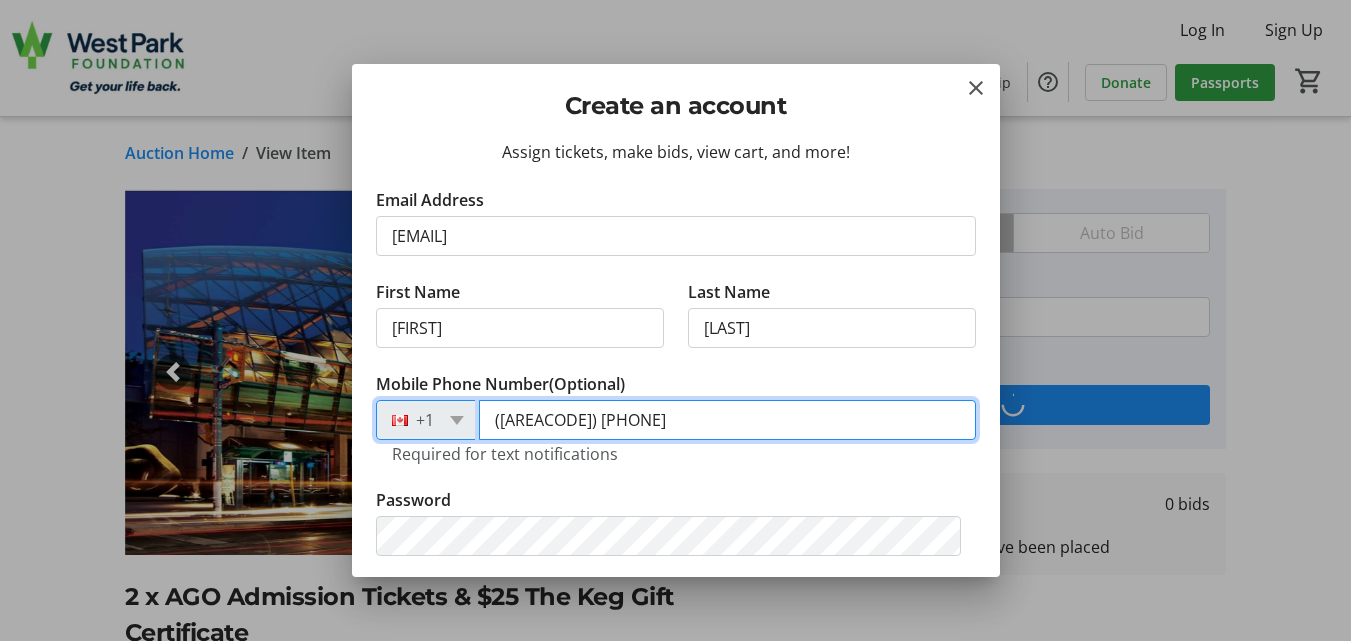 click on "(416) 236-5679" at bounding box center [727, 420] 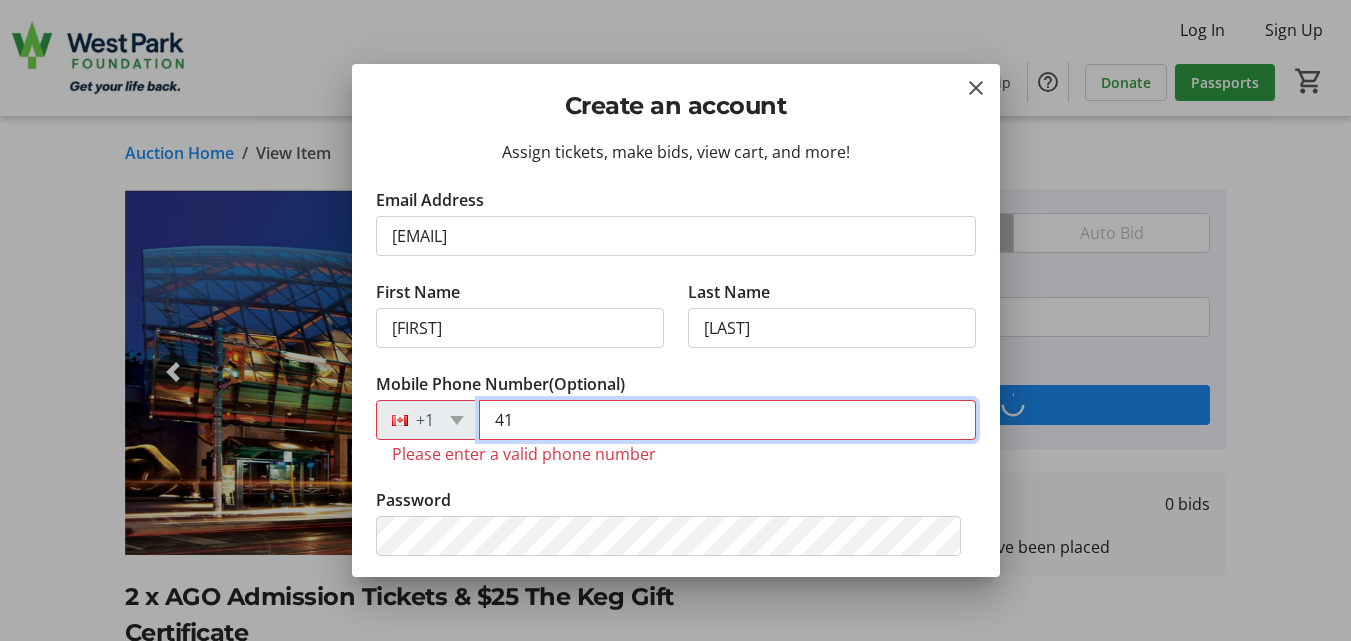 type on "4" 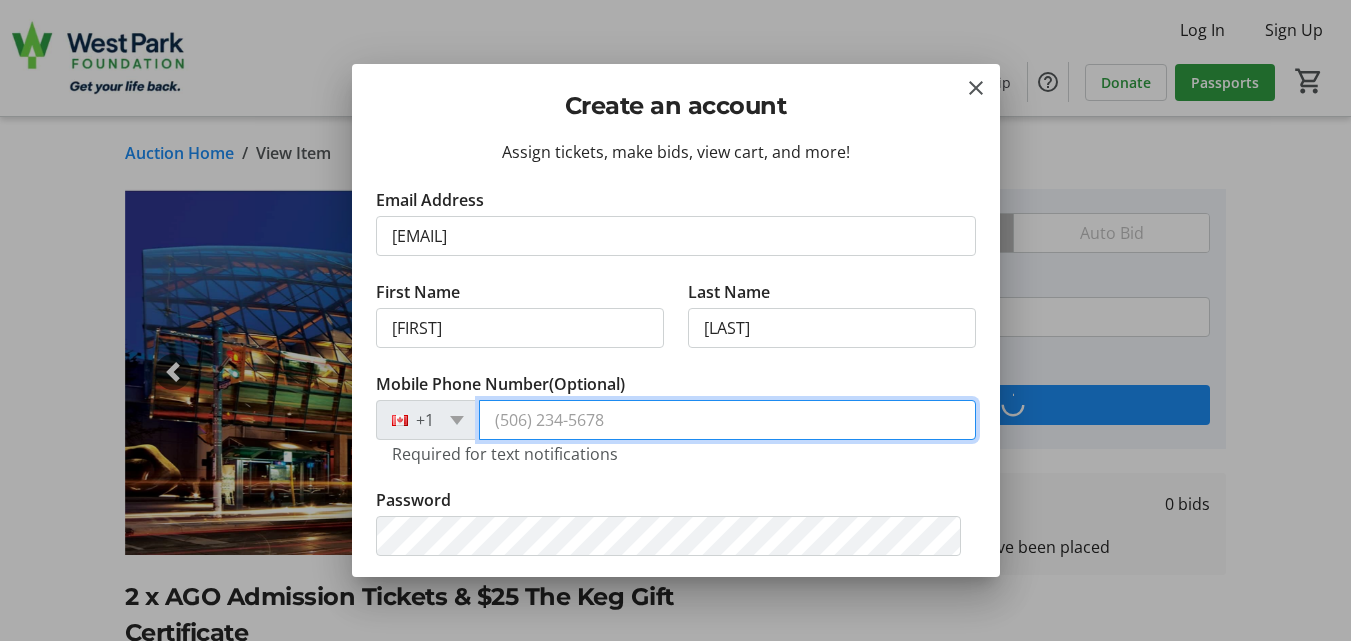 type 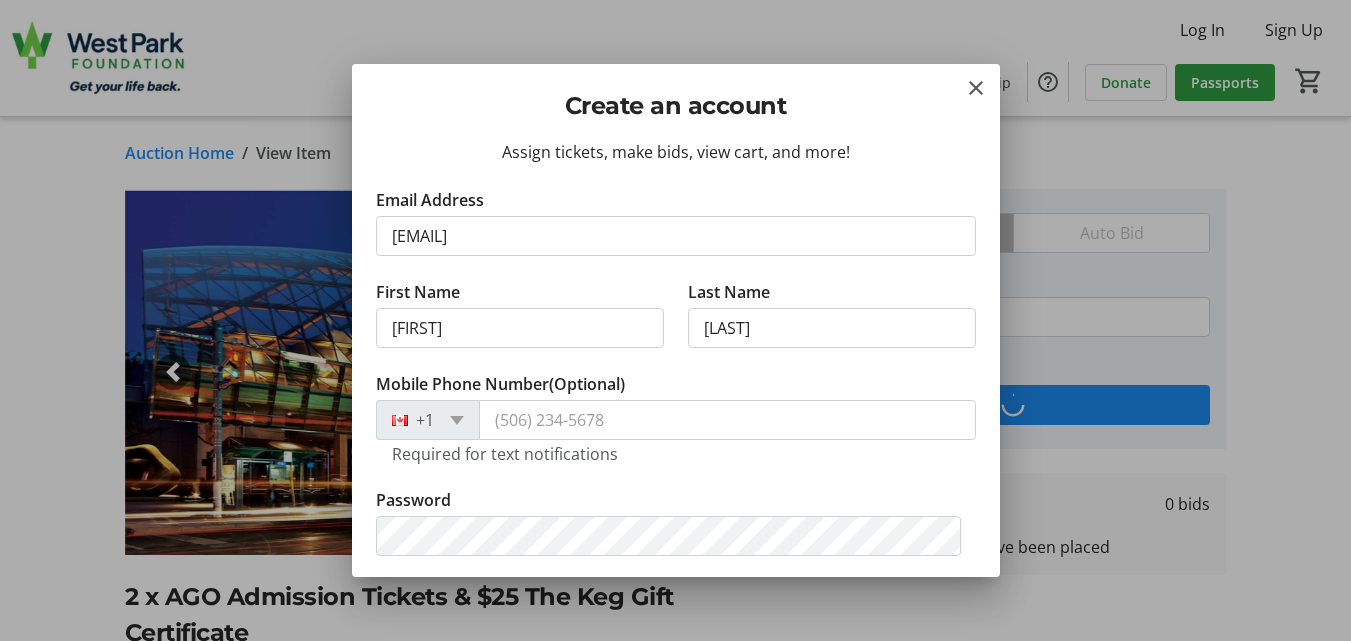 click on "Mobile Phone Number   (Optional)  +1 Required for text notifications" at bounding box center (676, 430) 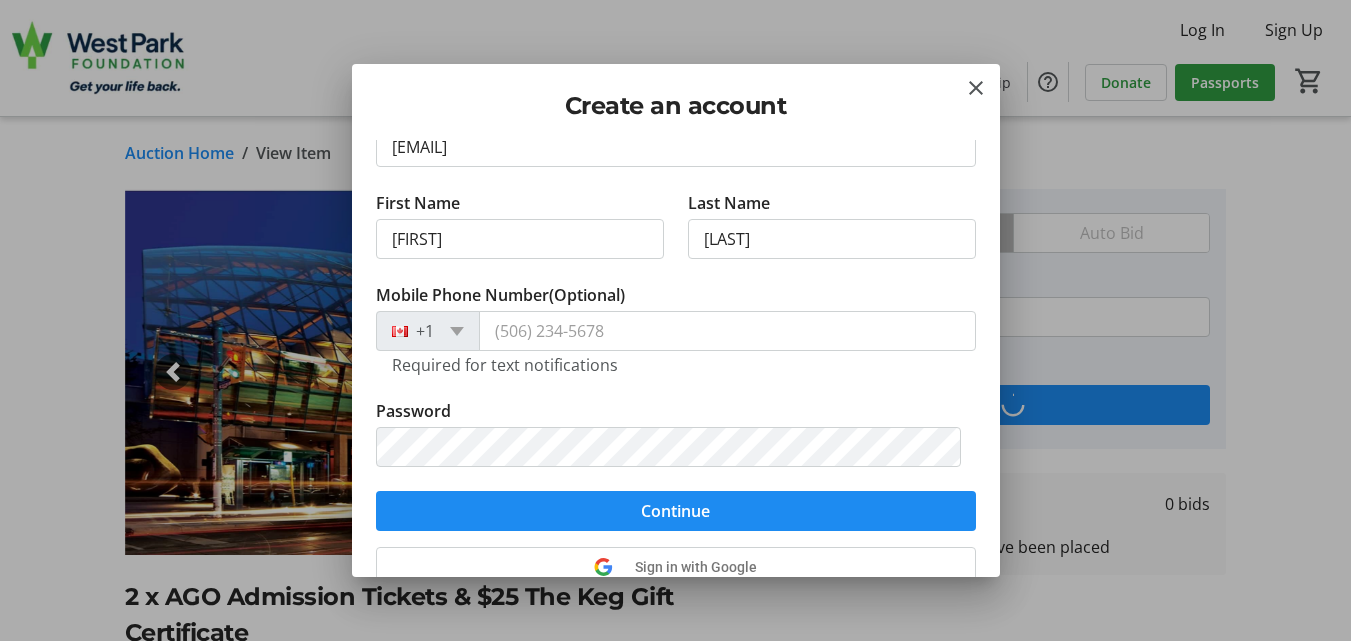 scroll, scrollTop: 97, scrollLeft: 0, axis: vertical 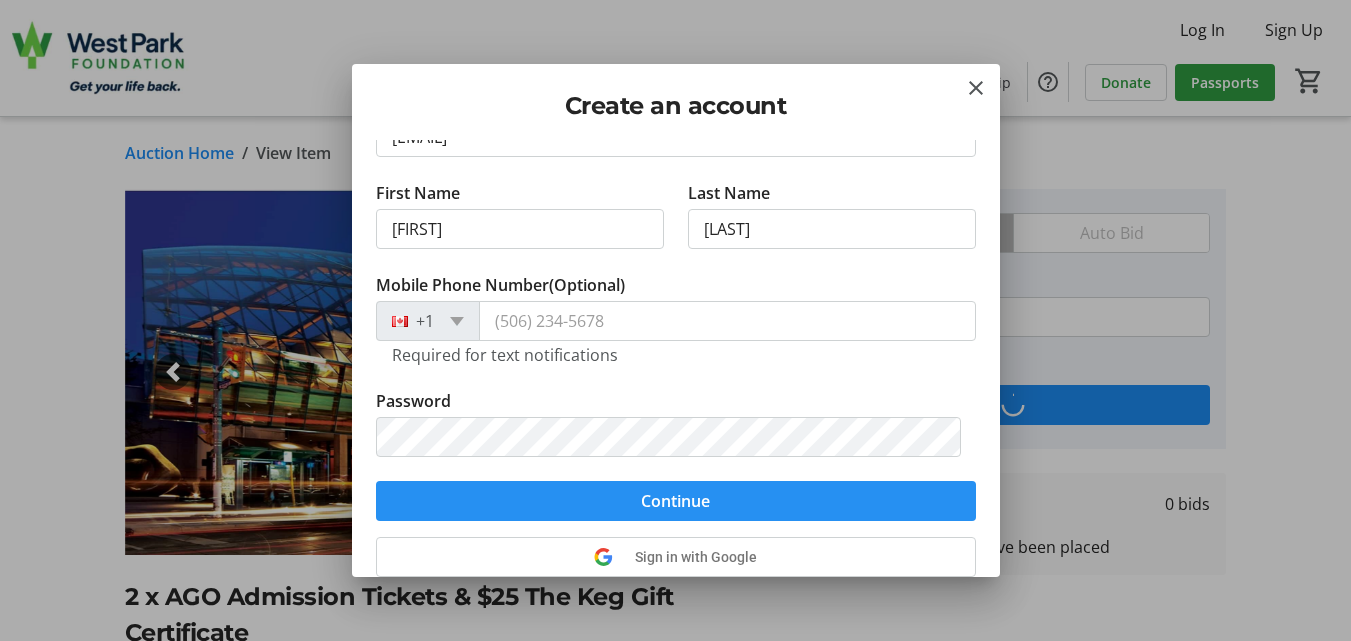 click on "Continue" at bounding box center [675, 501] 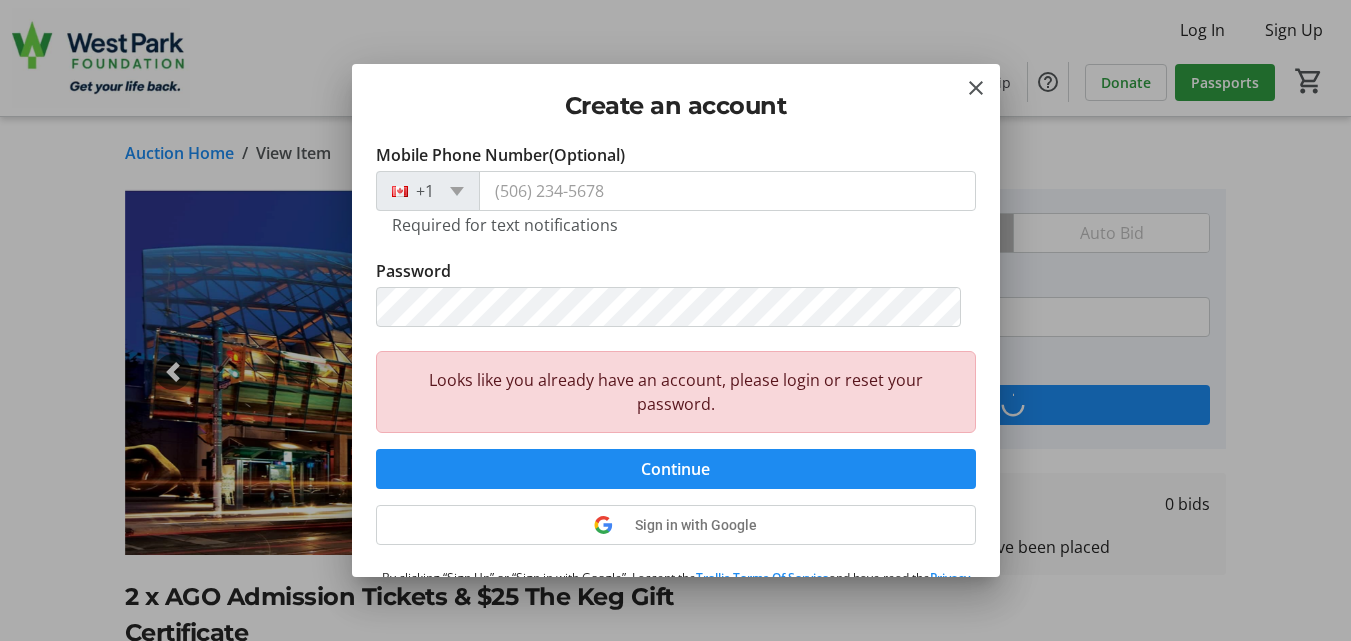scroll, scrollTop: 249, scrollLeft: 0, axis: vertical 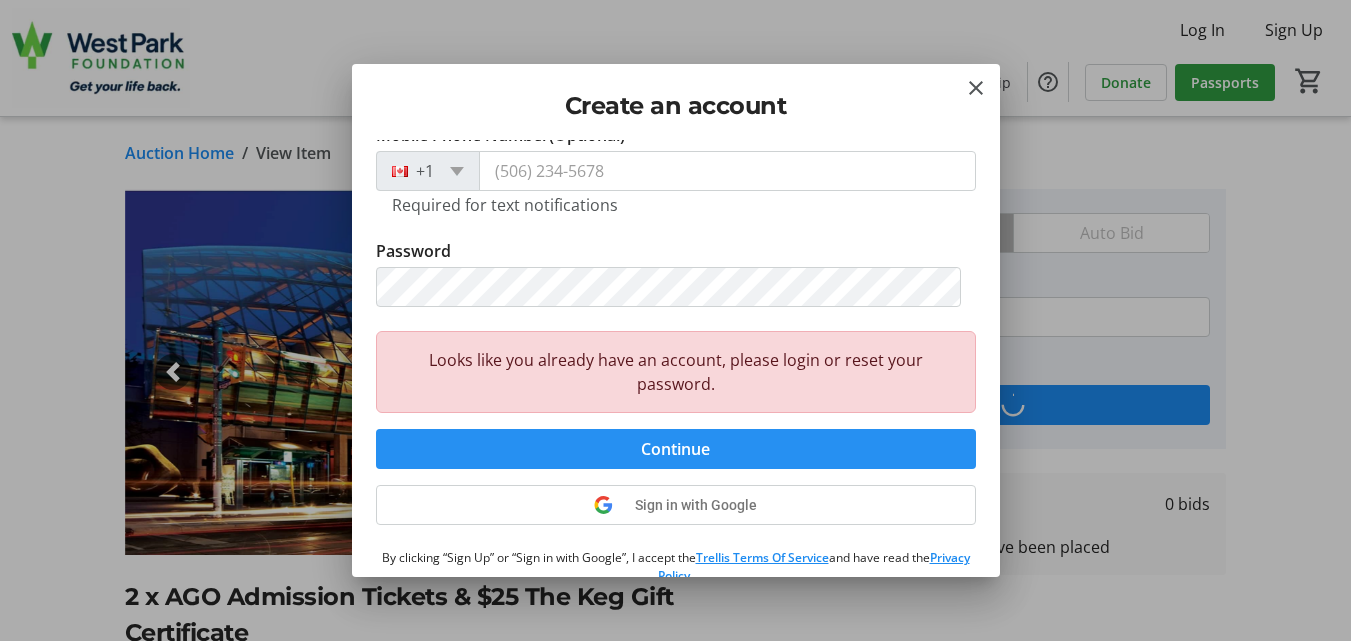 click at bounding box center [676, 449] 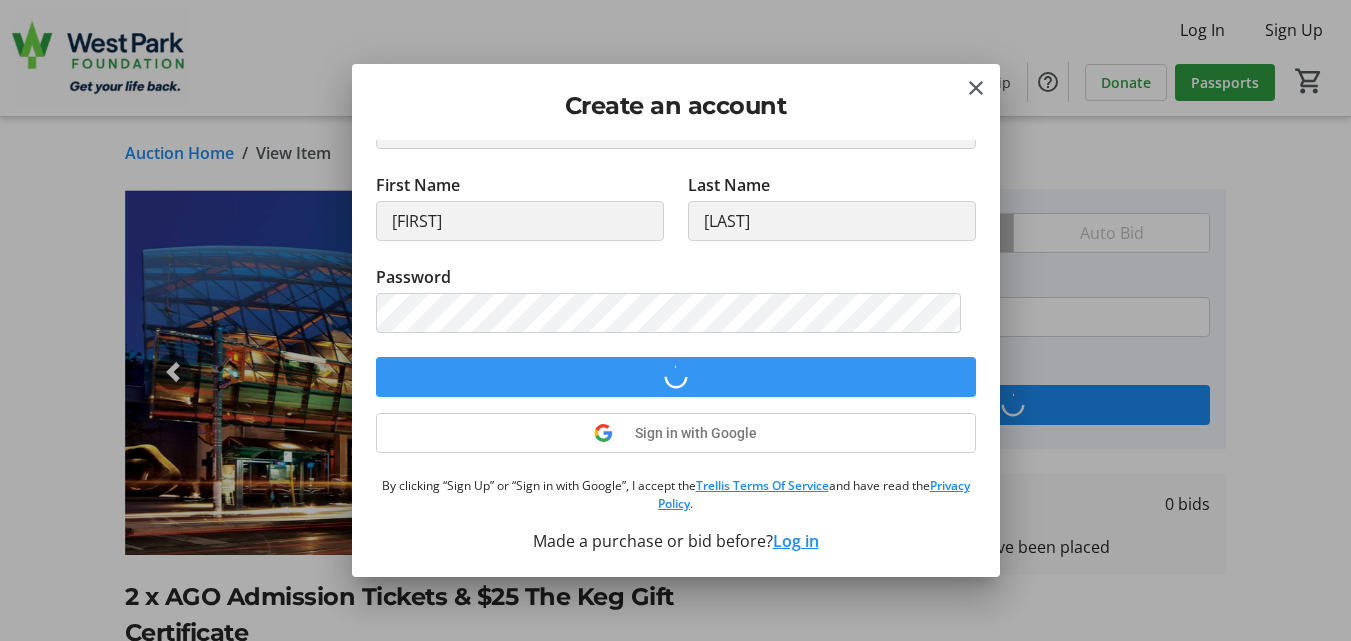 scroll, scrollTop: 249, scrollLeft: 0, axis: vertical 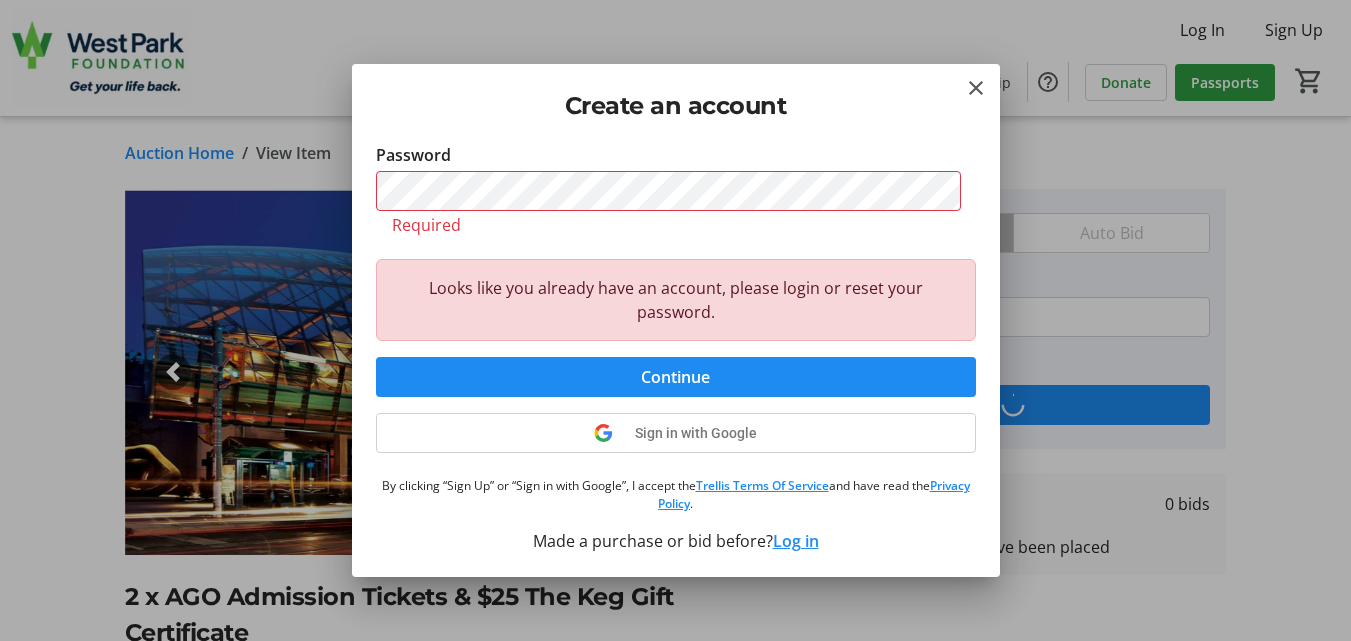 click on "Log in" at bounding box center (796, 541) 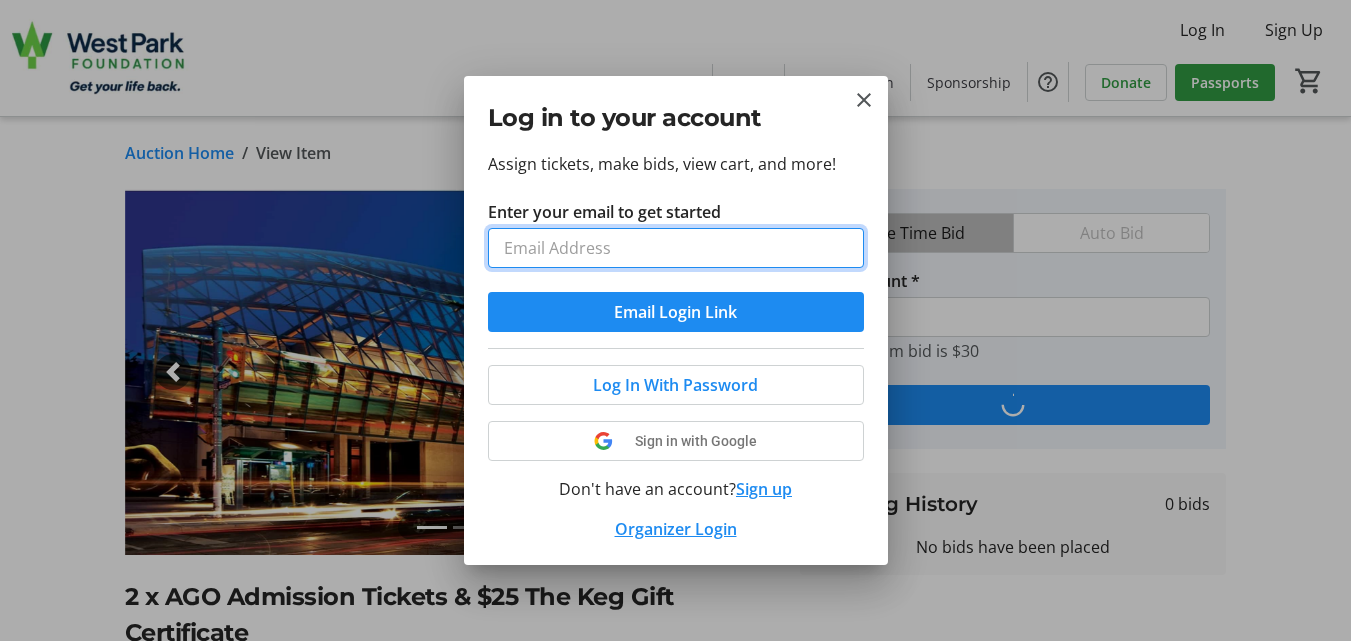 click on "Enter your email to get started" at bounding box center (676, 248) 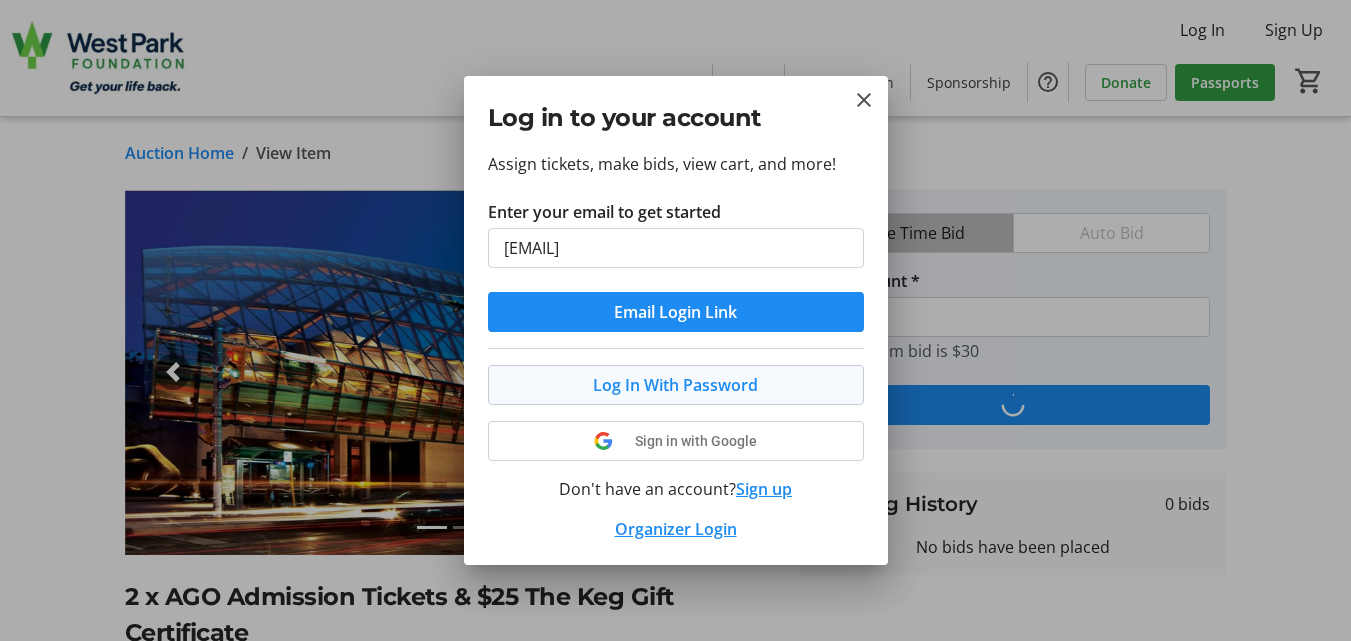 click on "Log In With Password" at bounding box center [675, 385] 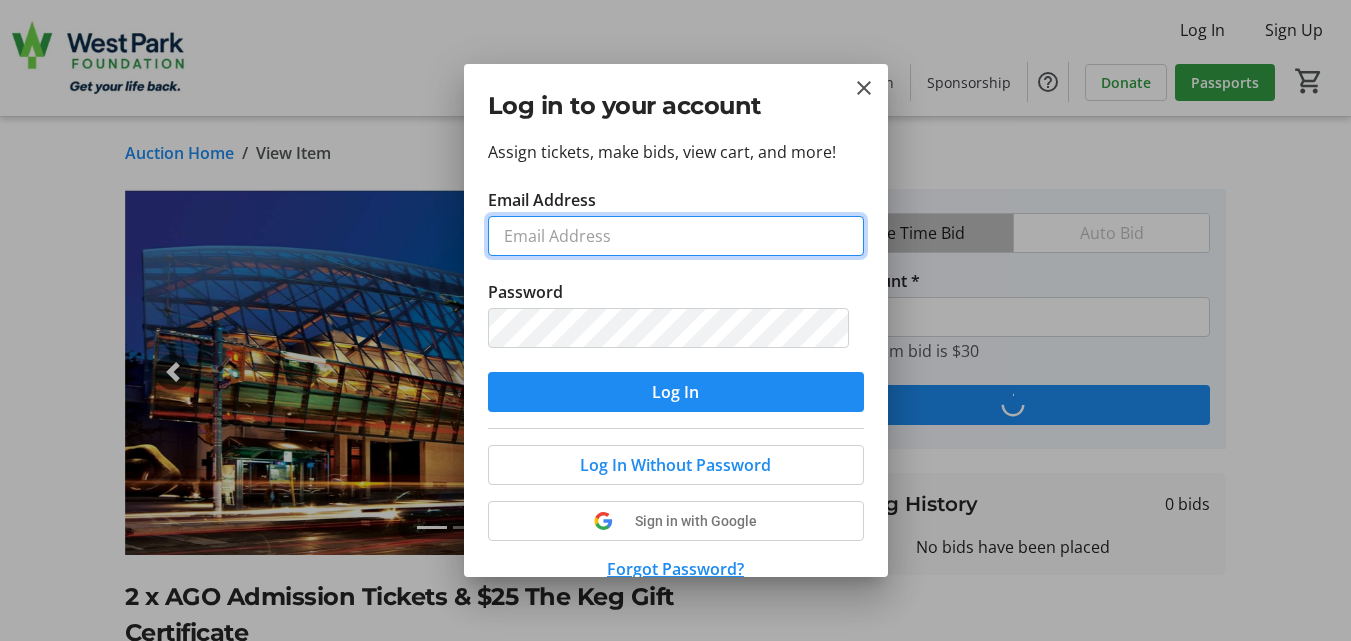 click on "Email Address" at bounding box center [676, 236] 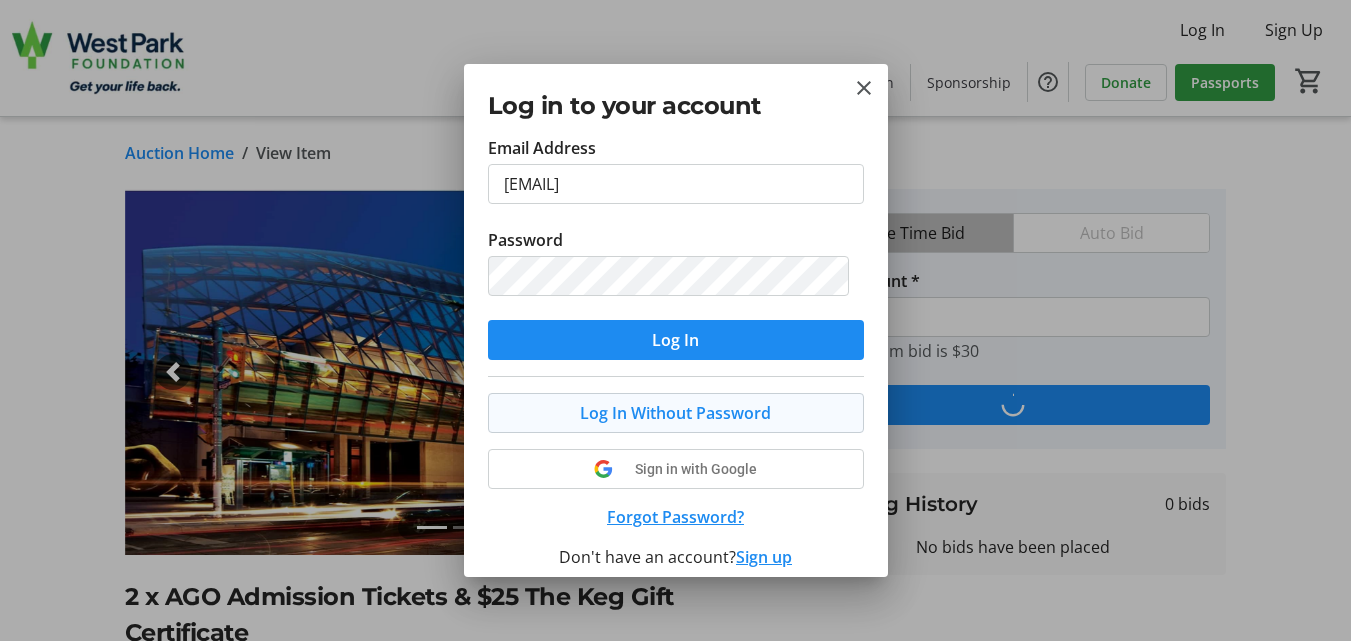 scroll, scrollTop: 53, scrollLeft: 0, axis: vertical 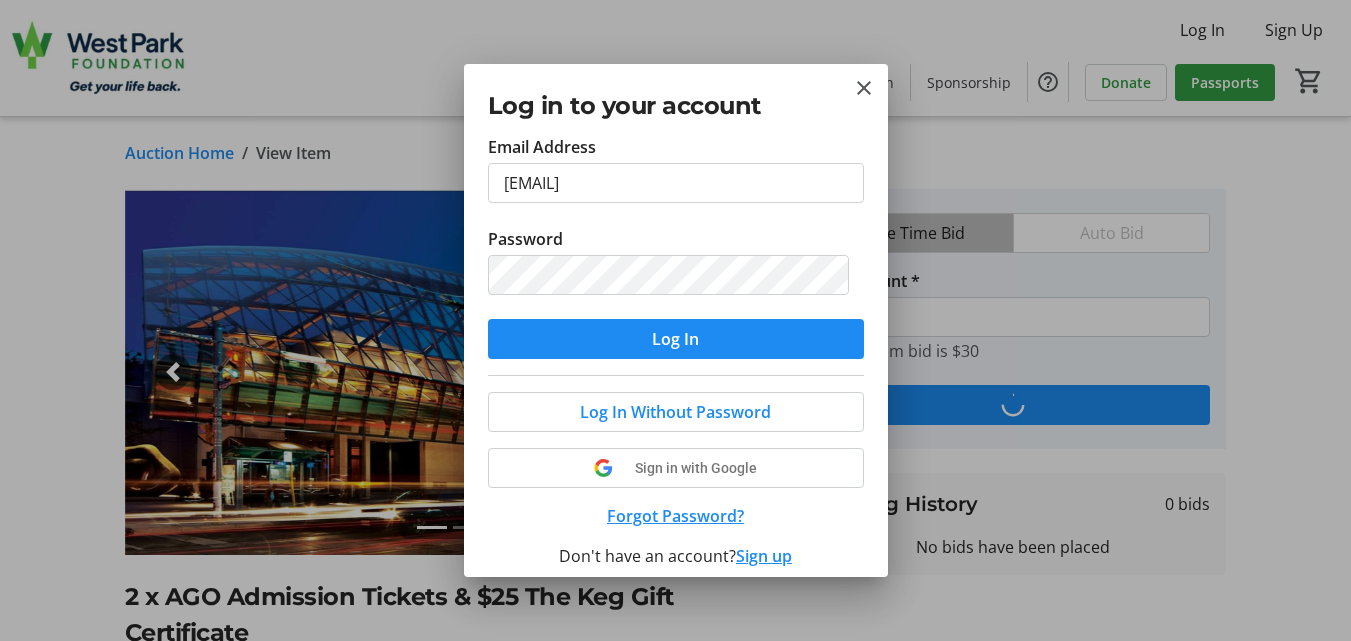 drag, startPoint x: 678, startPoint y: 511, endPoint x: 697, endPoint y: 508, distance: 19.235384 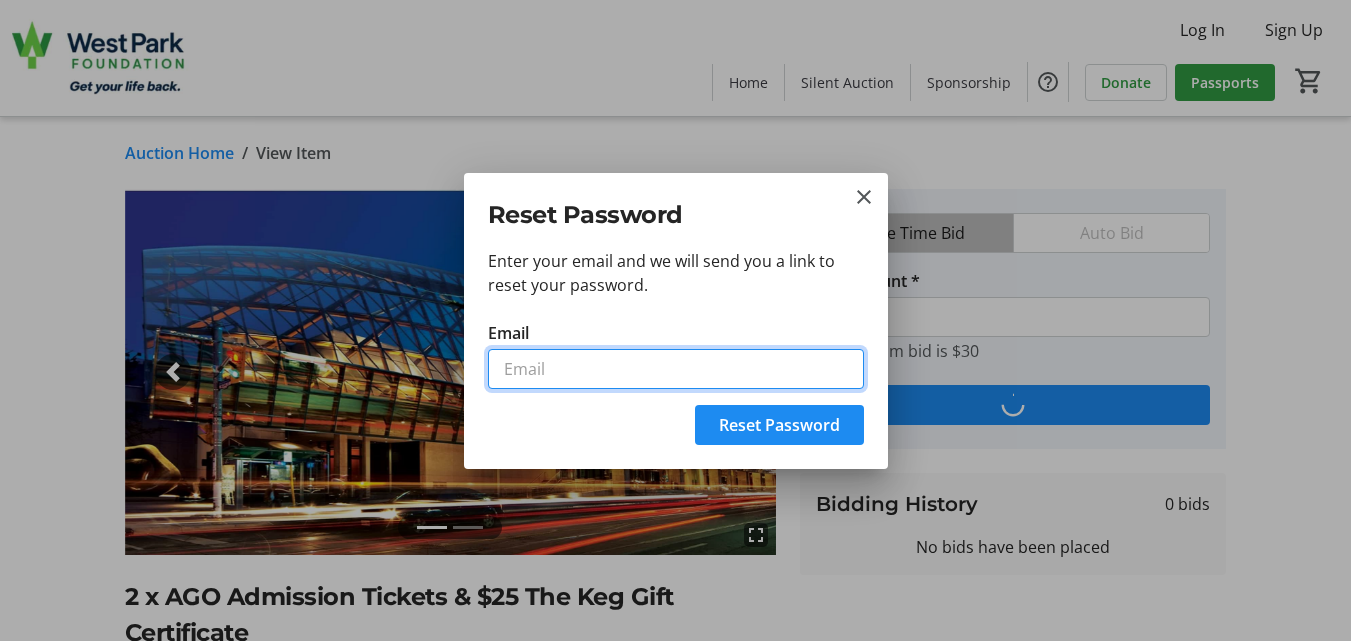 click on "Email" at bounding box center (676, 369) 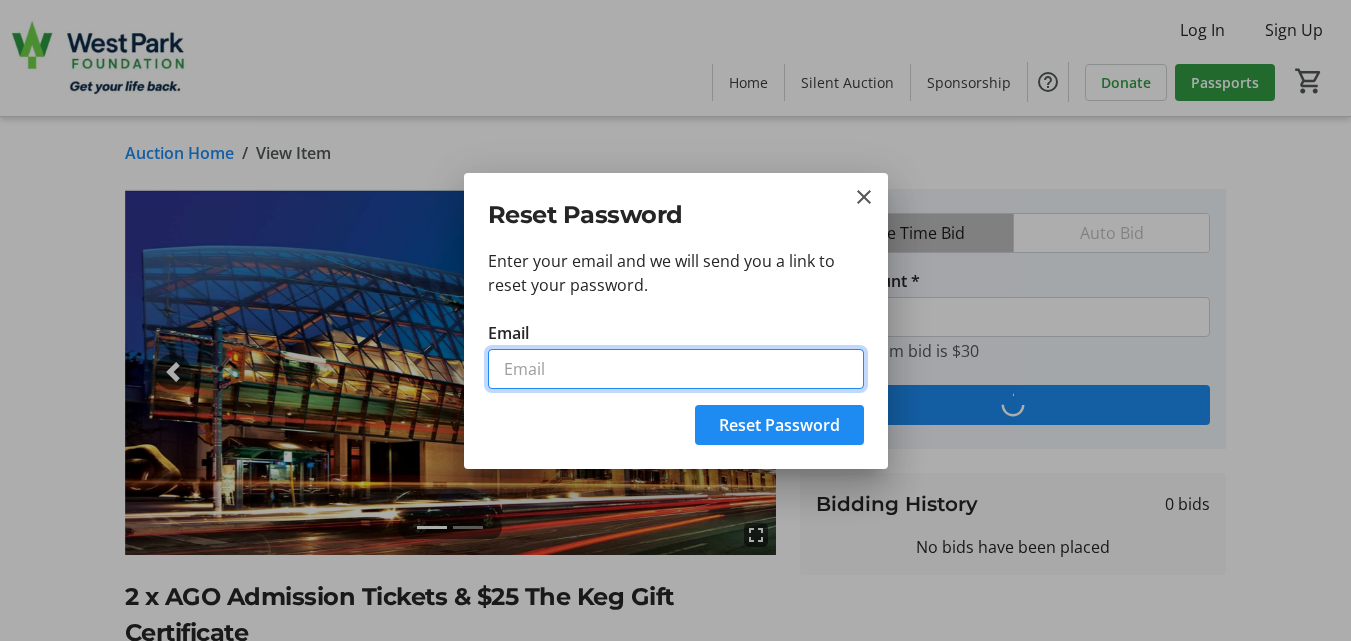type on "richarddesrocher@rogers.com" 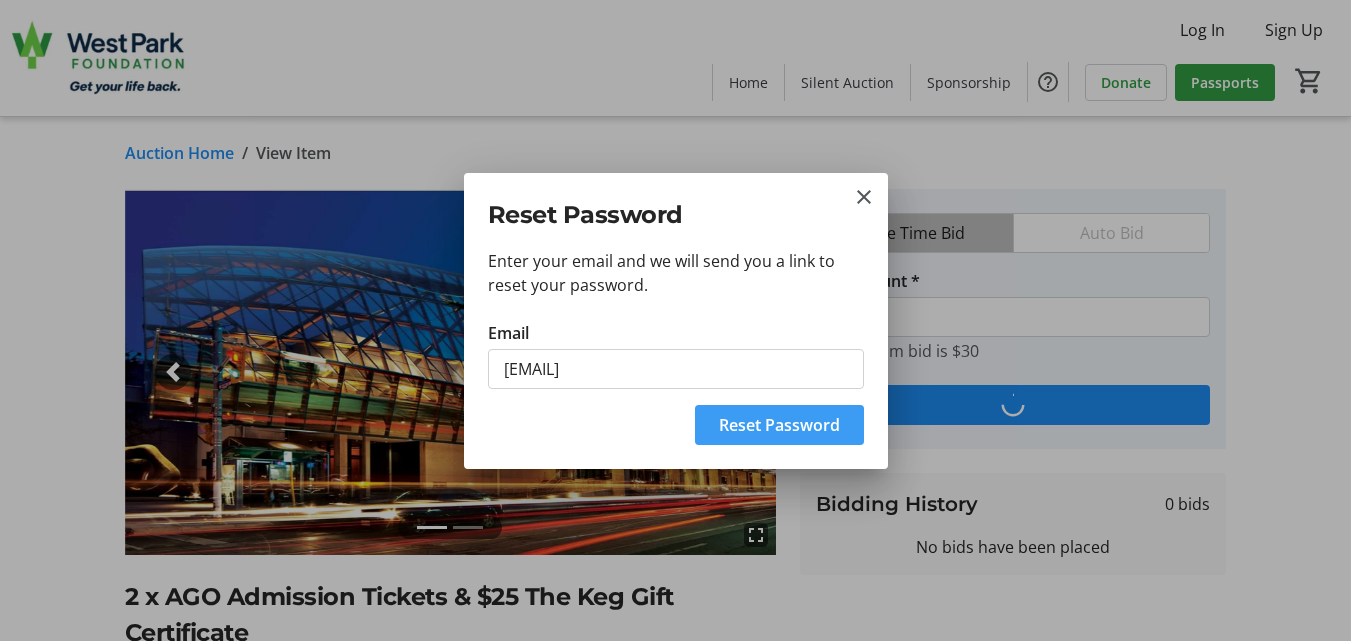 click on "Reset Password" at bounding box center (779, 425) 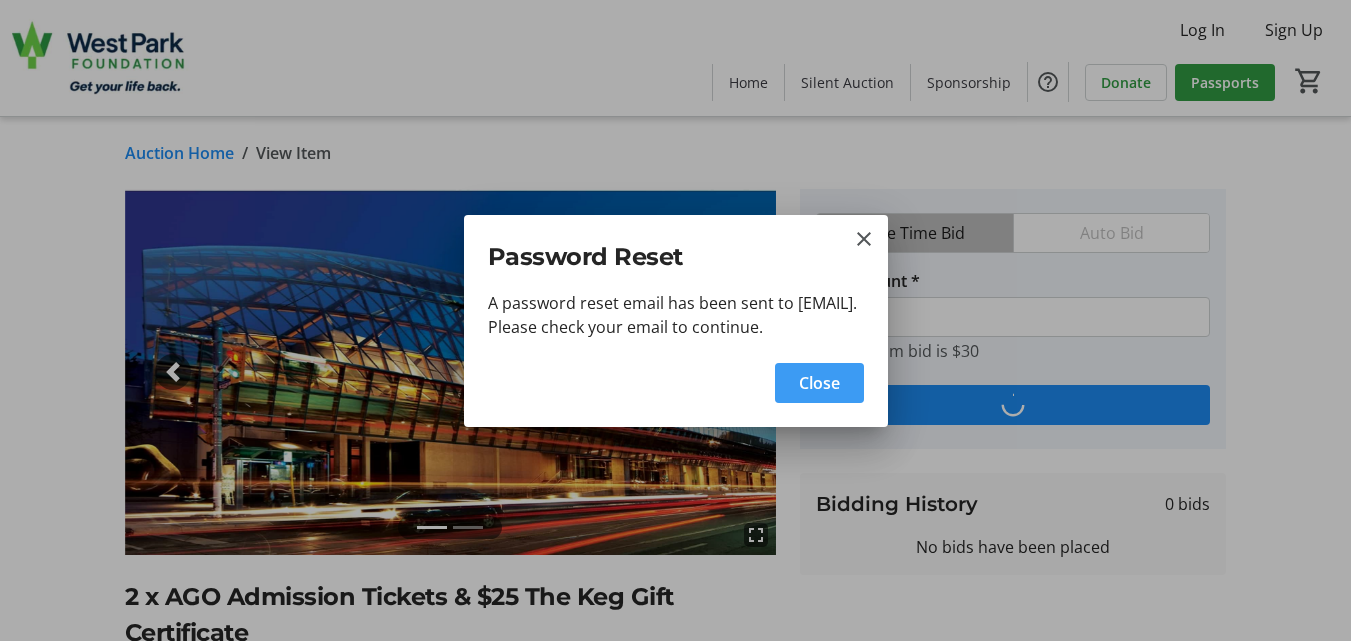 click on "Close" at bounding box center [819, 383] 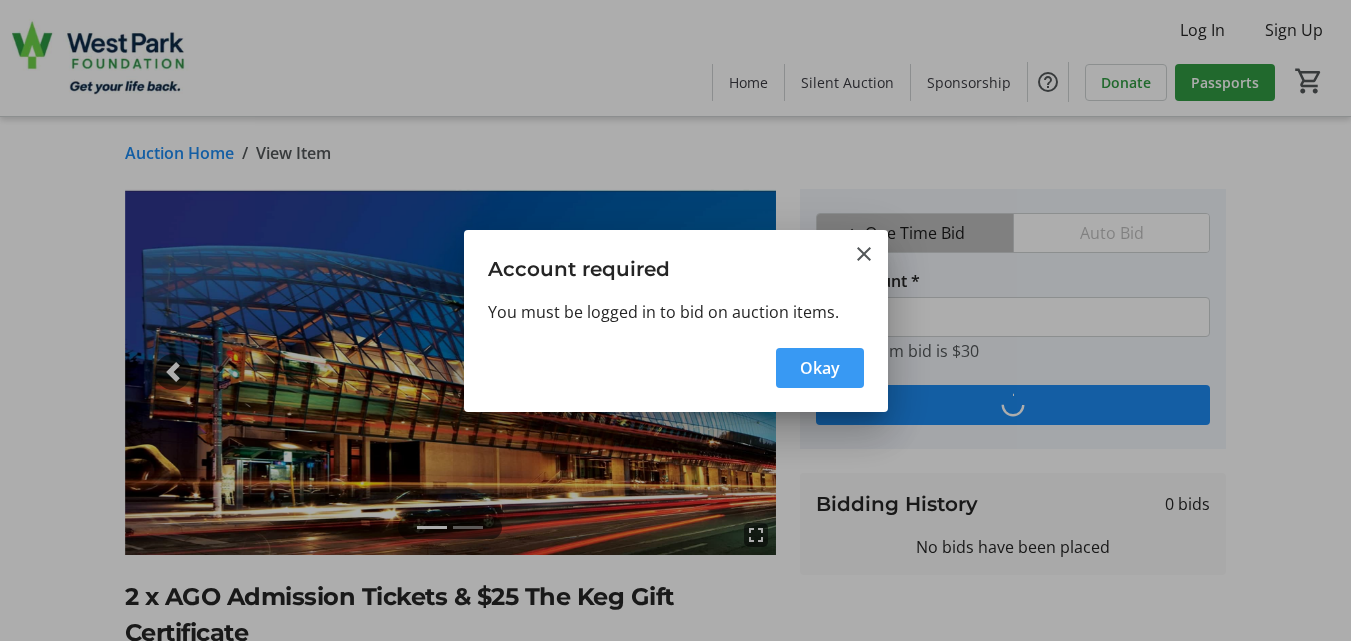 drag, startPoint x: 822, startPoint y: 360, endPoint x: 803, endPoint y: 360, distance: 19 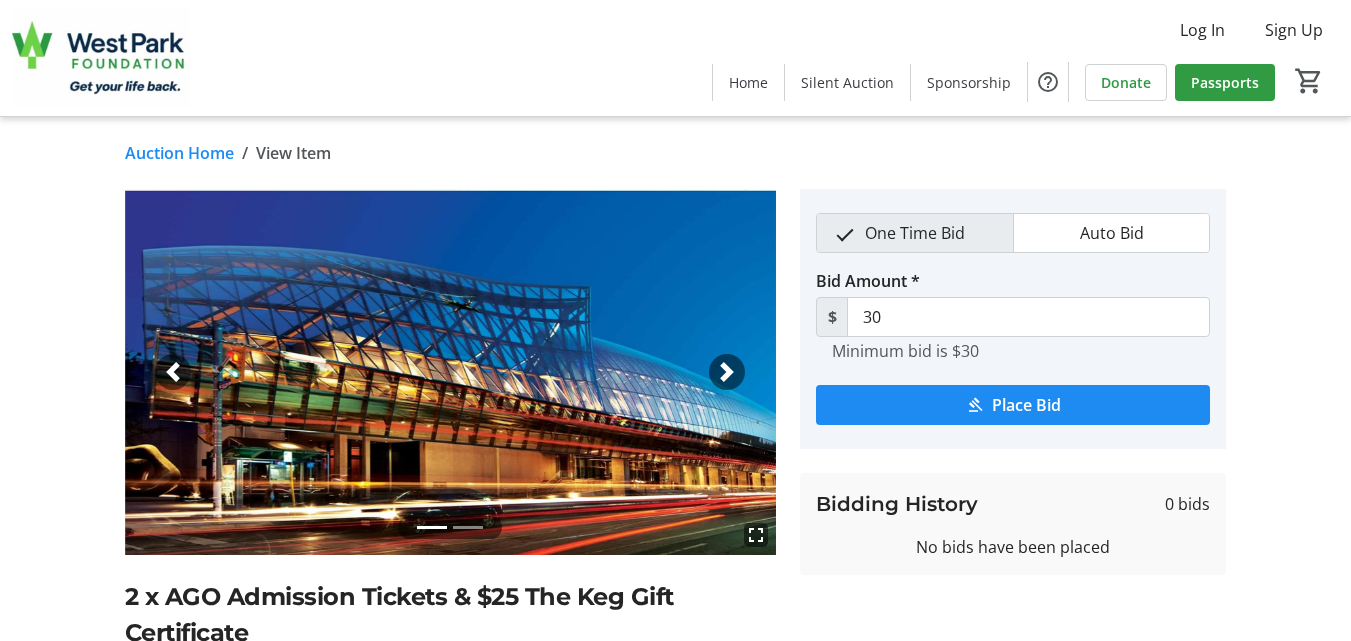 type on "35" 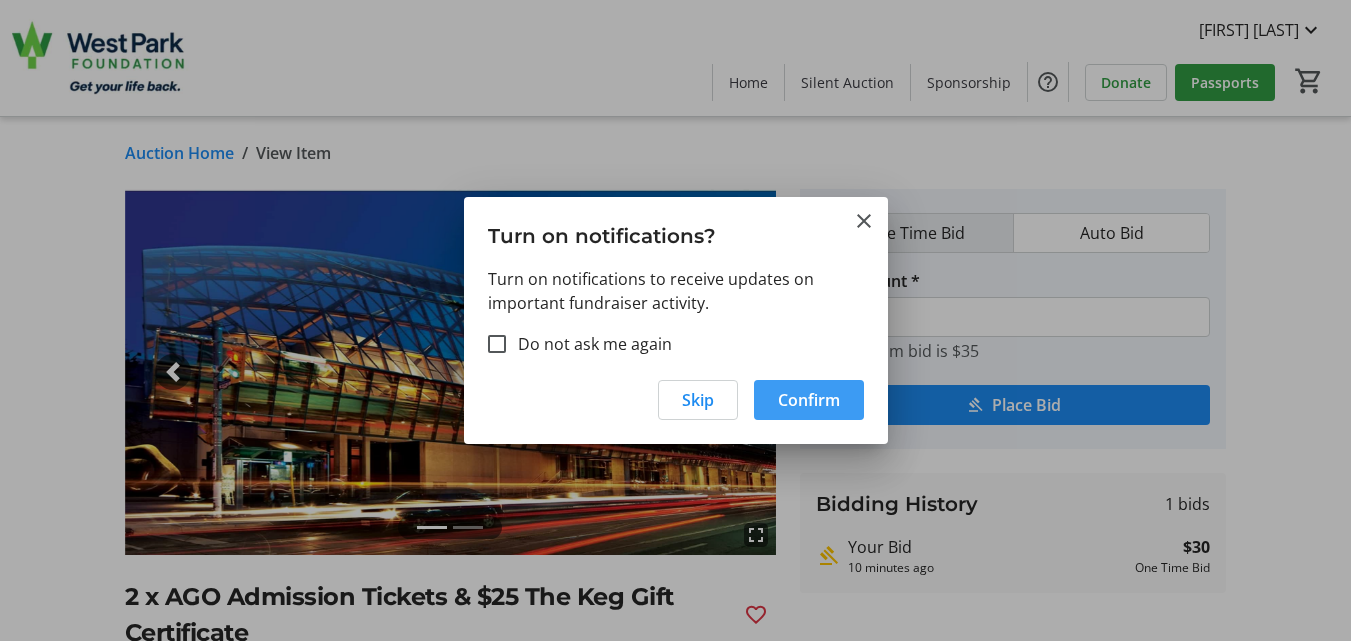 click on "Confirm" at bounding box center (809, 400) 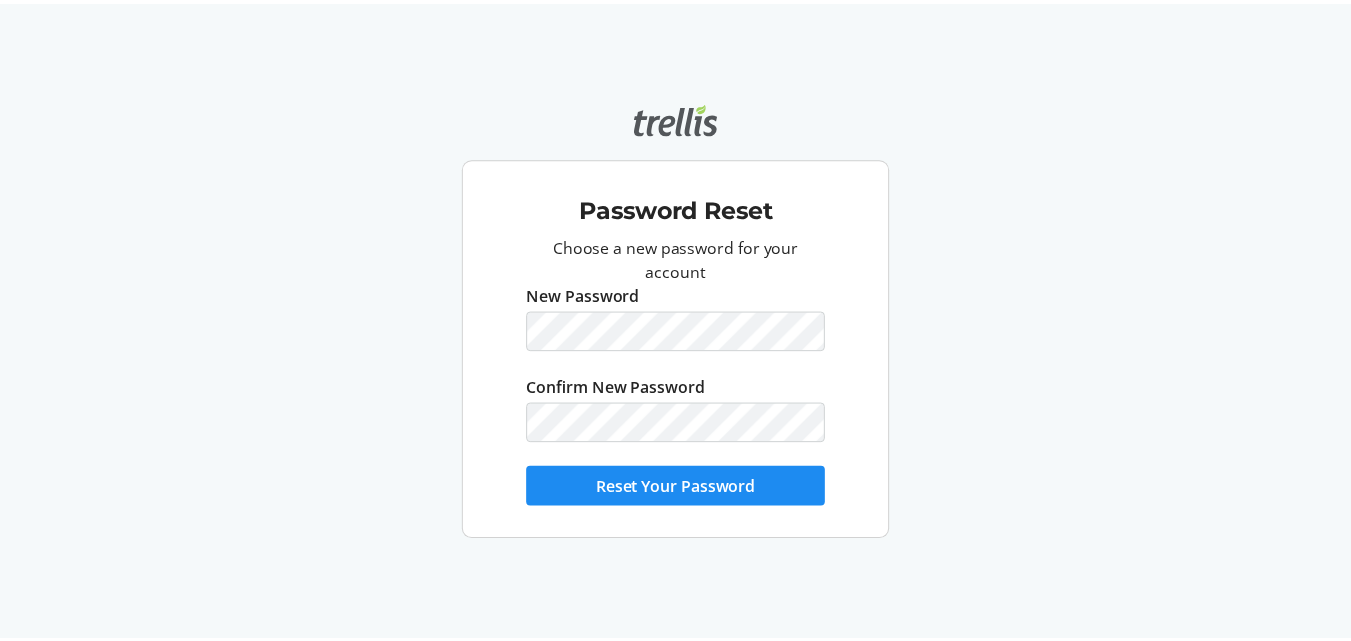 scroll, scrollTop: 0, scrollLeft: 0, axis: both 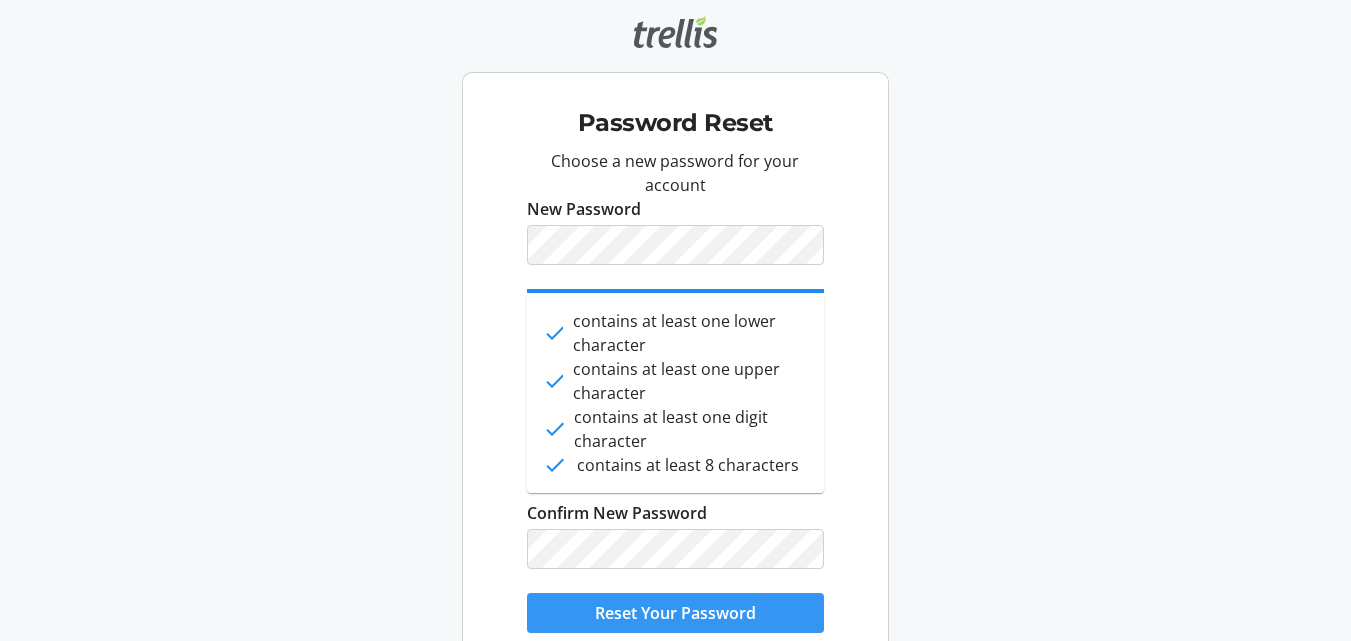 drag, startPoint x: 656, startPoint y: 609, endPoint x: 645, endPoint y: 611, distance: 11.18034 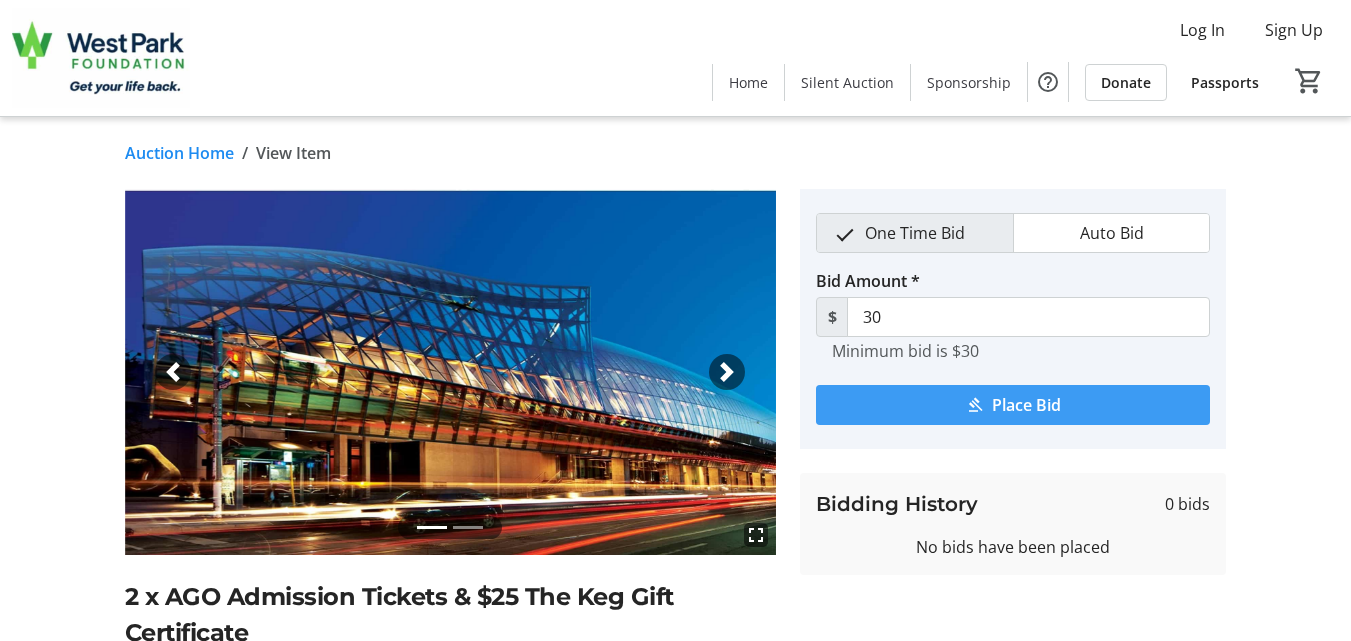 click on "Place Bid" 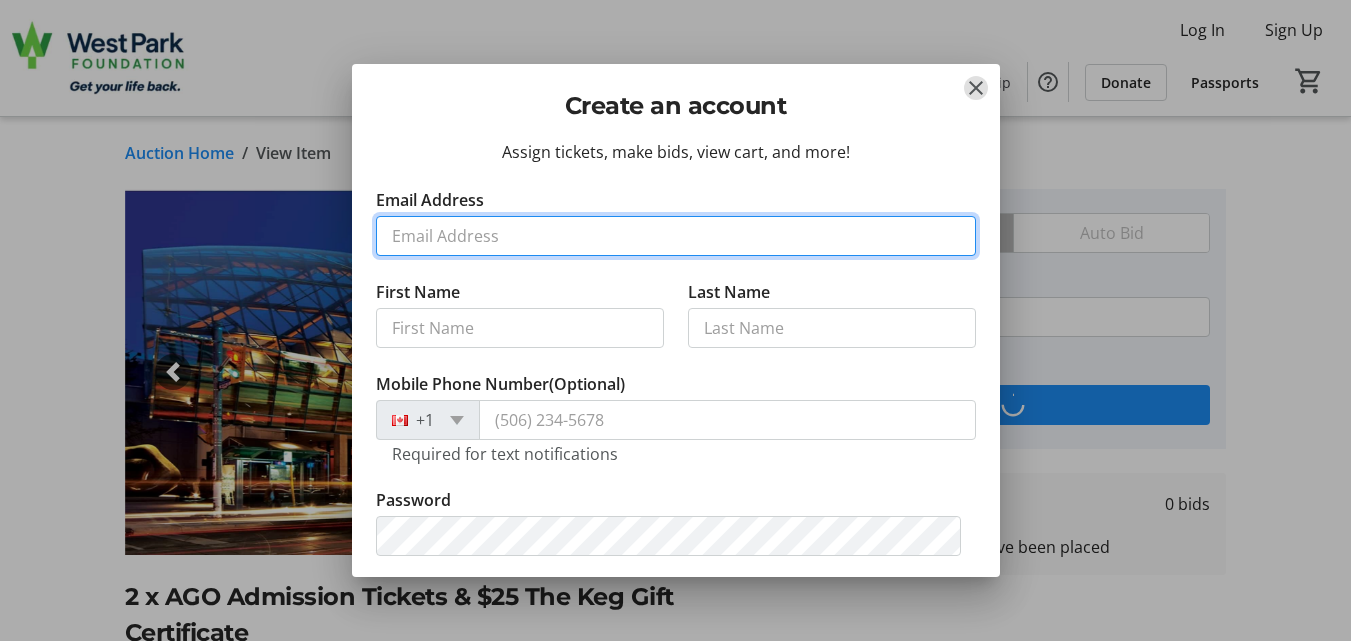 click on "Email Address" at bounding box center [676, 236] 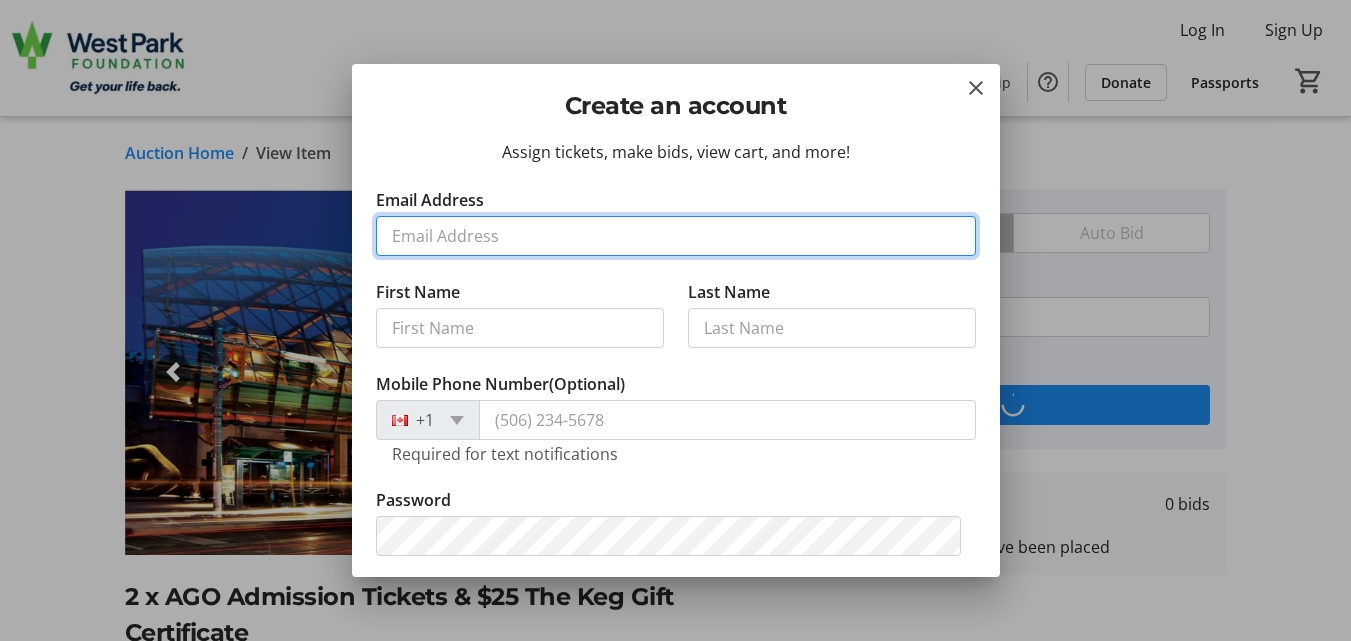 type on "richarddesrocher@rogers.com" 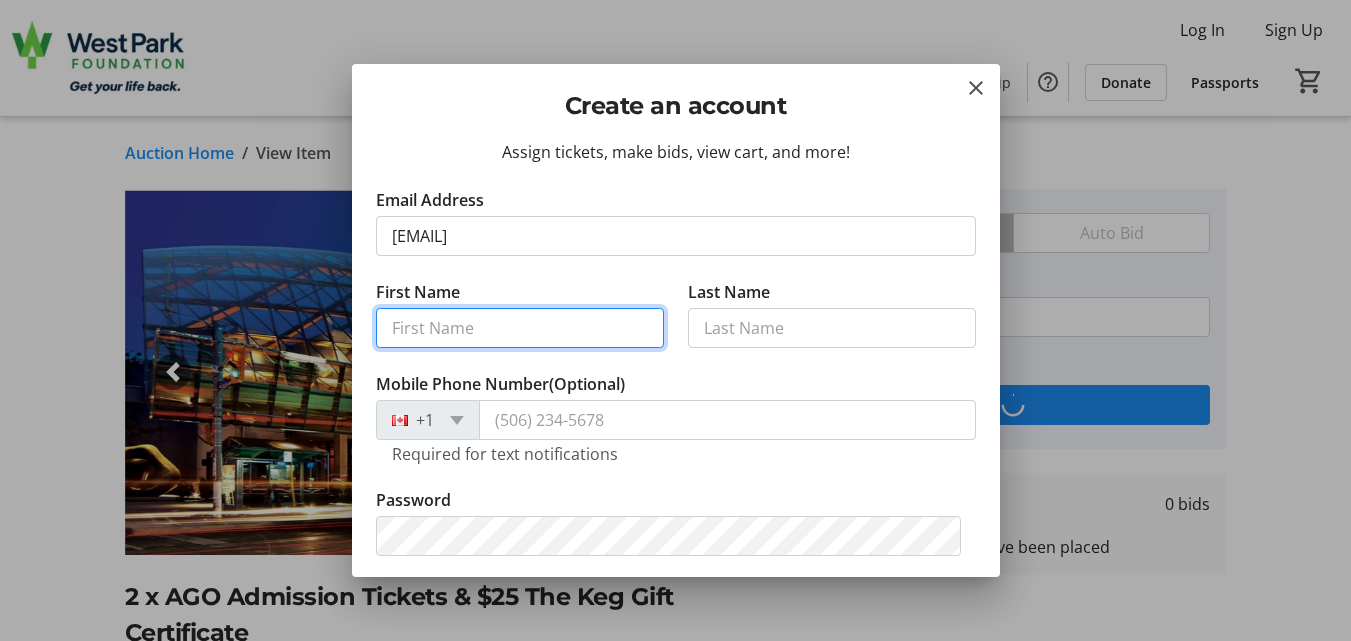 type on "Richard" 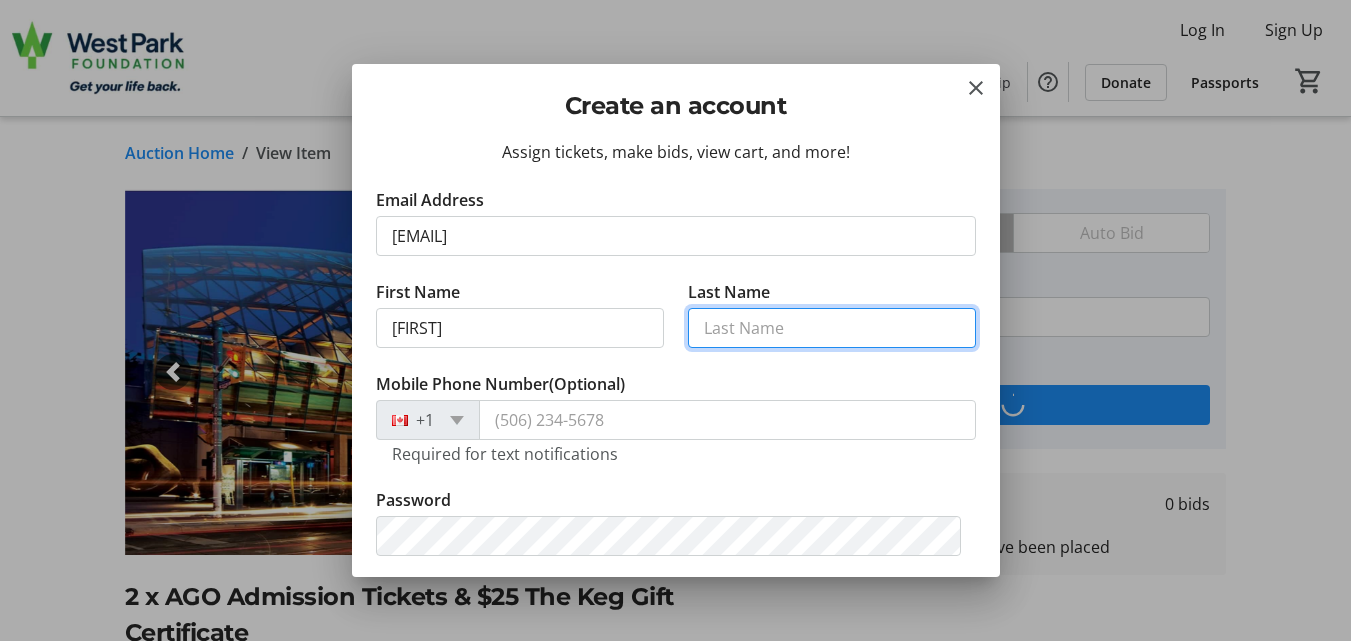 type on "Desrocher" 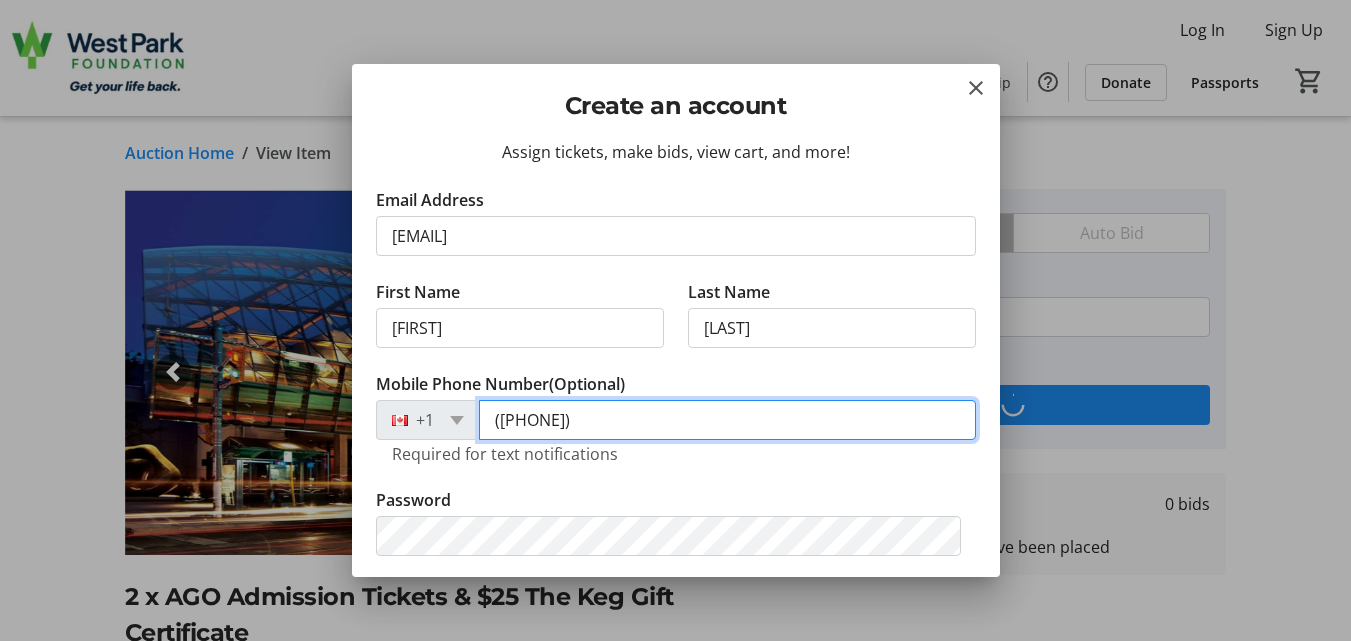 click on "([AREACODE]) [PHONE]" at bounding box center (727, 420) 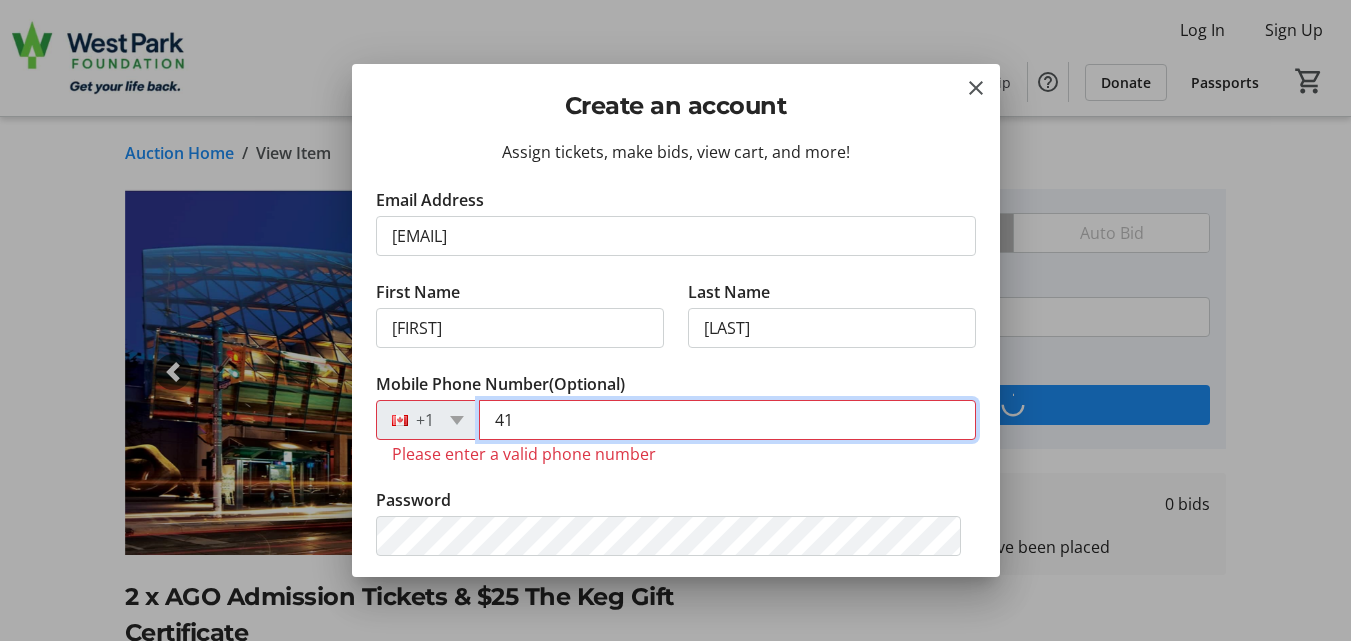 type on "4" 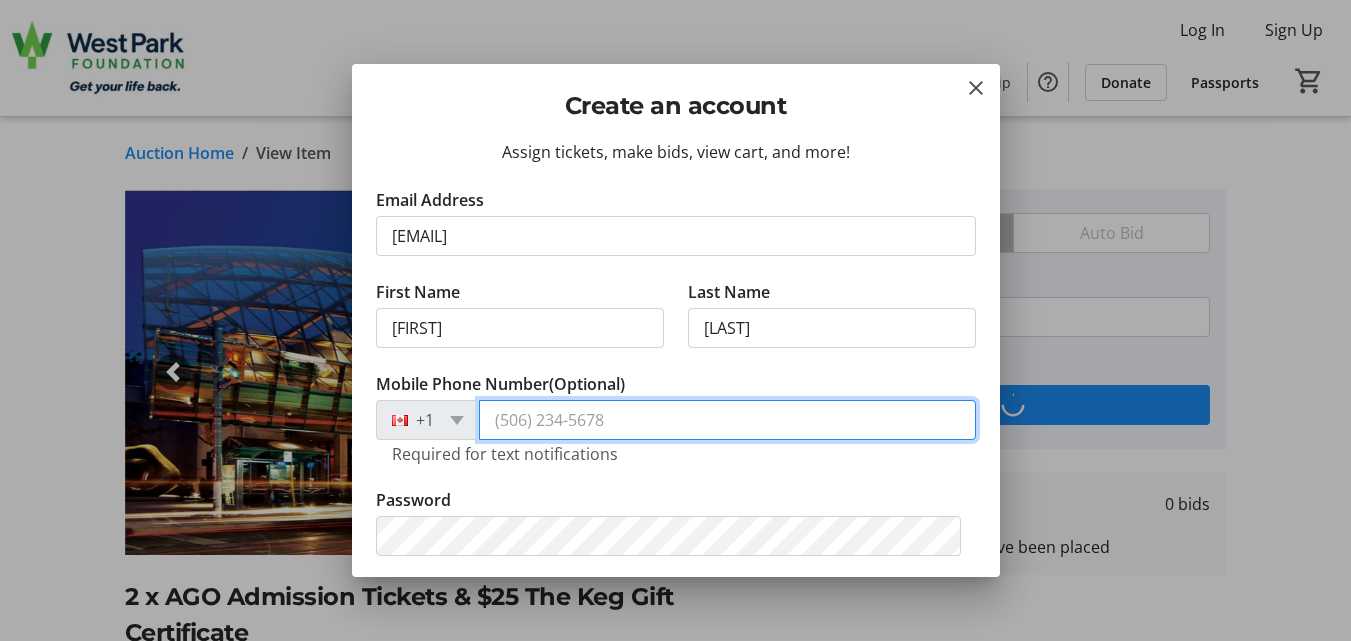 type 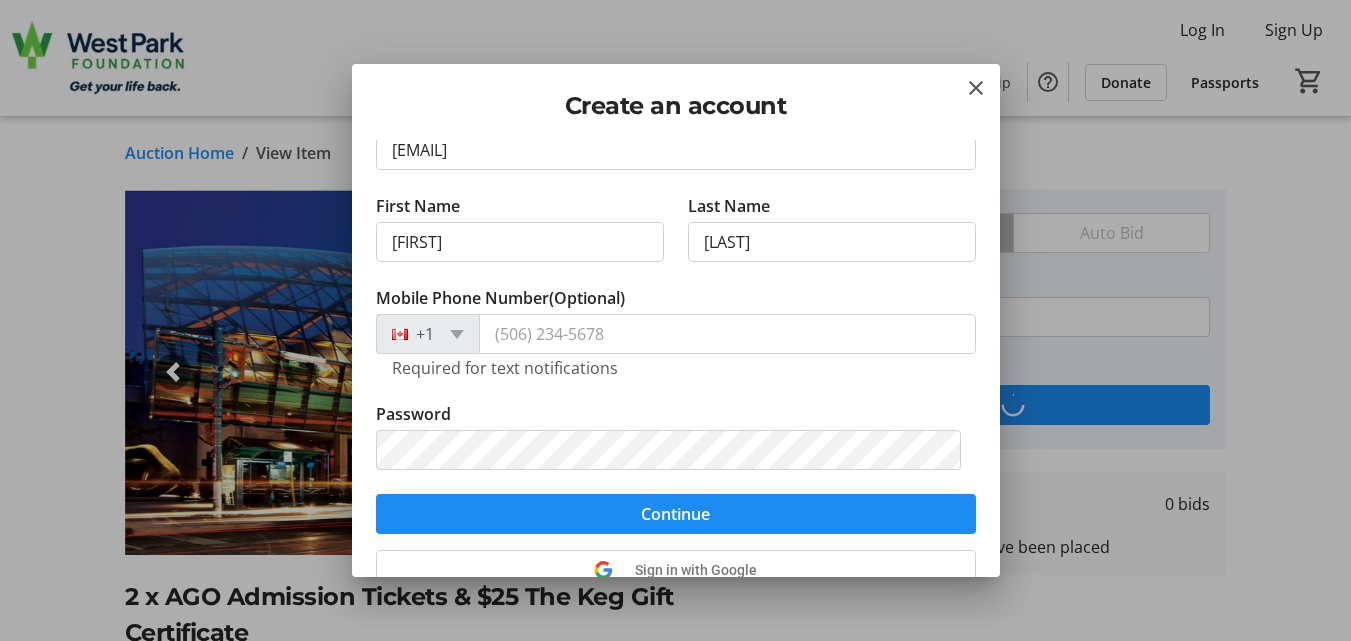 scroll, scrollTop: 114, scrollLeft: 0, axis: vertical 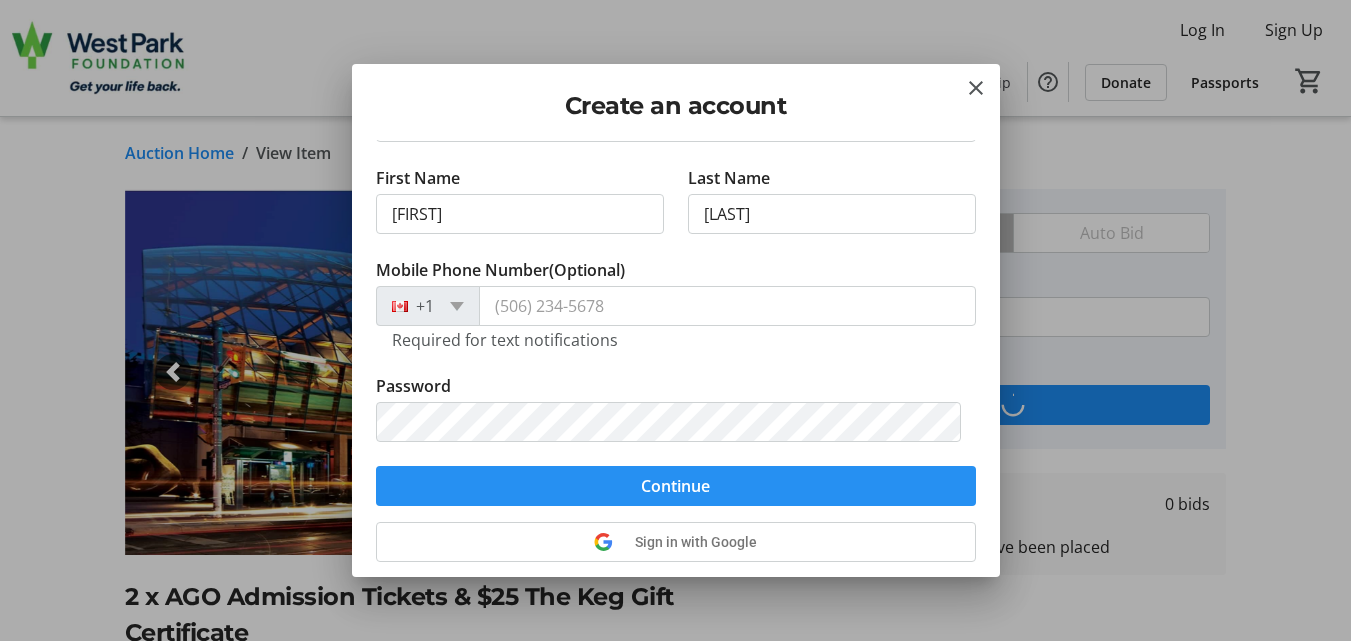 click on "Continue" at bounding box center (675, 486) 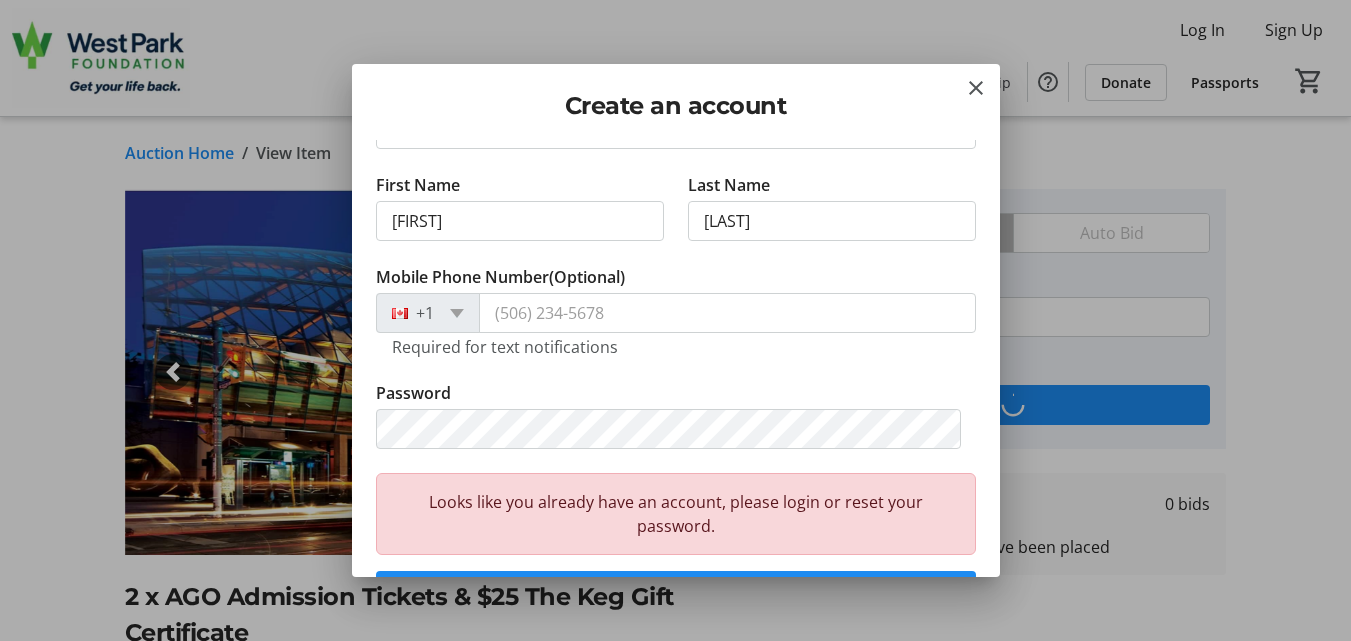 scroll, scrollTop: 114, scrollLeft: 0, axis: vertical 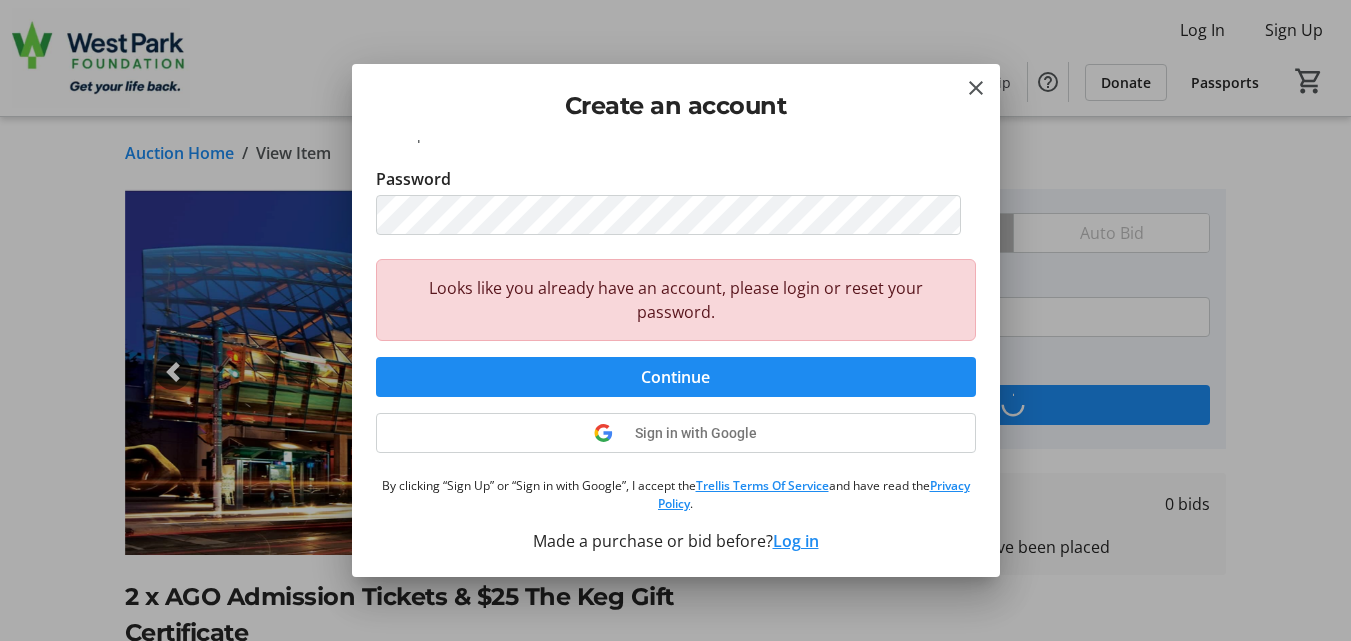 click on "Log in" at bounding box center (796, 541) 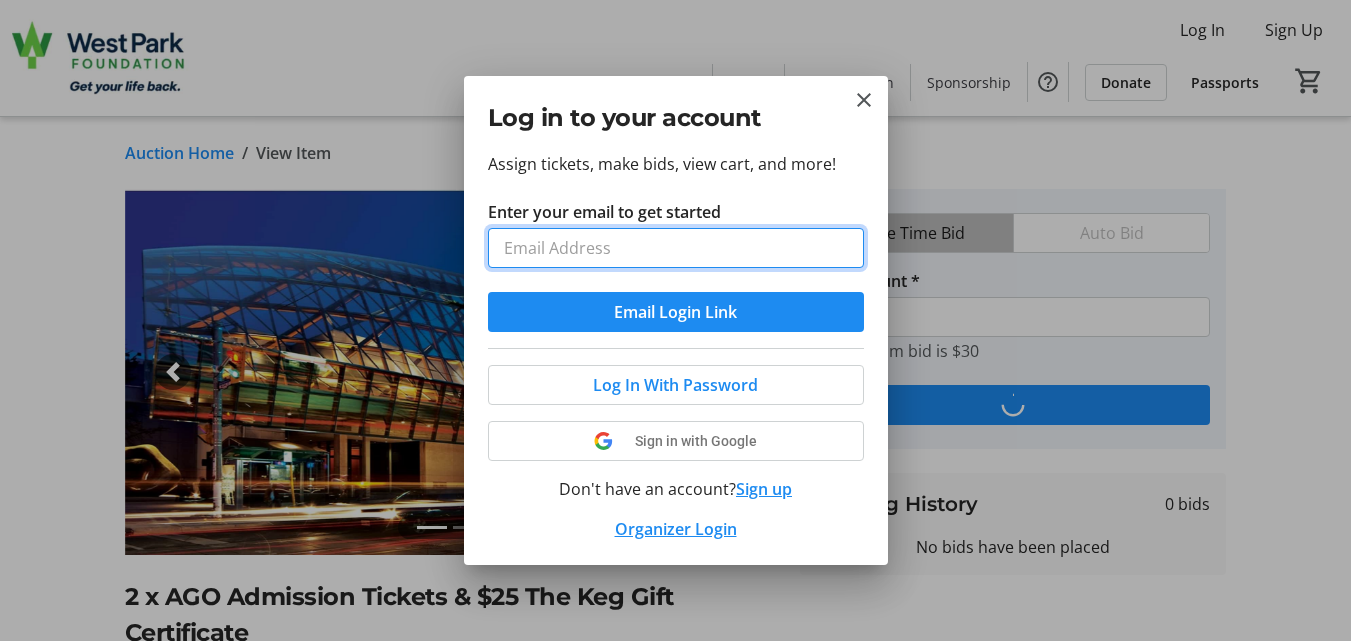 click on "Enter your email to get started" at bounding box center [676, 248] 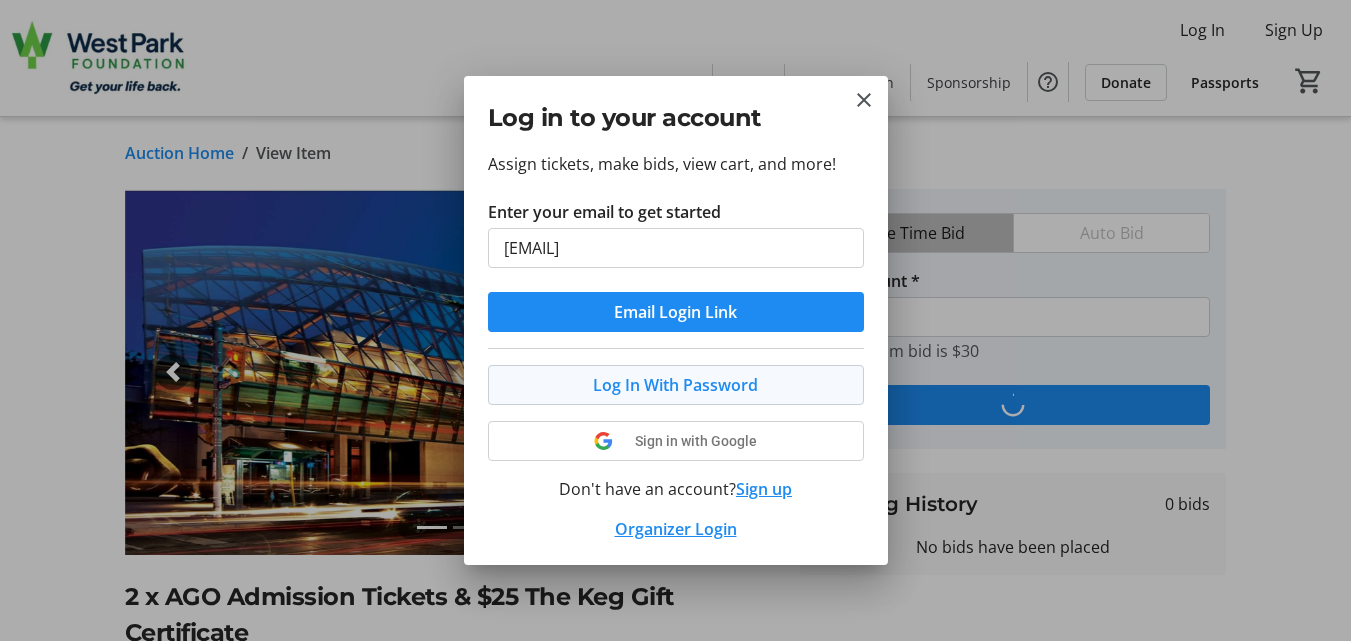 click on "Log In With Password" at bounding box center [675, 385] 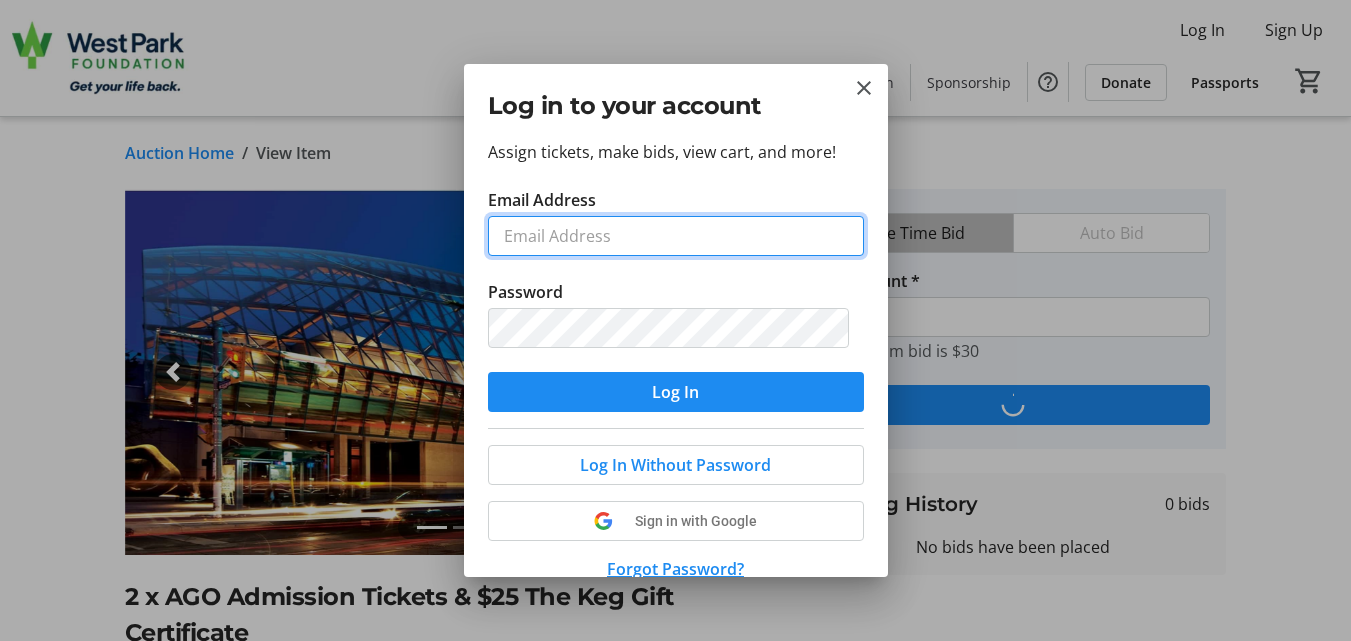 click on "Email Address" at bounding box center (676, 236) 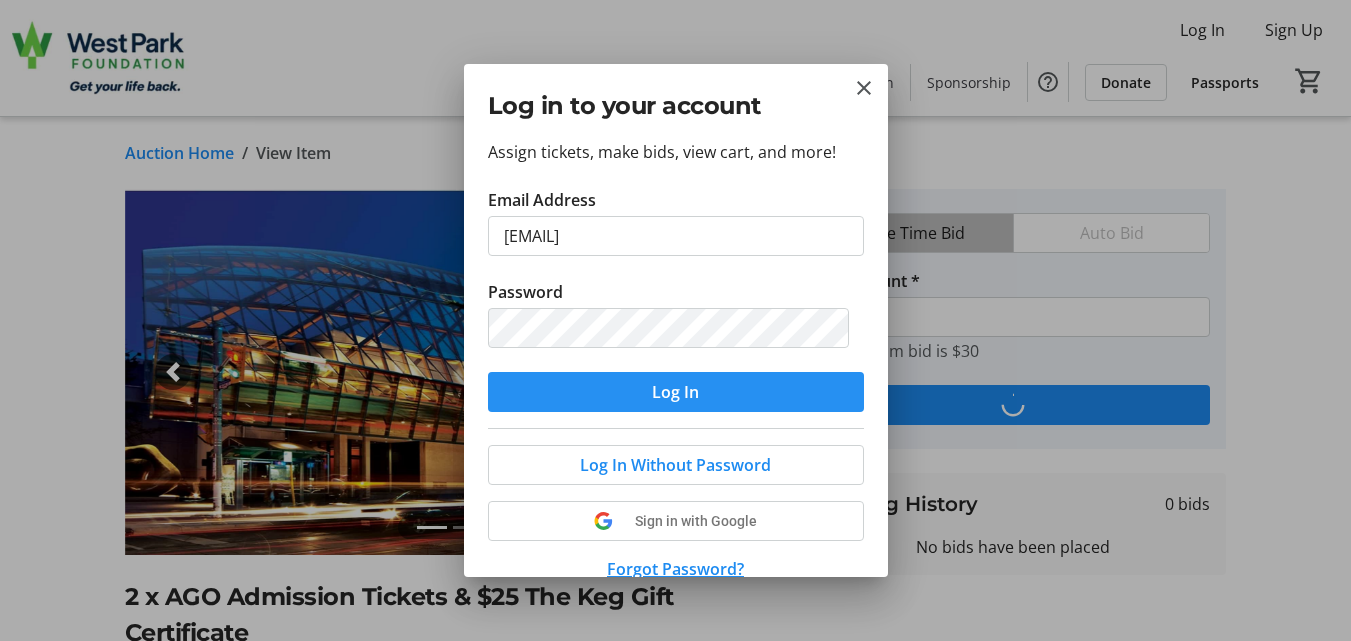 click at bounding box center (676, 392) 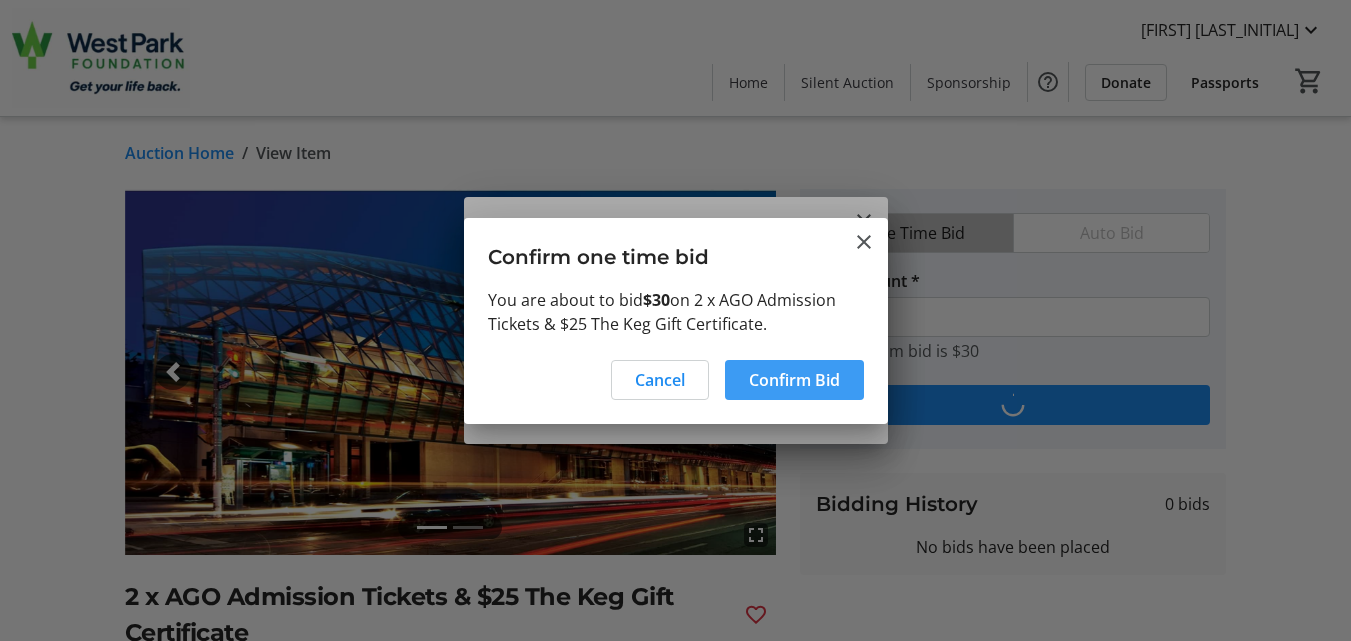 click on "Confirm Bid" at bounding box center [794, 380] 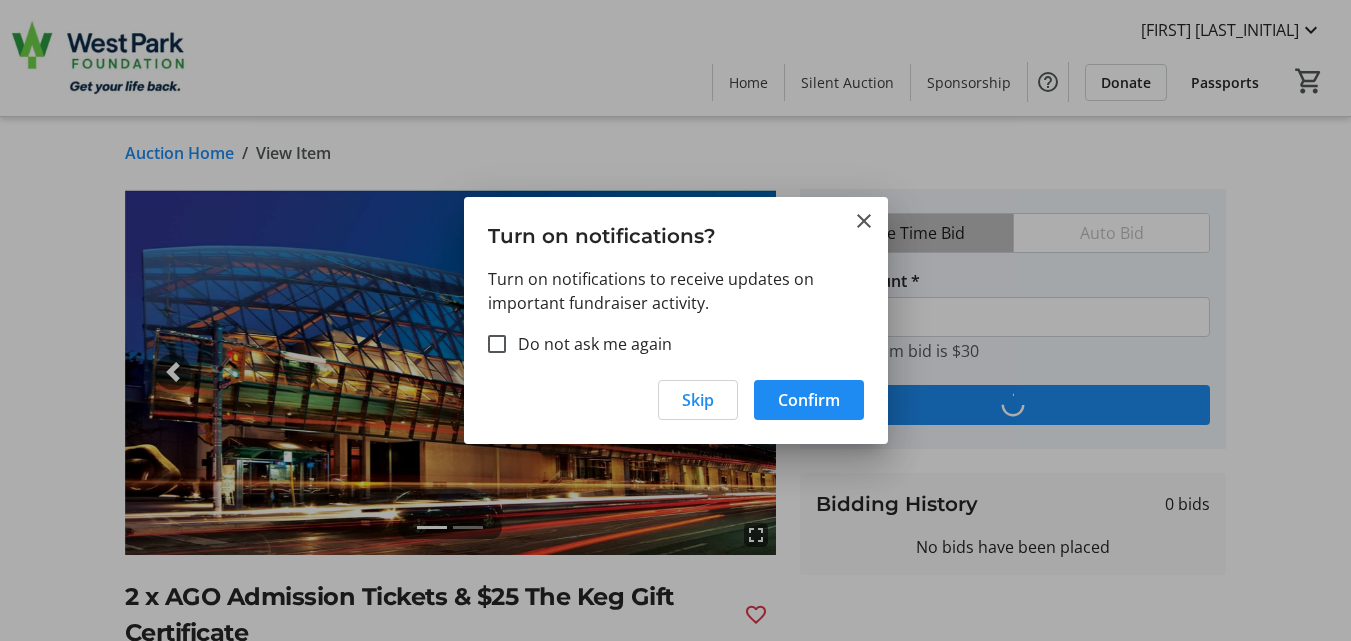 type on "35" 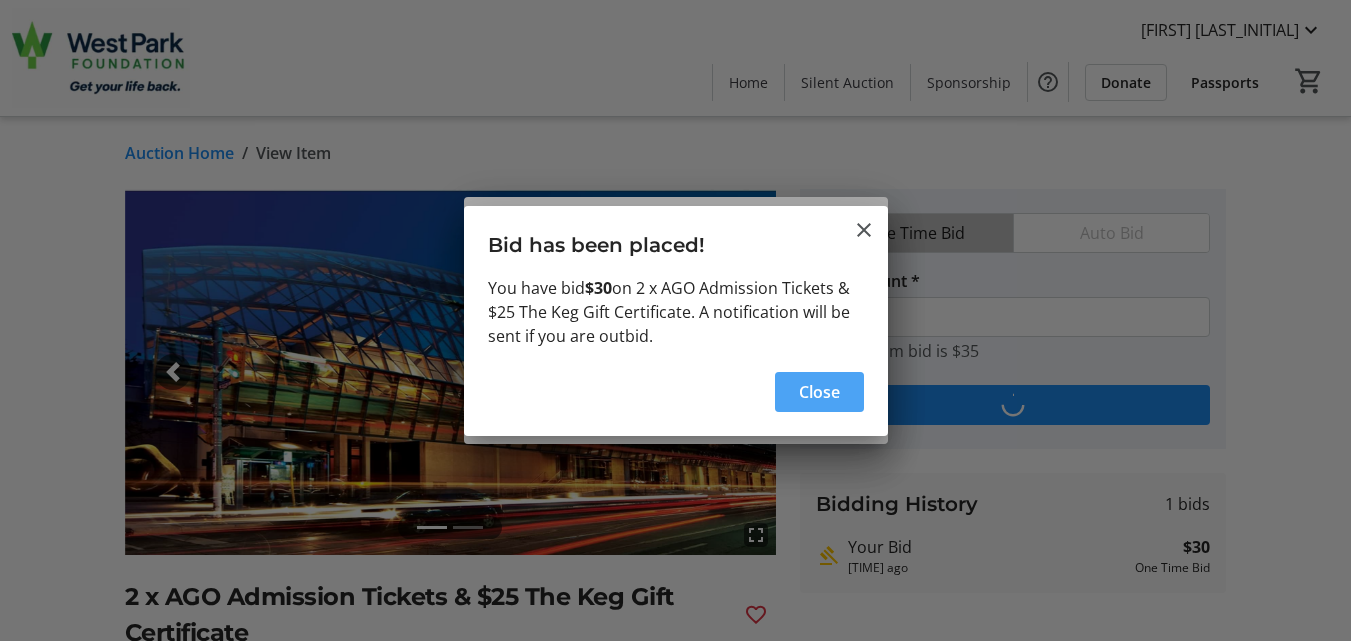 click on "Close" at bounding box center (819, 392) 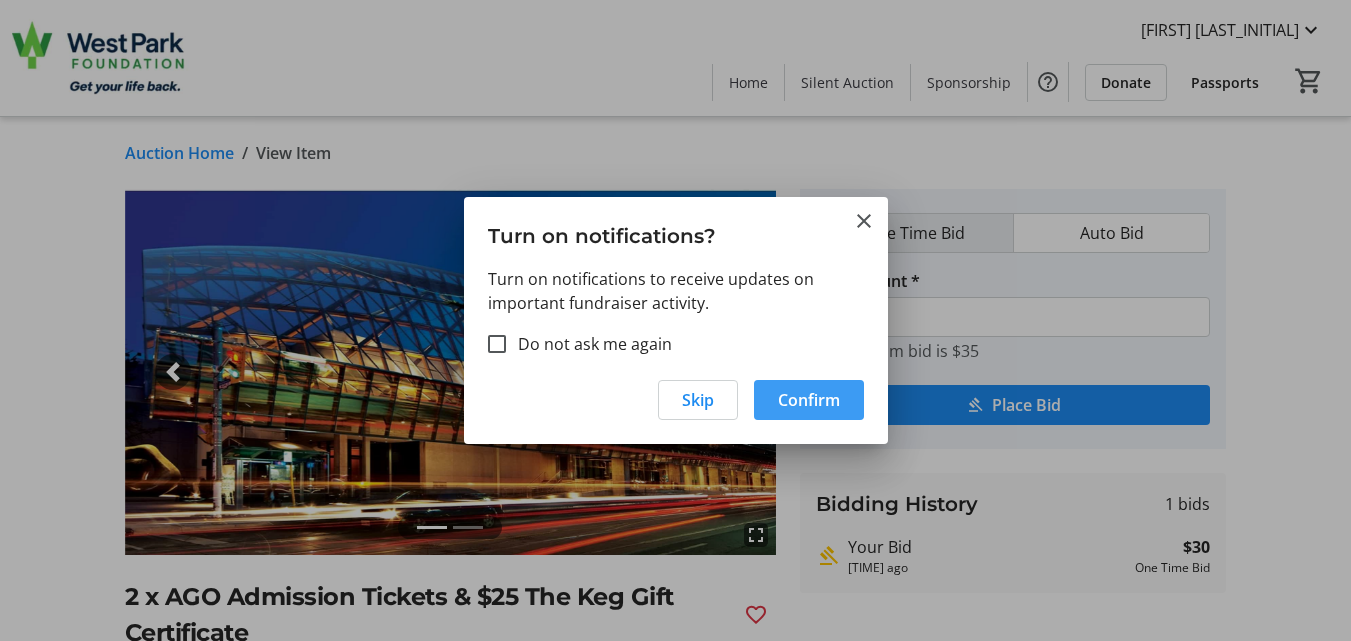 click on "Confirm" at bounding box center (809, 400) 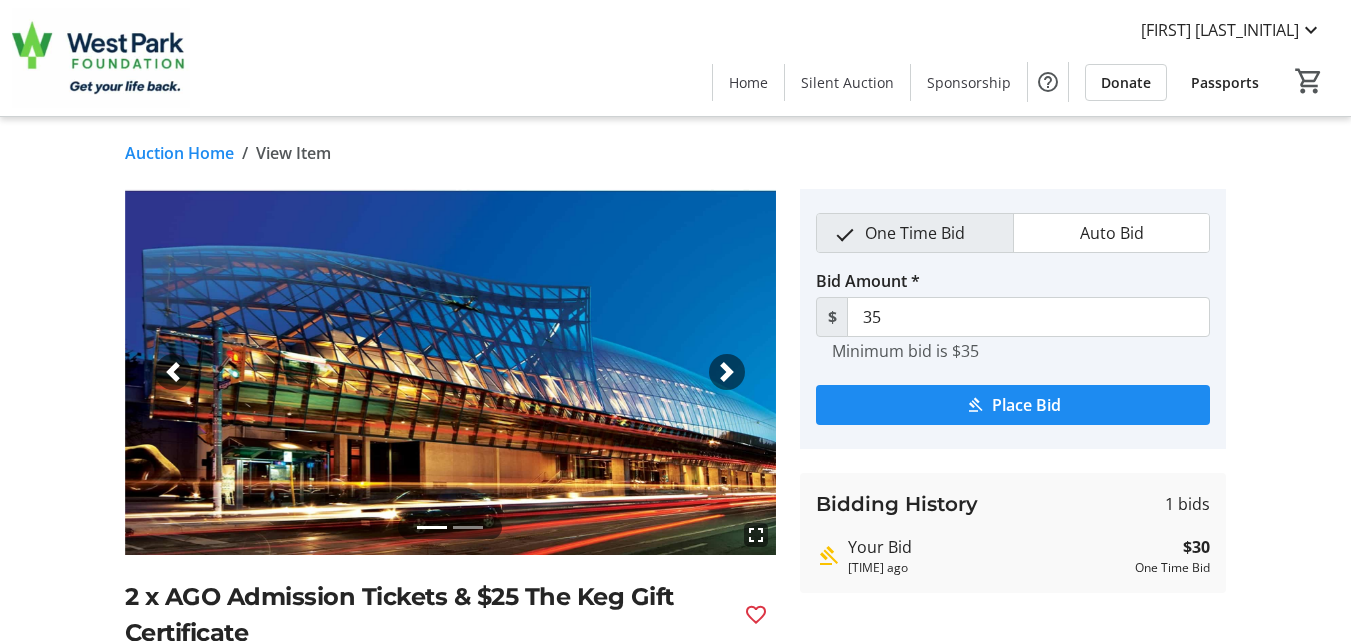 click on "fullscreen fullscreen Previous Next 2 x AGO Admission Tickets & $25 The Keg Gift Certificate #12  Retail Value:   $85   Experiences  Enjoy world-class art and exhibitions with two general admission tickets to the AGO. Perfect for a day of culture and inspiration in downtown Toronto. Expires Feb 28, 2026 . Also enjoy a dining experience at The Keg, known for its great steaks and welcoming atmosphere. The $25 gift certificate is a great way to try one of Canada’s favourite steakhouses. Expires Nov 9th, 2025 This is a digital item. Following the event, West Park Foundation team will email the winner either the digital certificate or instructions on how to redeem the item. Auction will close on August 11th at 7:30 pm.  Donated By: AGO & The Keg One Time Bid Auto Bid Bid Amount * $ 35  Minimum bid is $35   Place Bid  Bidding History  1 bids   Your Bid  16 seconds ago  $30   One Time Bid" 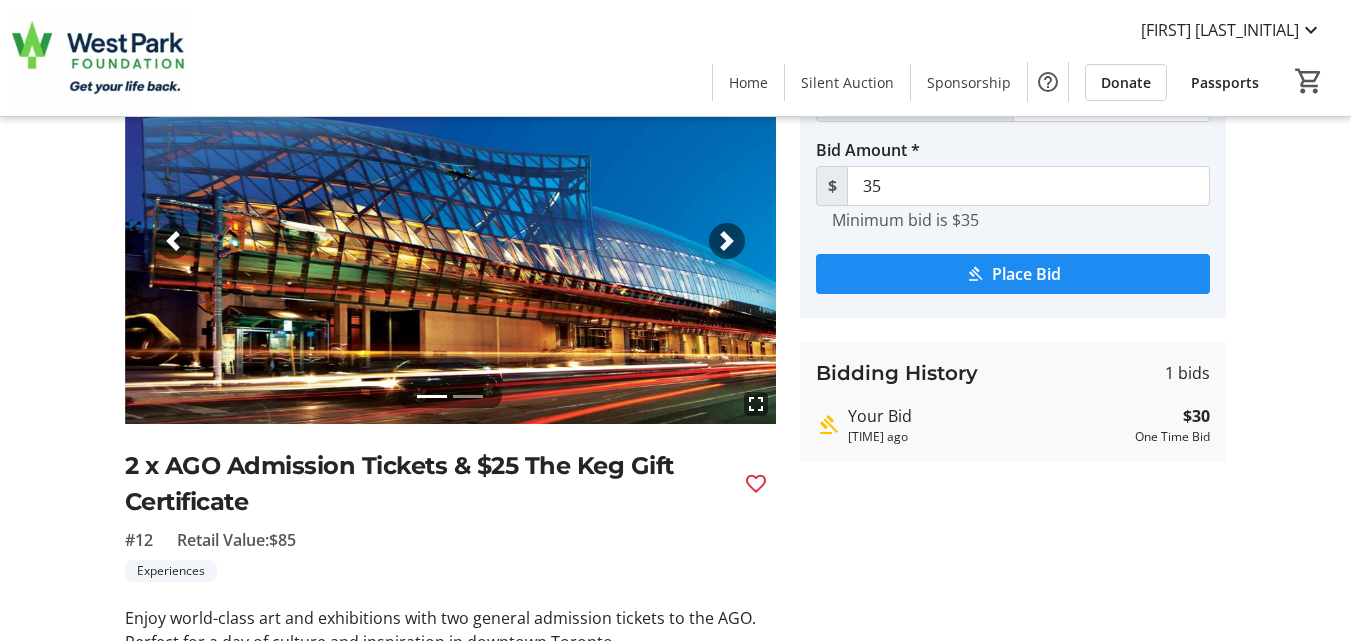 scroll, scrollTop: 0, scrollLeft: 0, axis: both 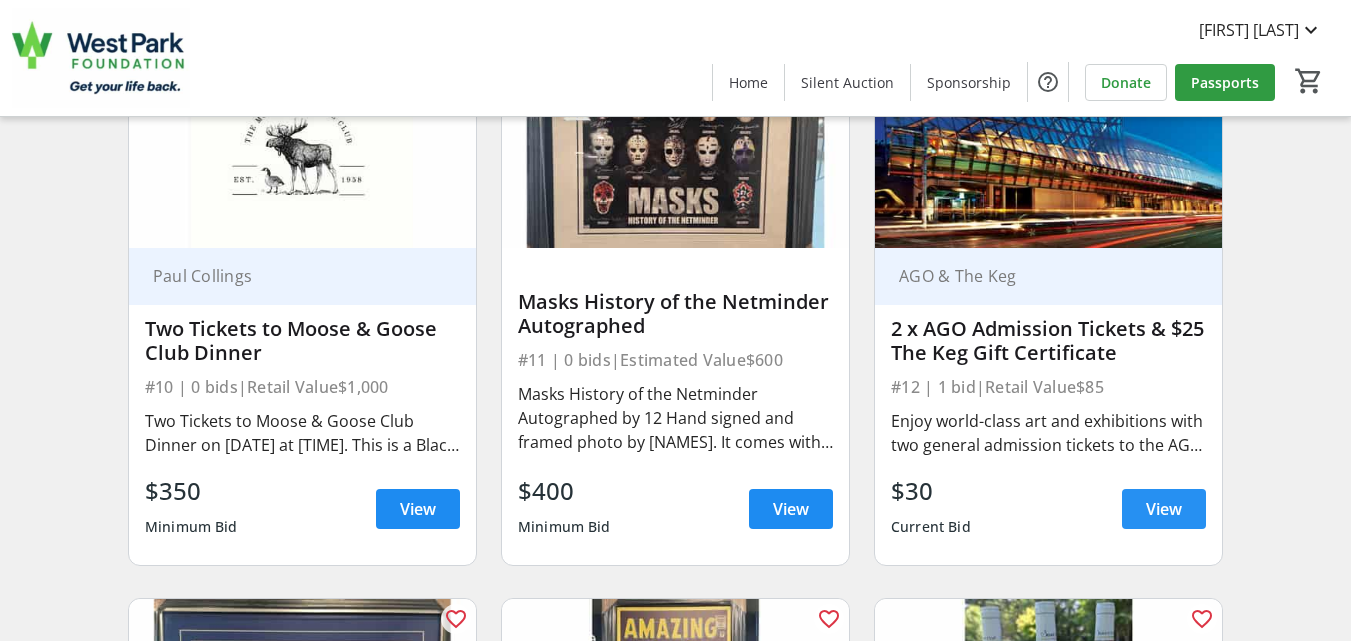 click on "View" at bounding box center [1164, 509] 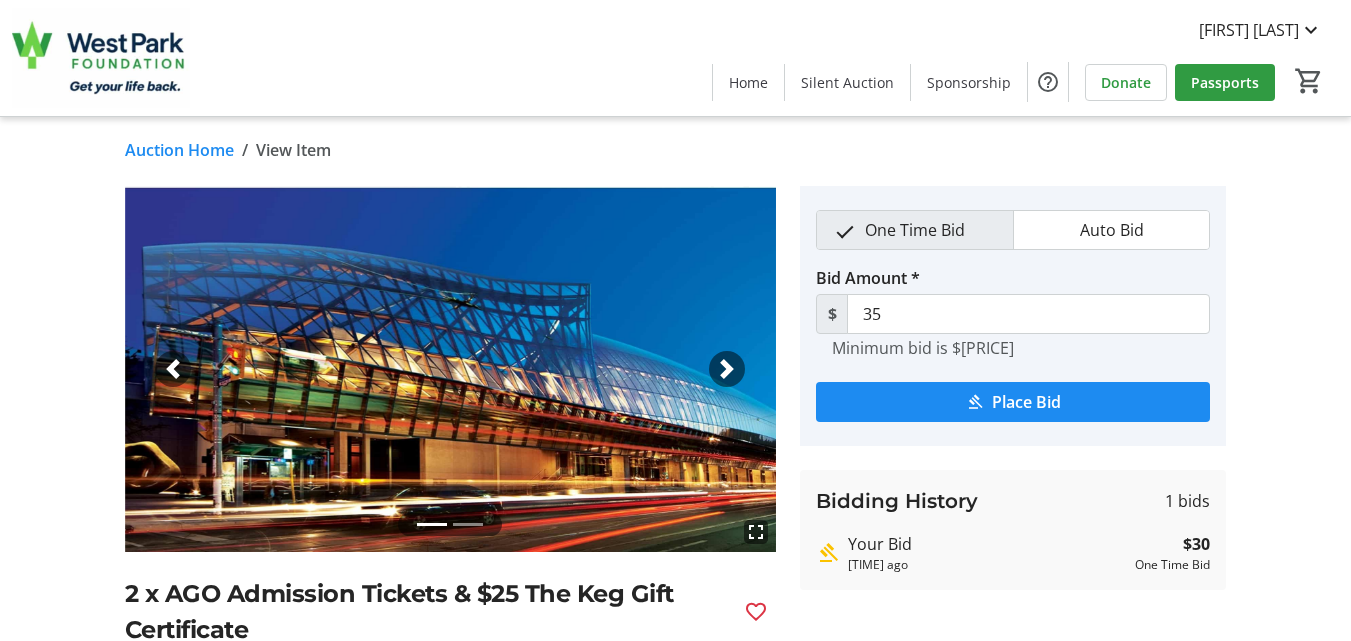 scroll, scrollTop: 0, scrollLeft: 0, axis: both 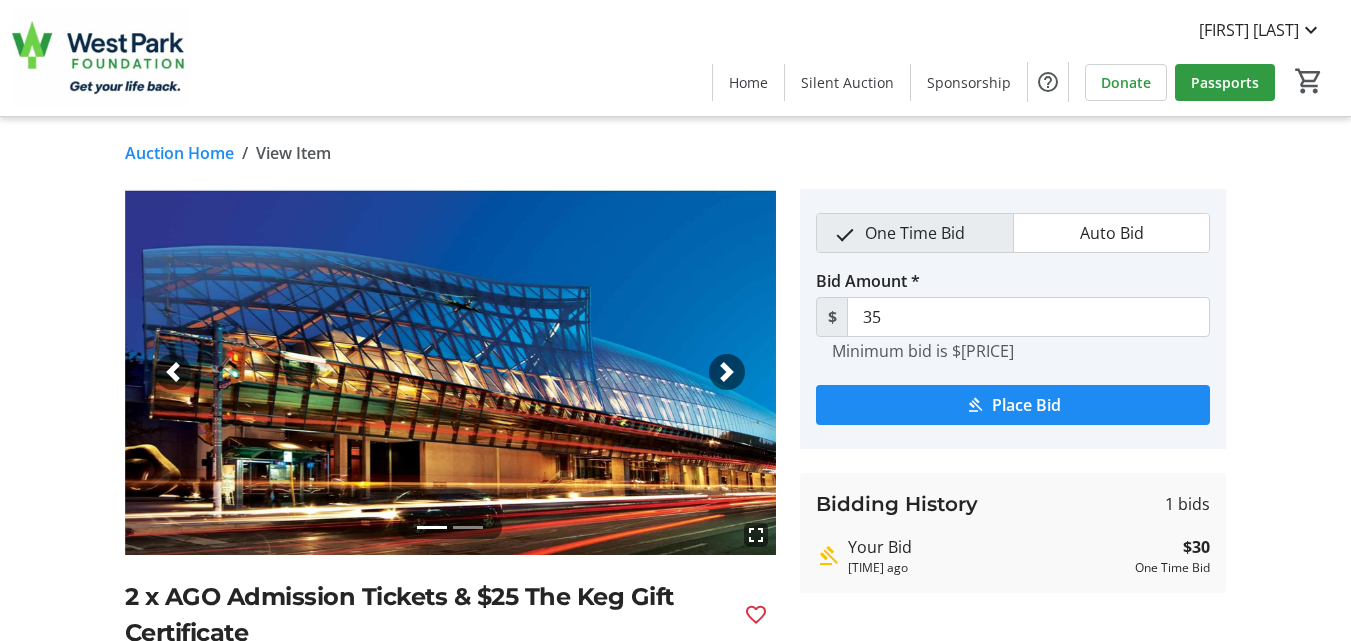 click on "Auction Home" 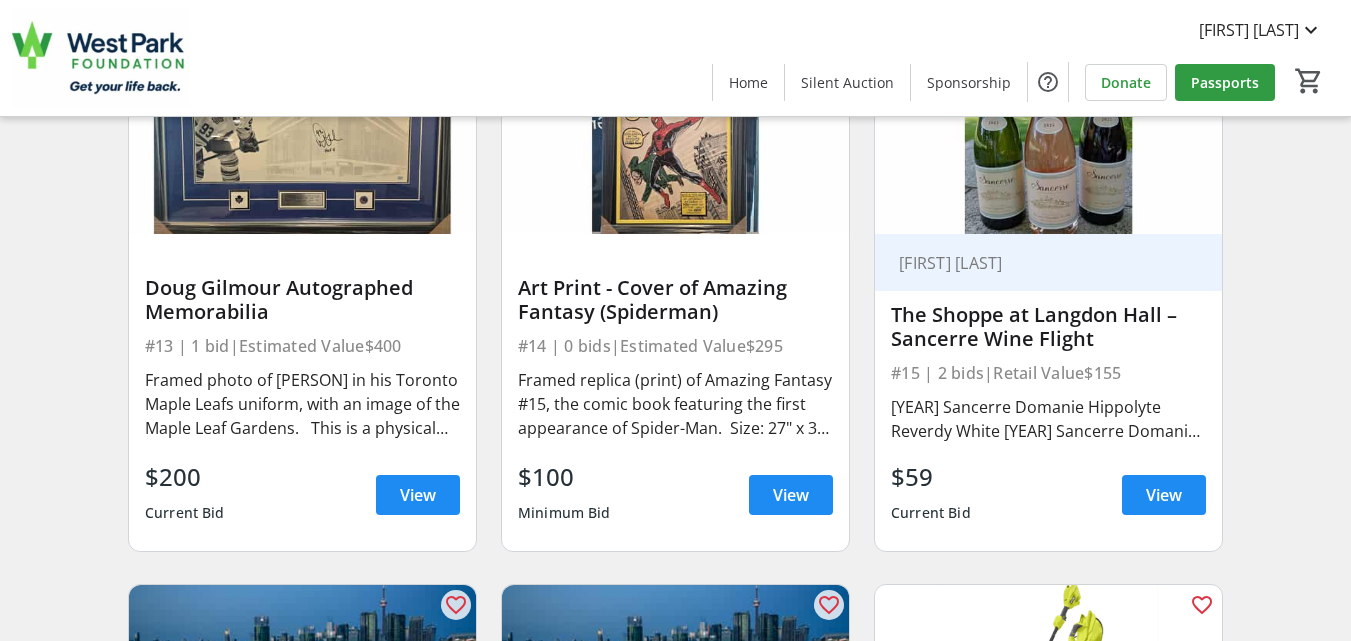 scroll, scrollTop: 2480, scrollLeft: 0, axis: vertical 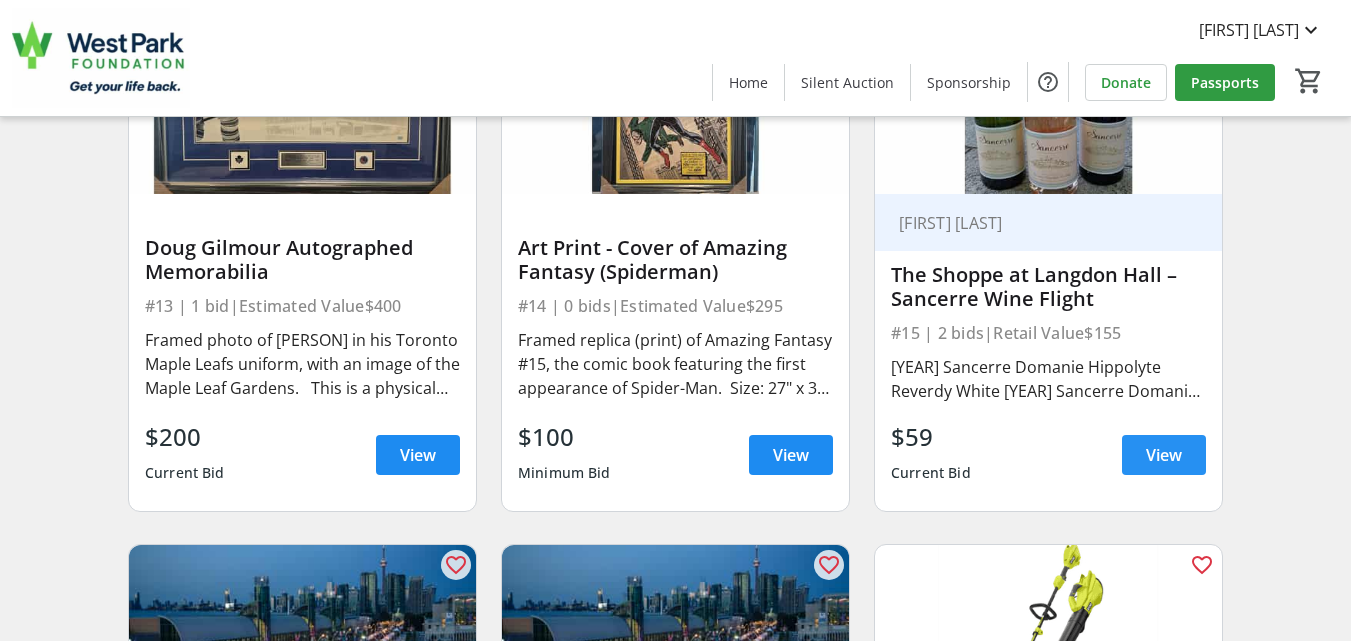 click on "View" at bounding box center (1164, 455) 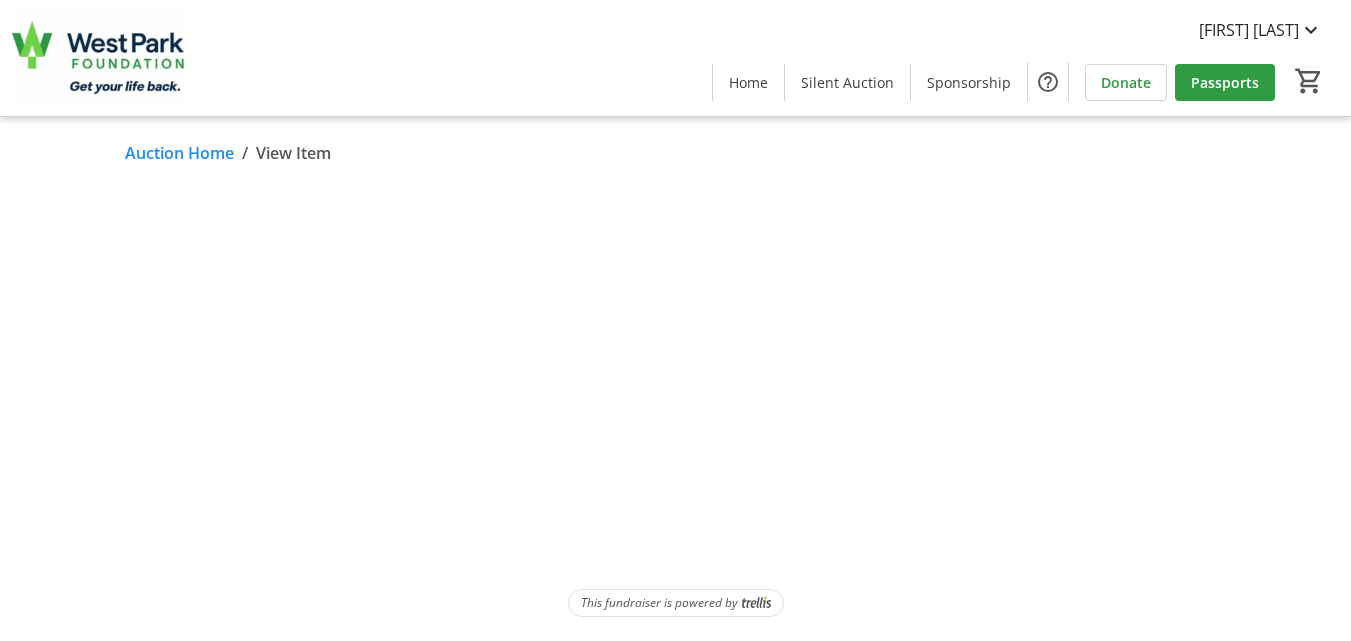 scroll, scrollTop: 0, scrollLeft: 0, axis: both 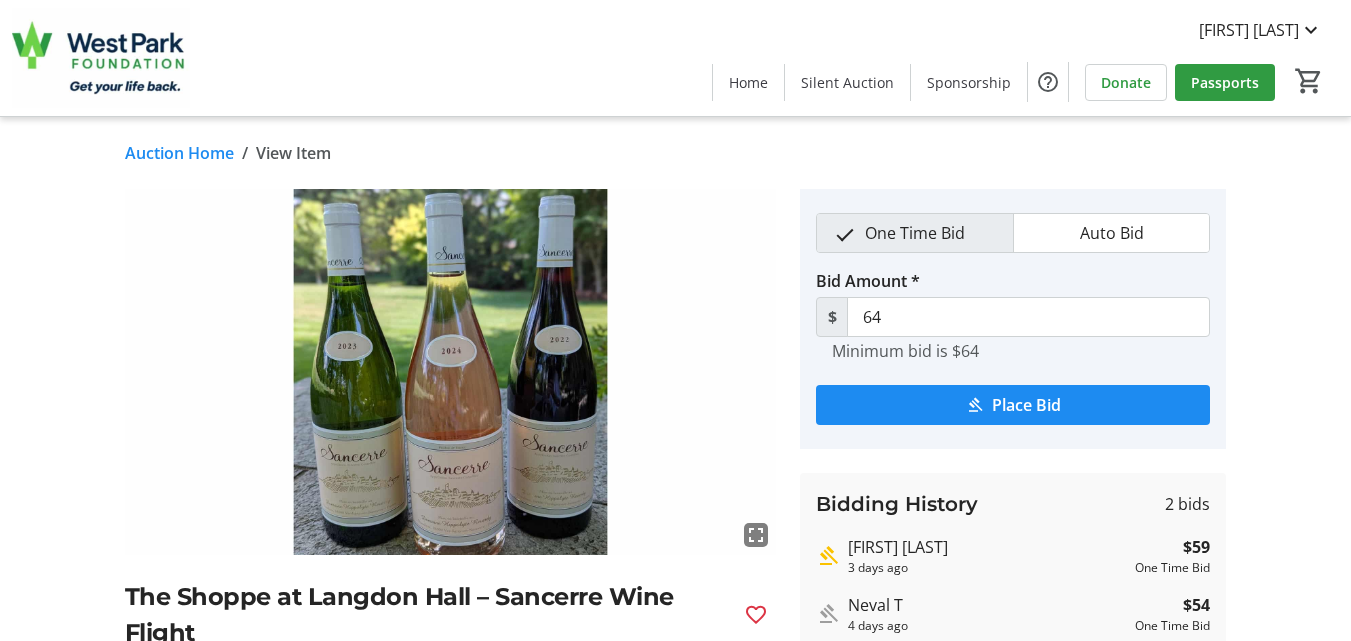 click on "Place Bid" 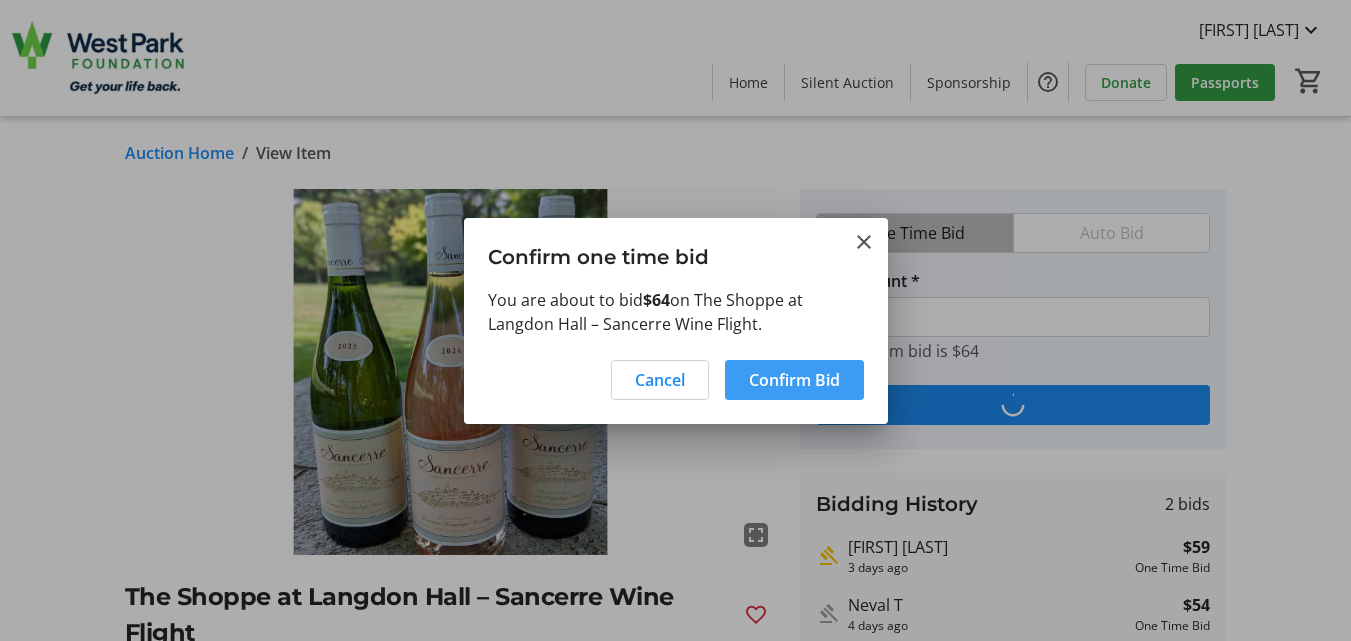 click on "Confirm Bid" at bounding box center (794, 380) 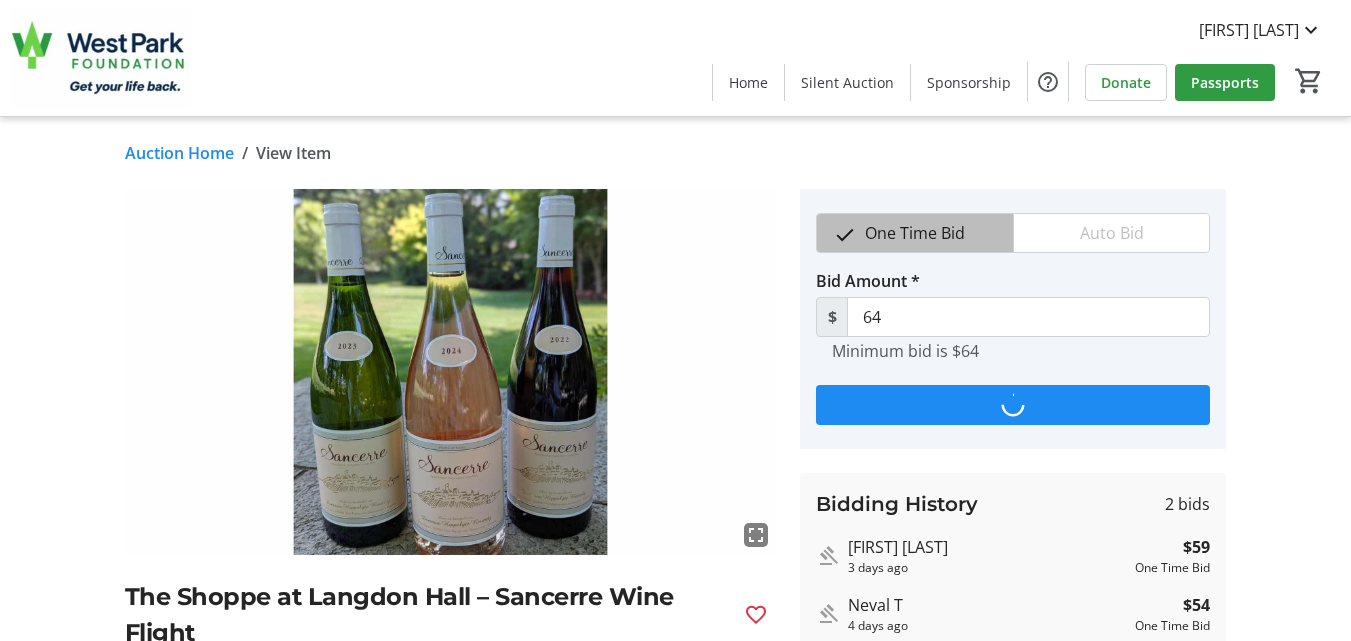 type on "69" 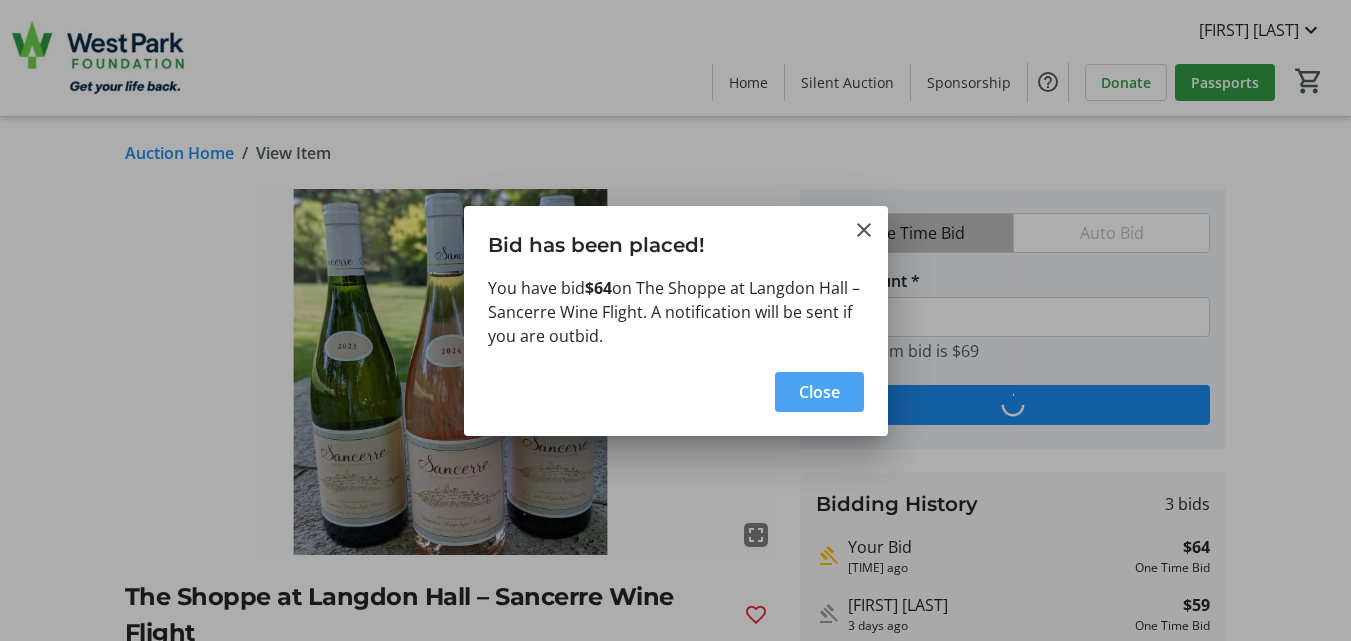 click on "Close" at bounding box center (819, 392) 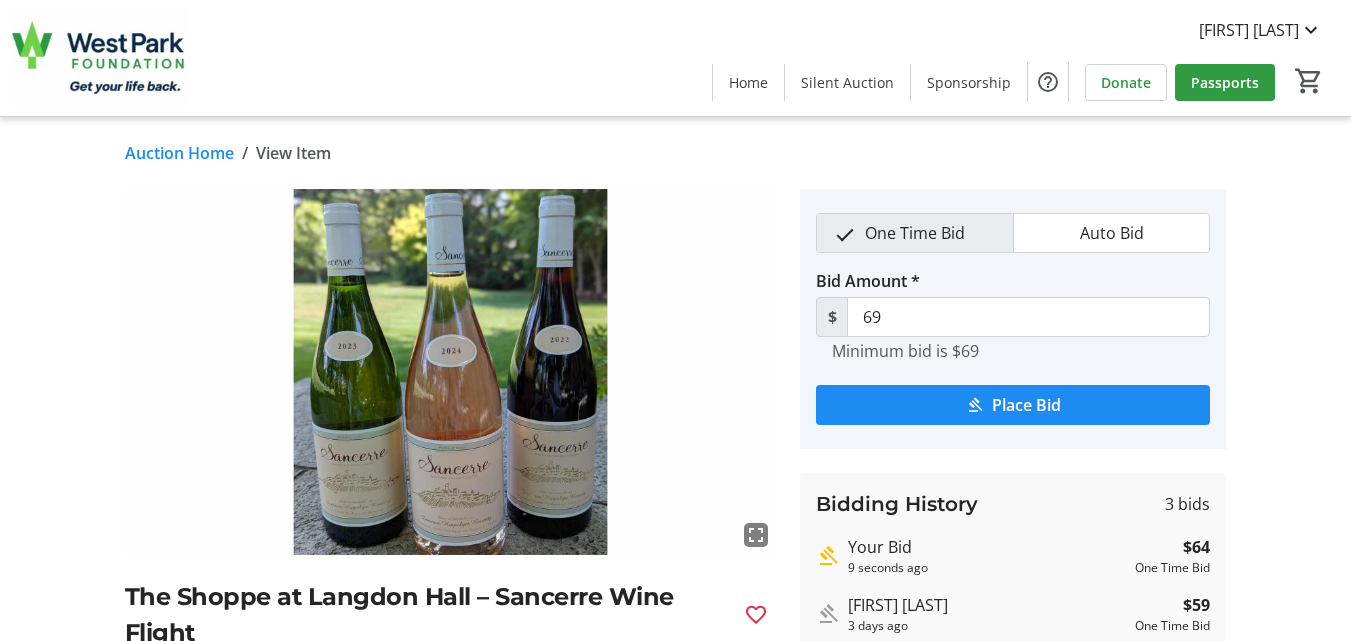click on "Auction Home" 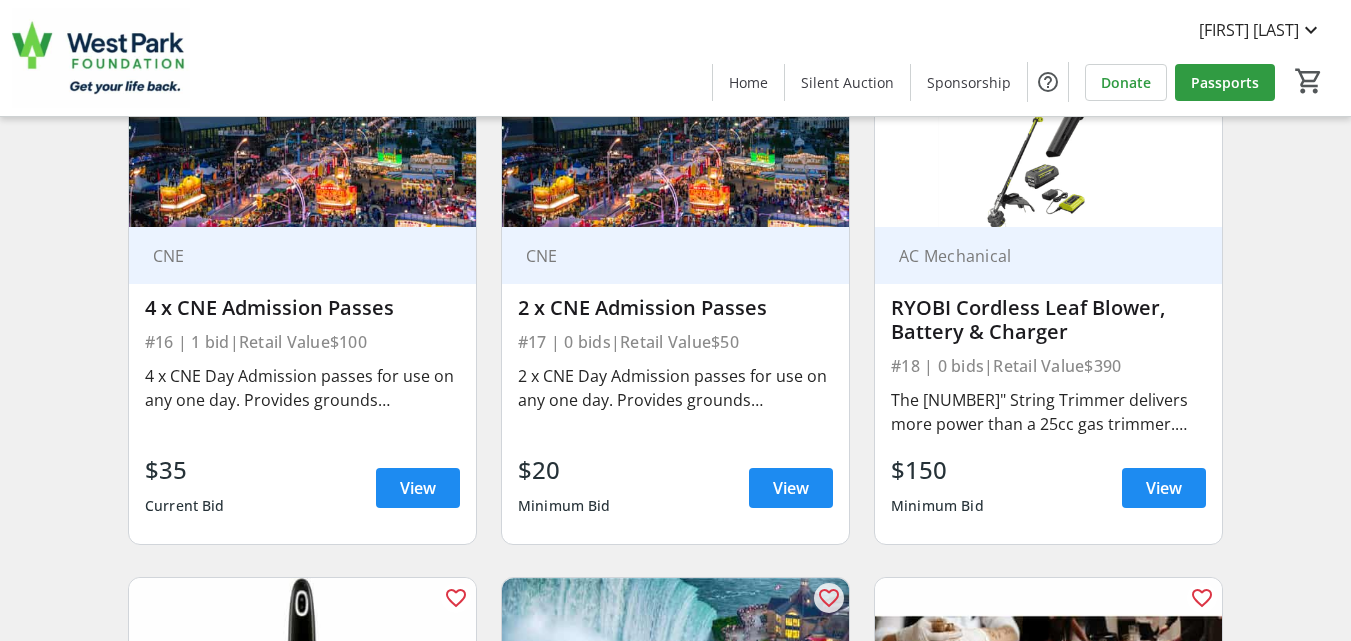 scroll, scrollTop: 3000, scrollLeft: 0, axis: vertical 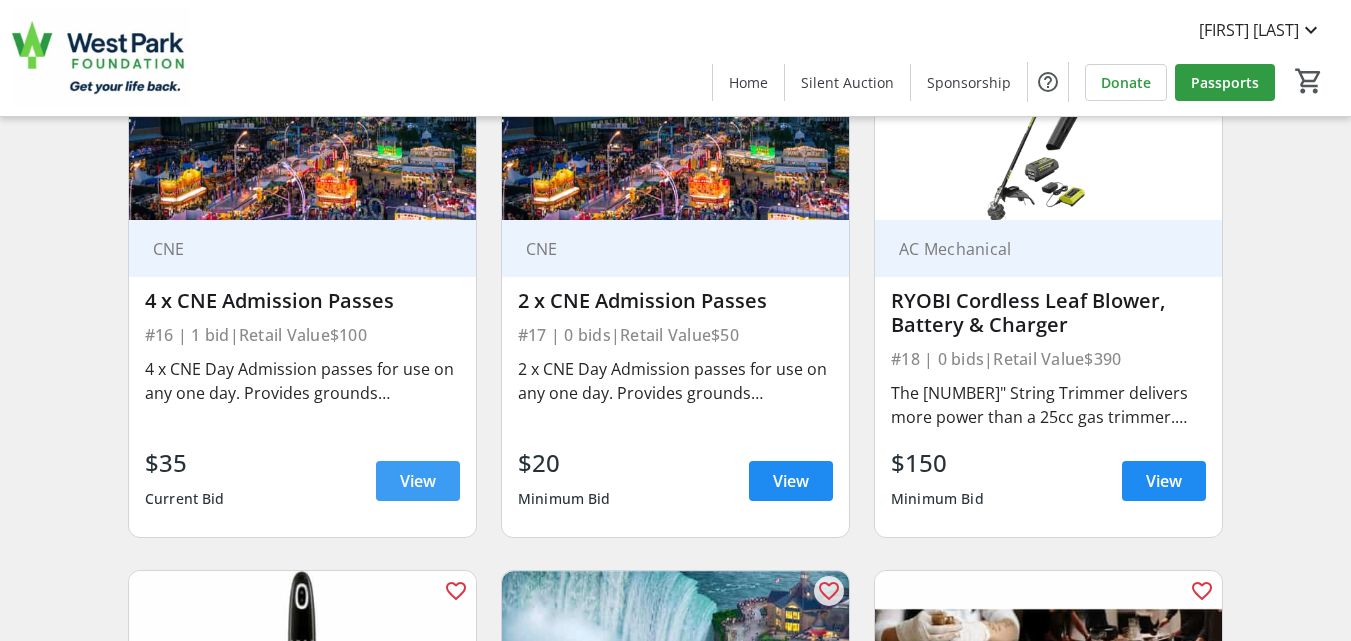 click on "View" at bounding box center (418, 481) 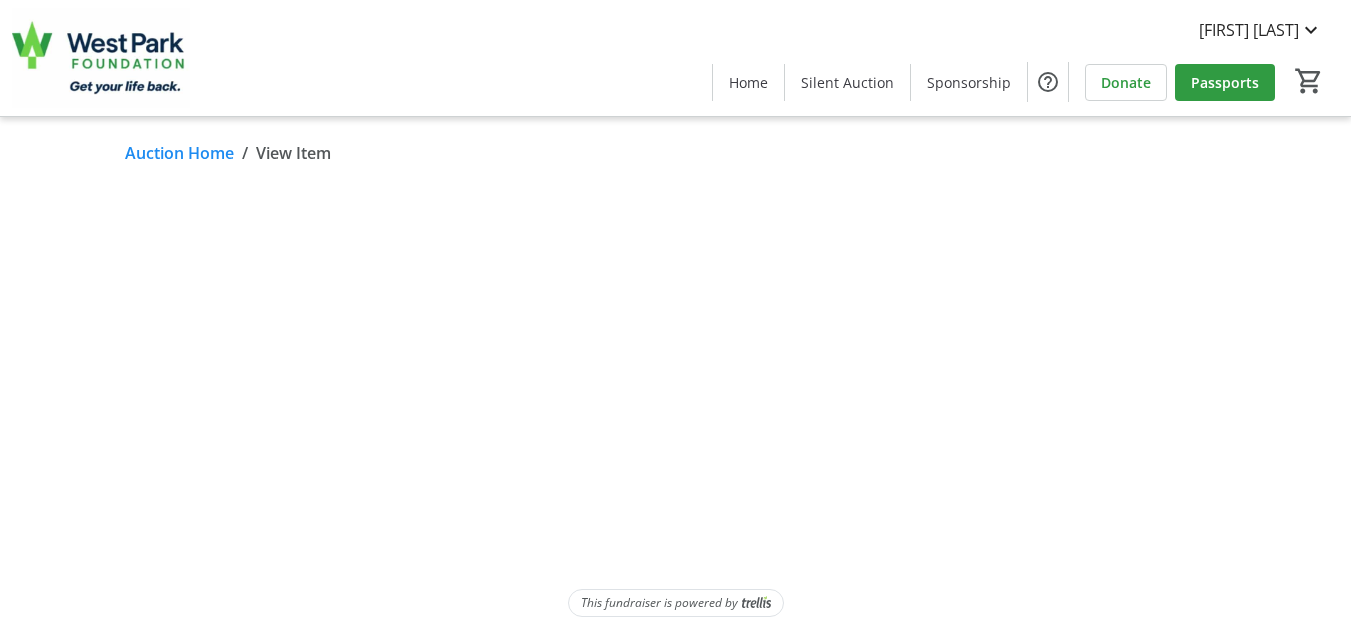 scroll, scrollTop: 0, scrollLeft: 0, axis: both 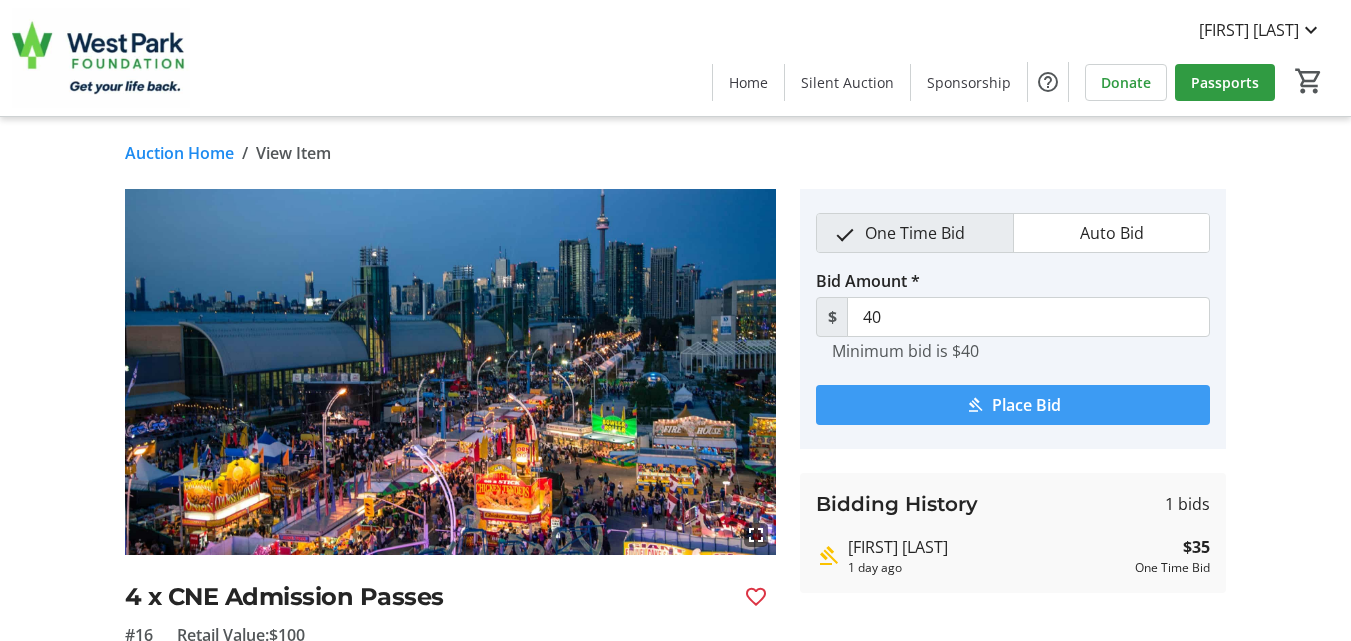 click on "Place Bid" 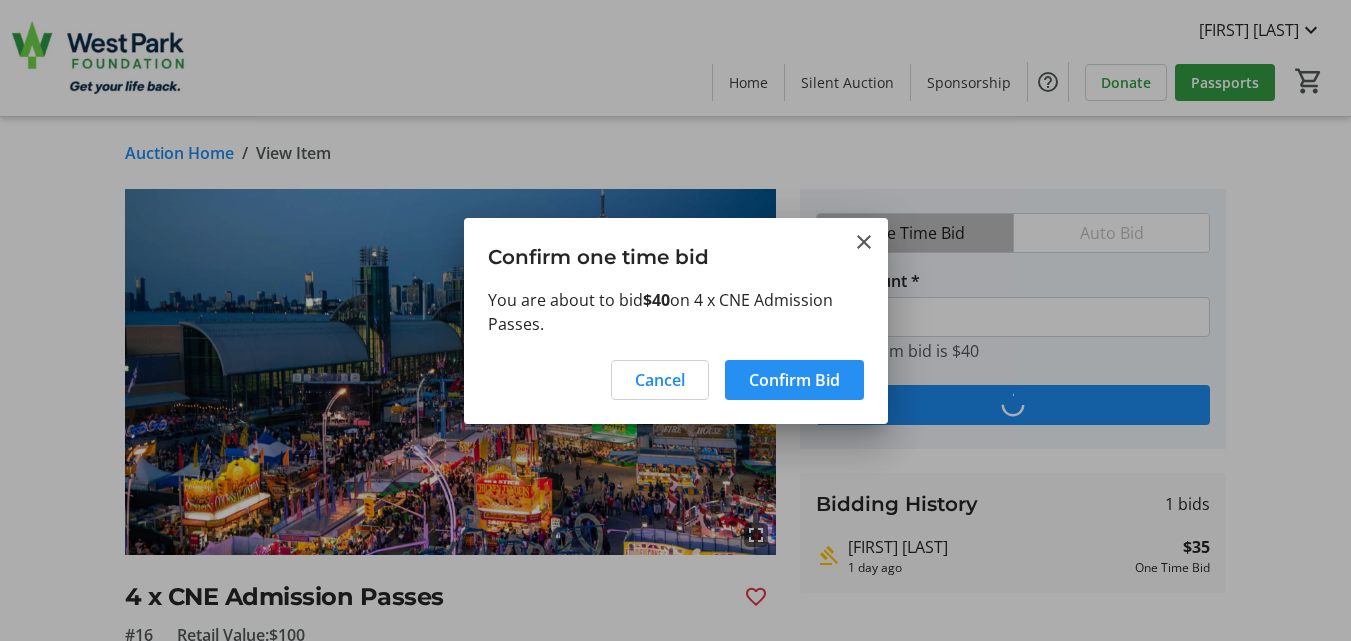 click on "Confirm Bid" at bounding box center (794, 380) 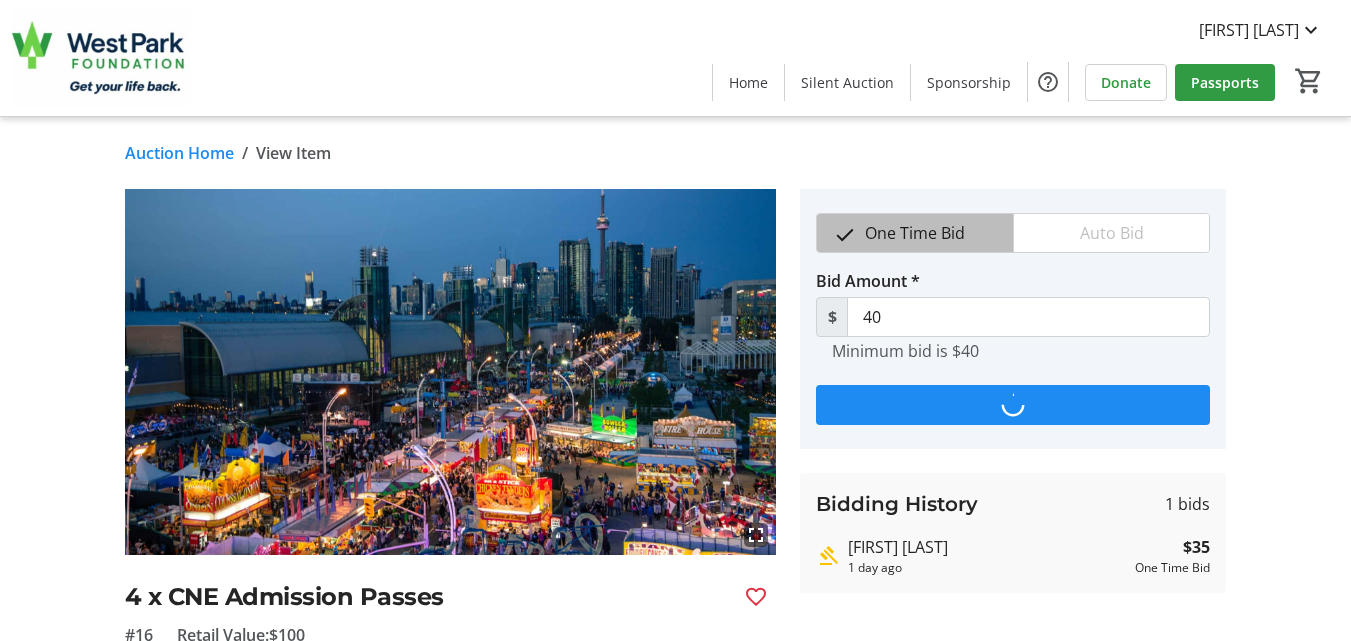 type on "45" 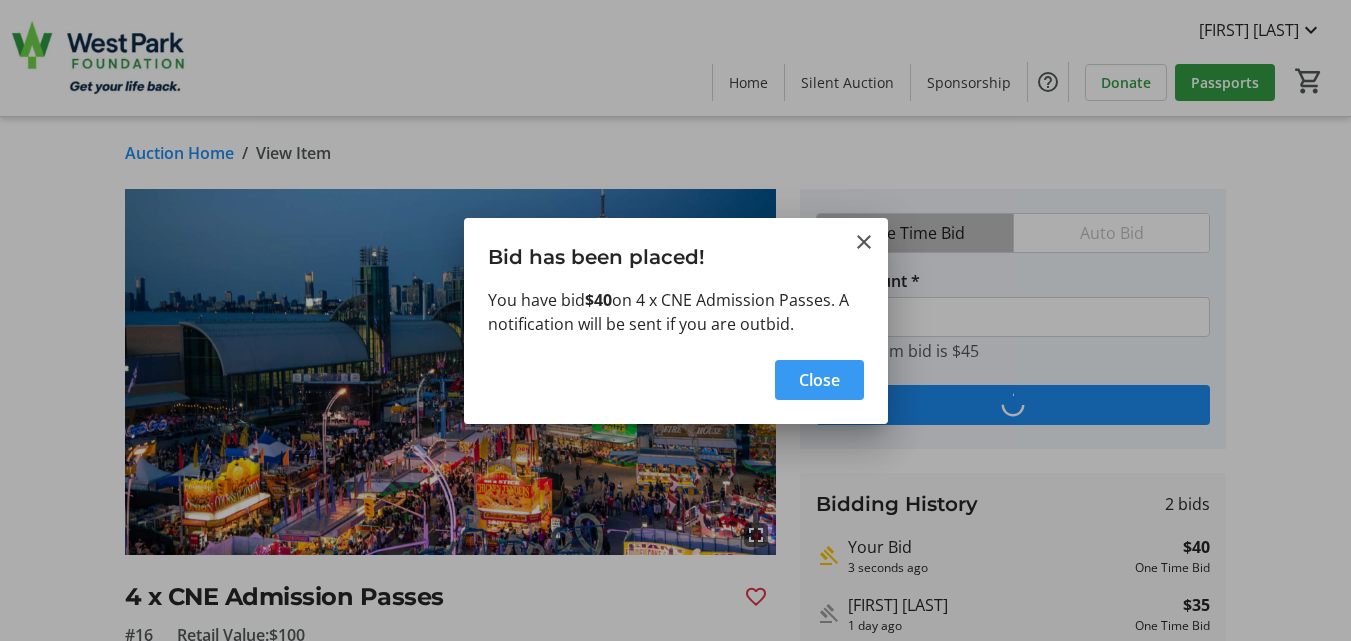 click on "Close" at bounding box center (819, 380) 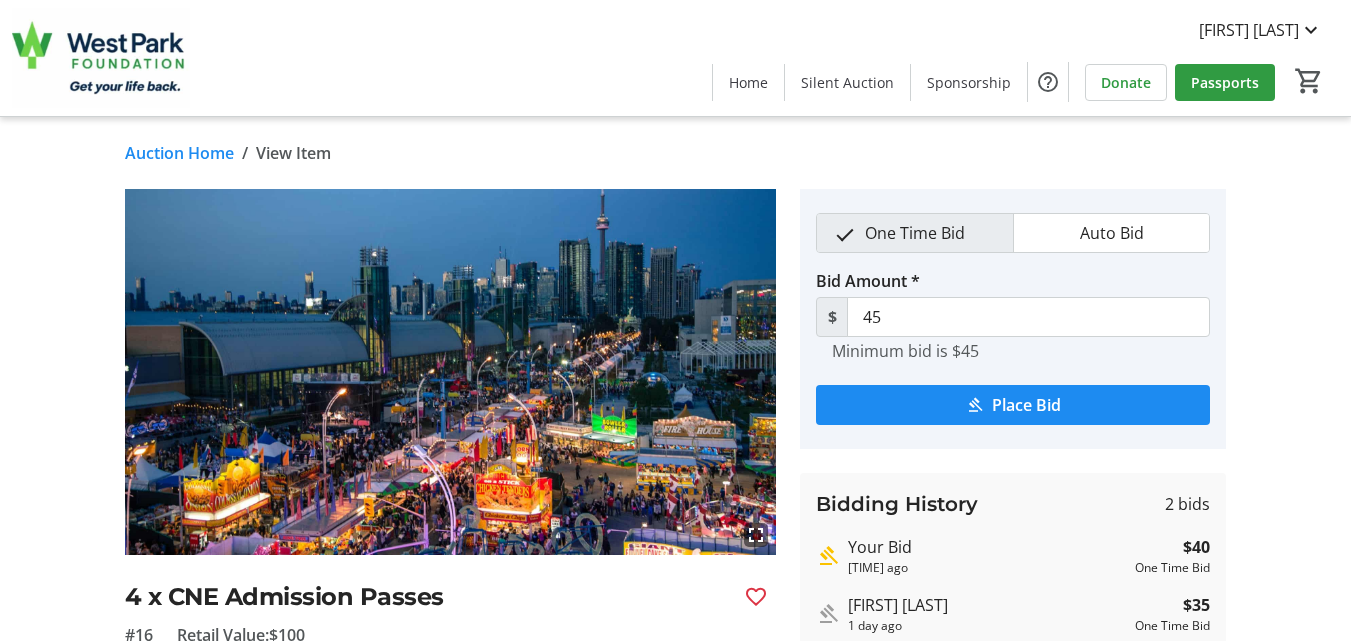 click on "Auction Home" 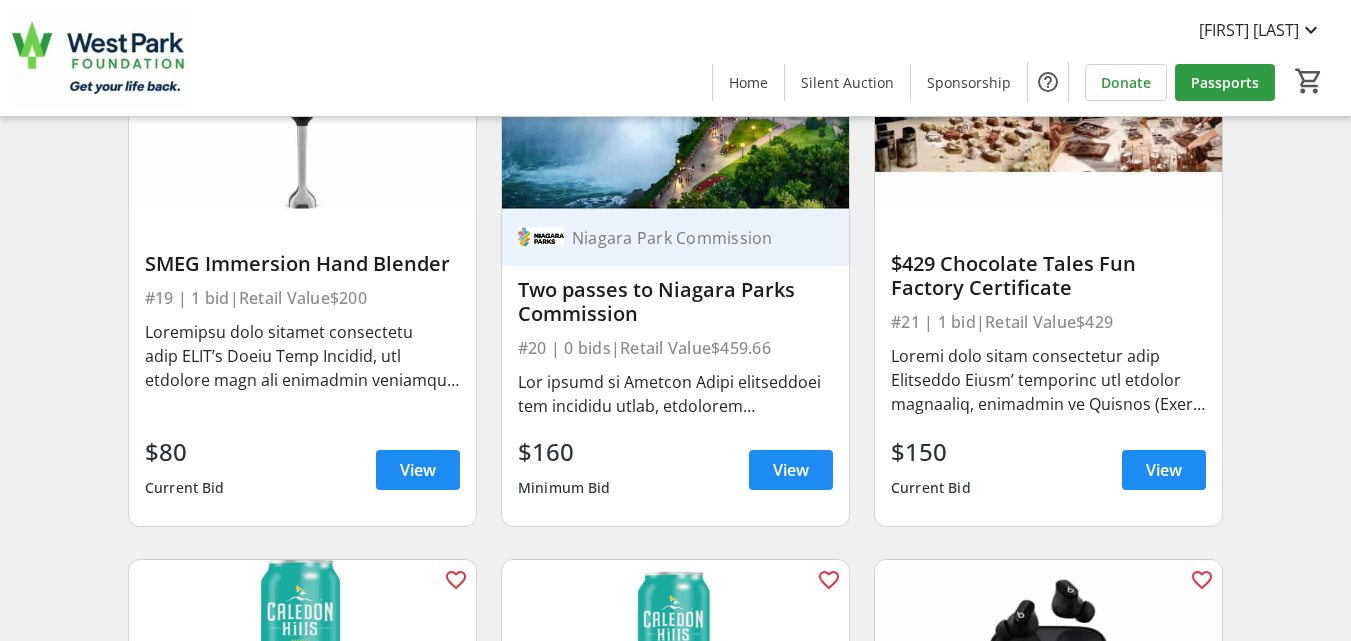 scroll, scrollTop: 3520, scrollLeft: 0, axis: vertical 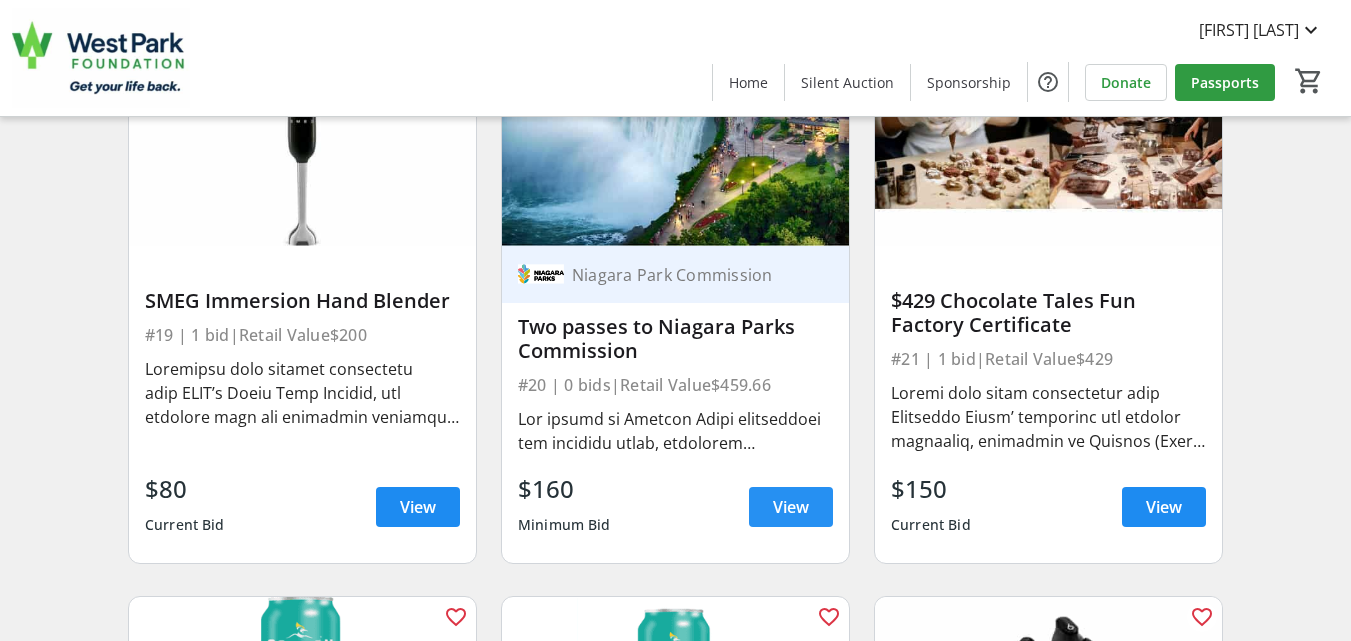 click on "View" at bounding box center [791, 507] 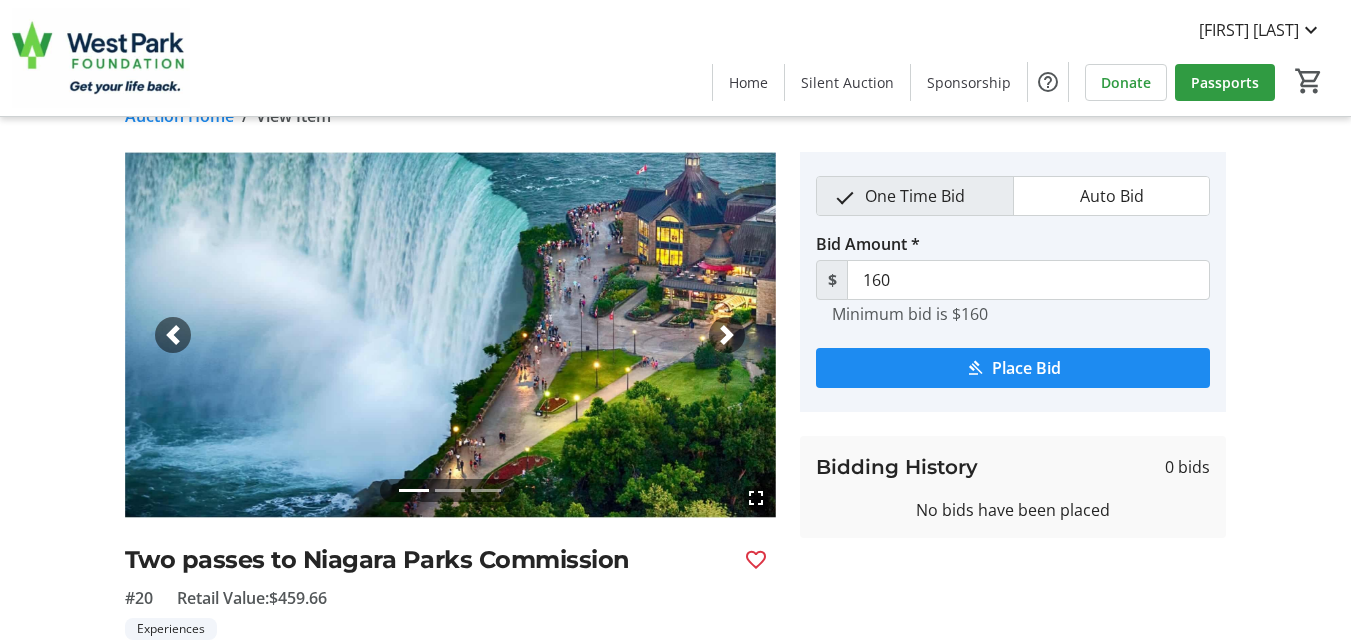 scroll, scrollTop: 0, scrollLeft: 0, axis: both 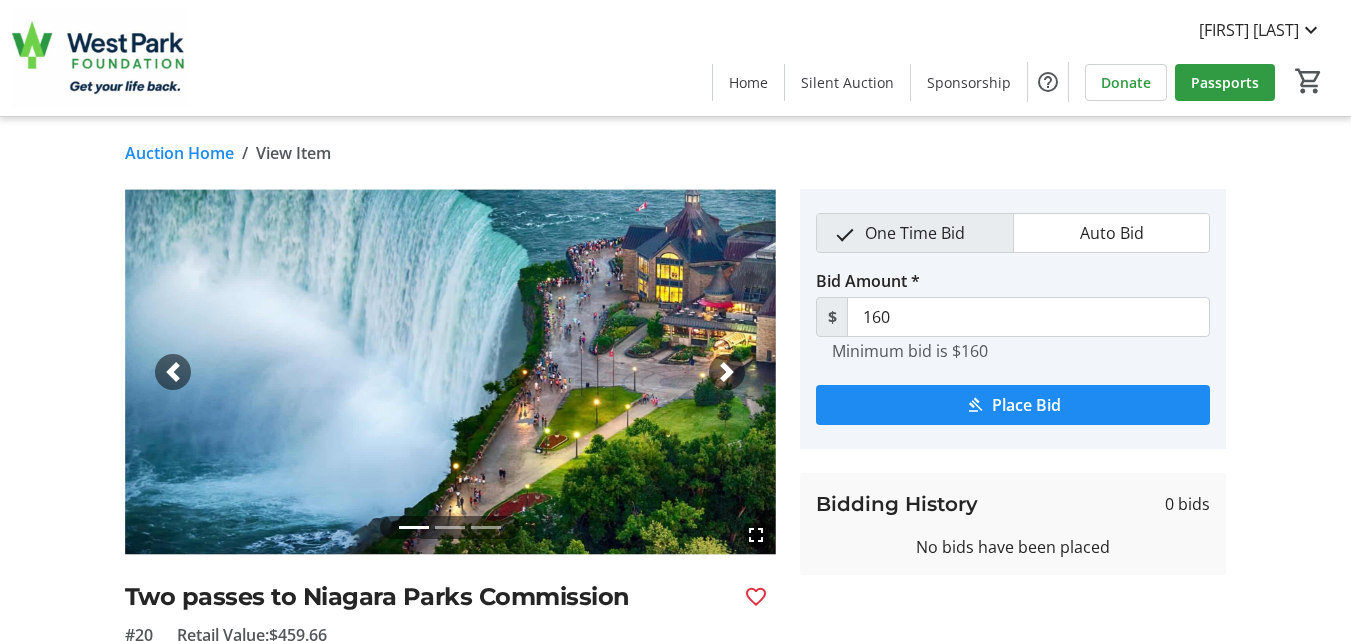 click on "Auction Home" 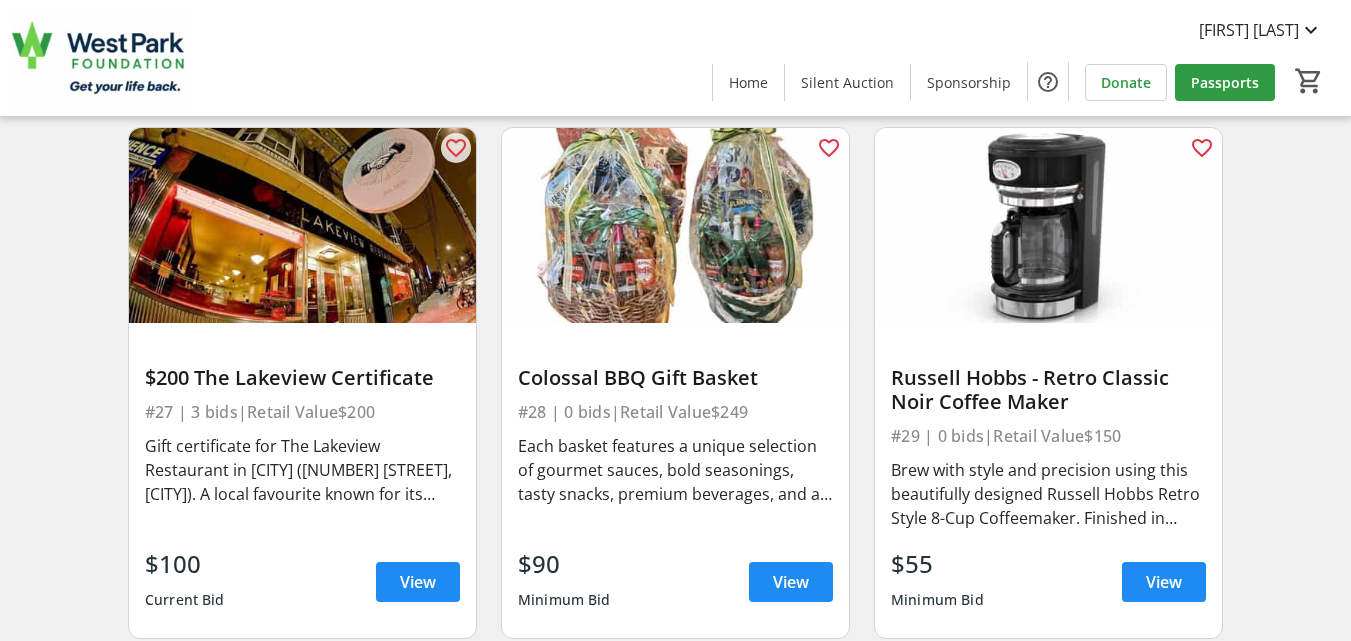 scroll, scrollTop: 5080, scrollLeft: 0, axis: vertical 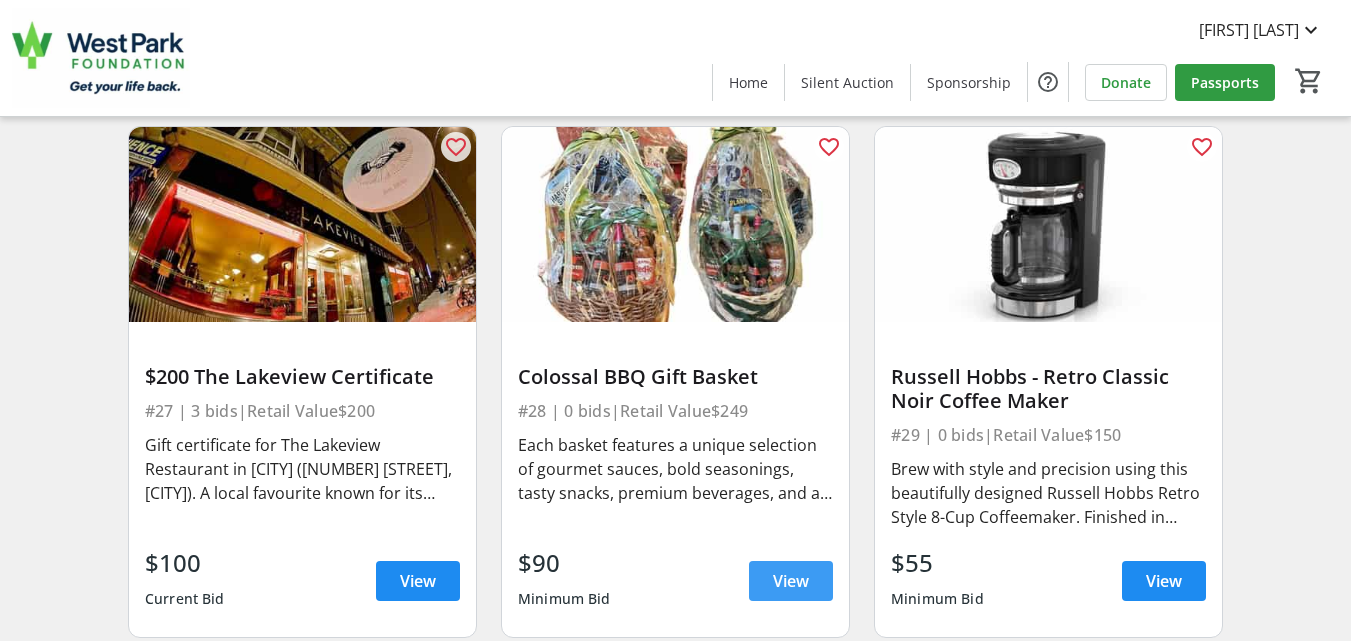 click on "View" at bounding box center [791, 581] 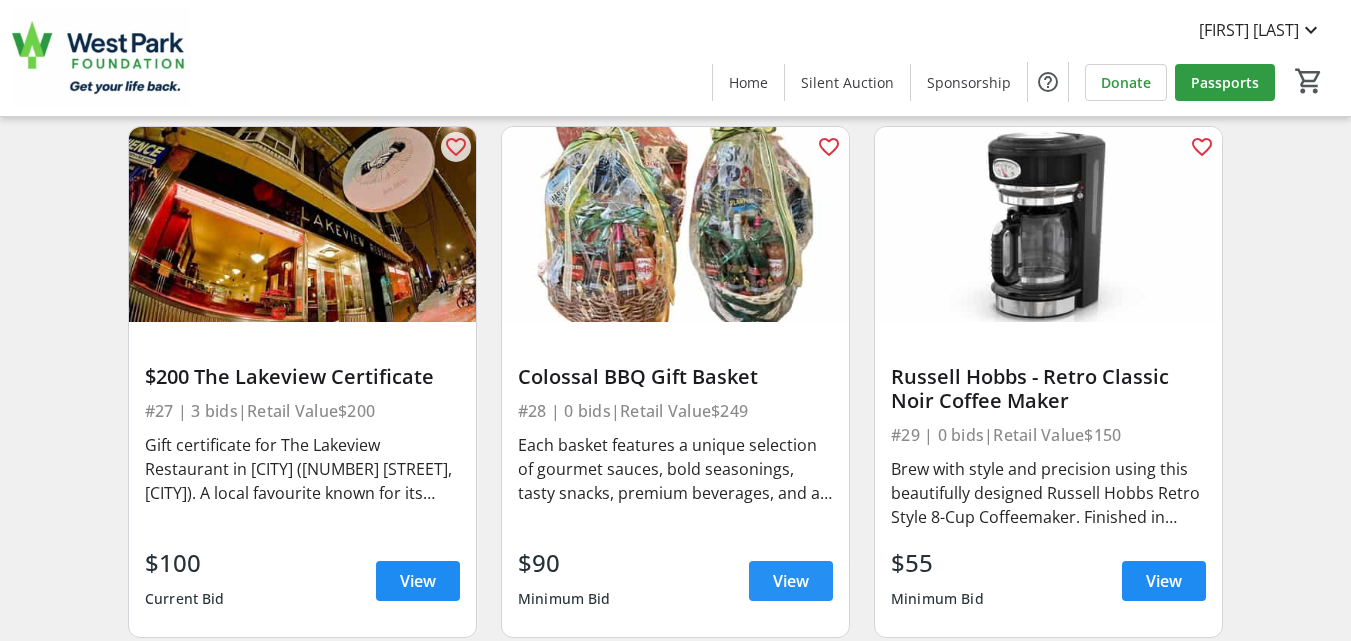 scroll, scrollTop: 0, scrollLeft: 0, axis: both 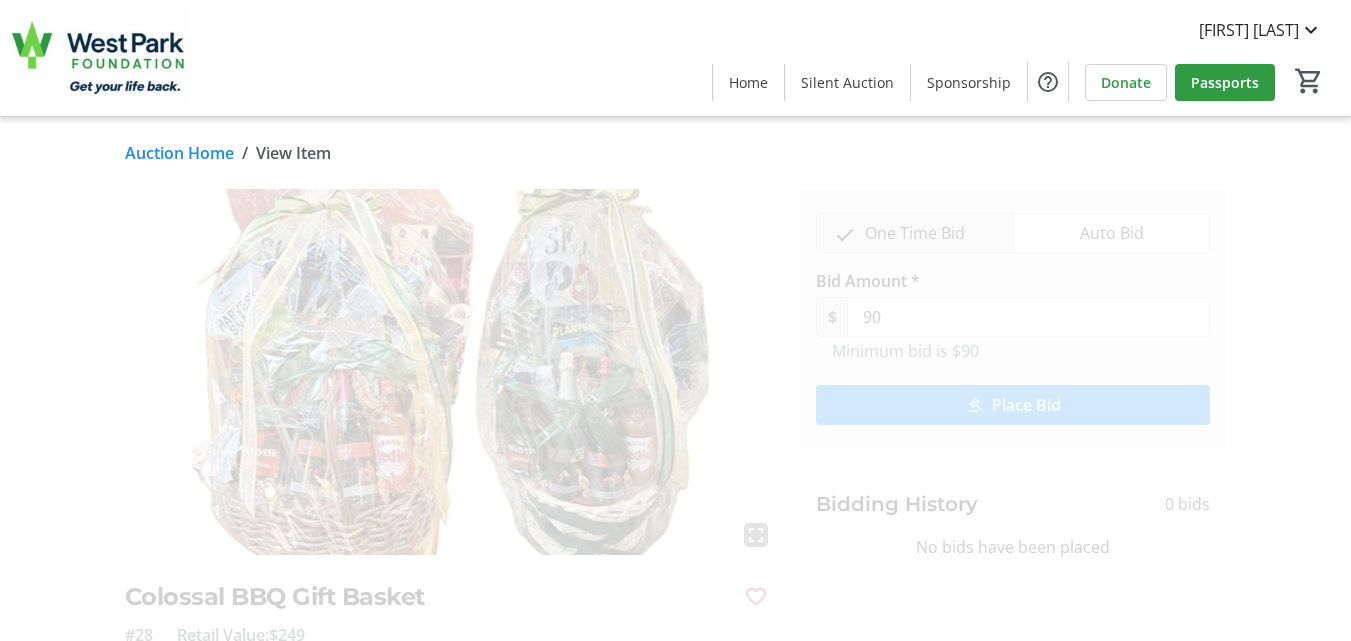 click on "Place Bid" 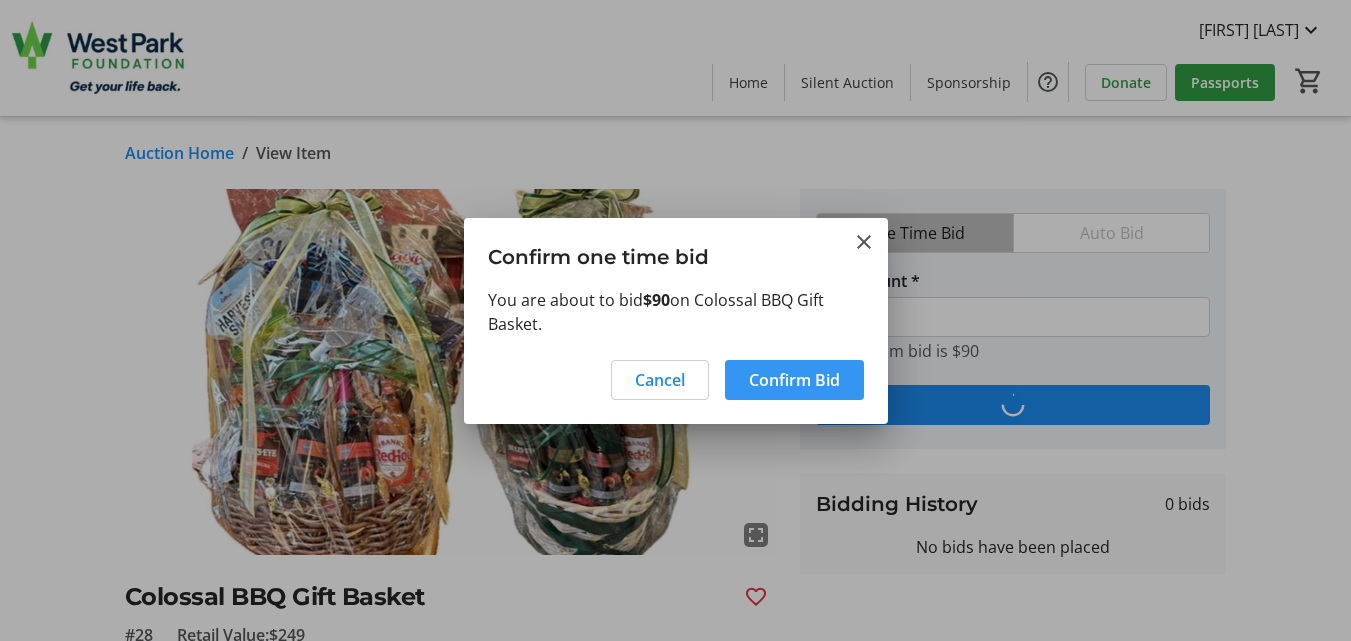 drag, startPoint x: 823, startPoint y: 376, endPoint x: 652, endPoint y: 519, distance: 222.91254 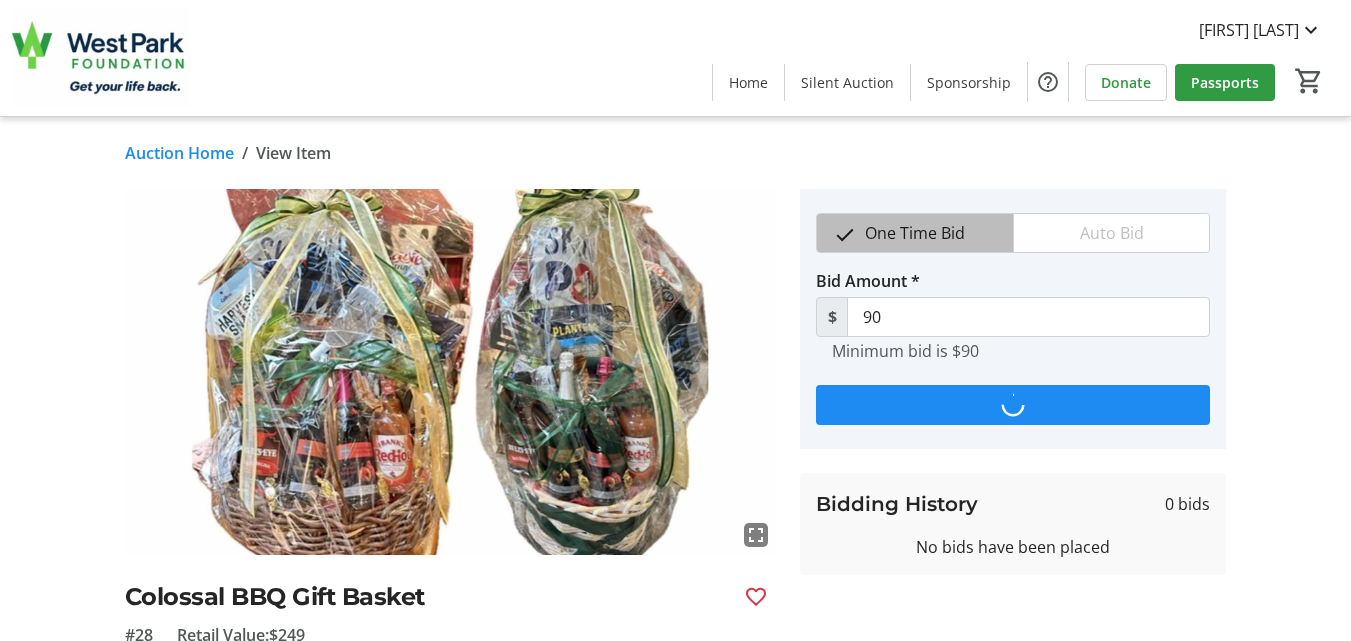 type on "95" 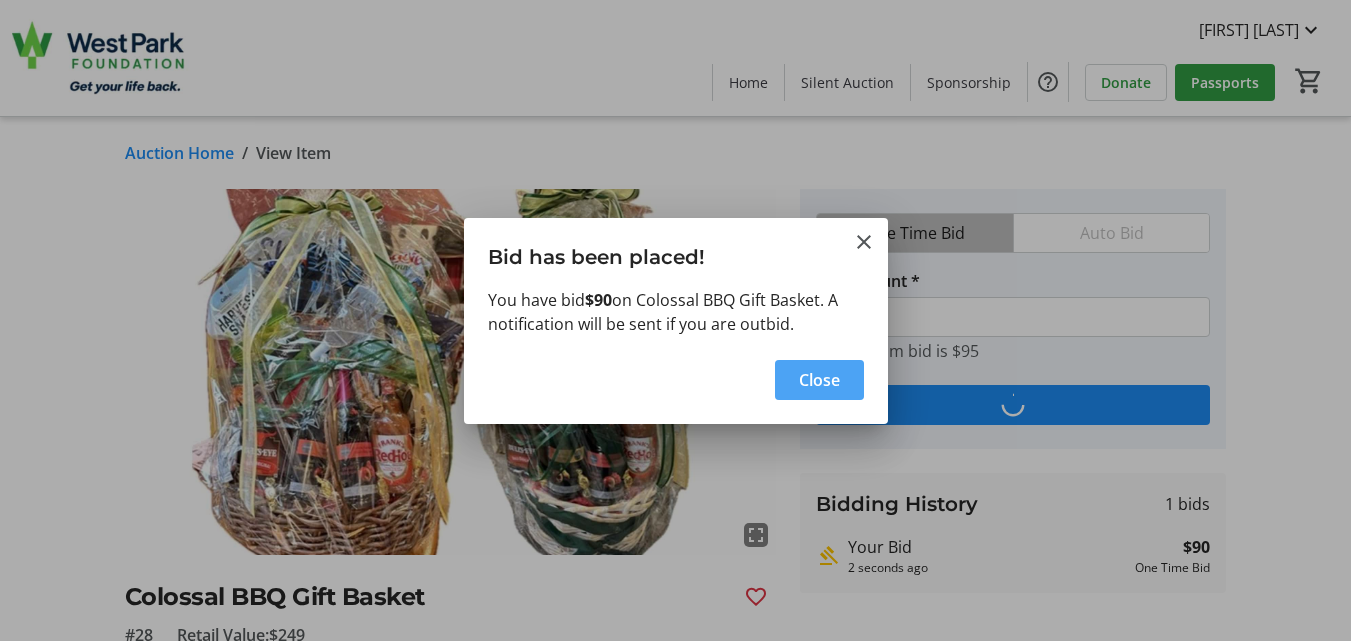 click on "Close" at bounding box center [819, 380] 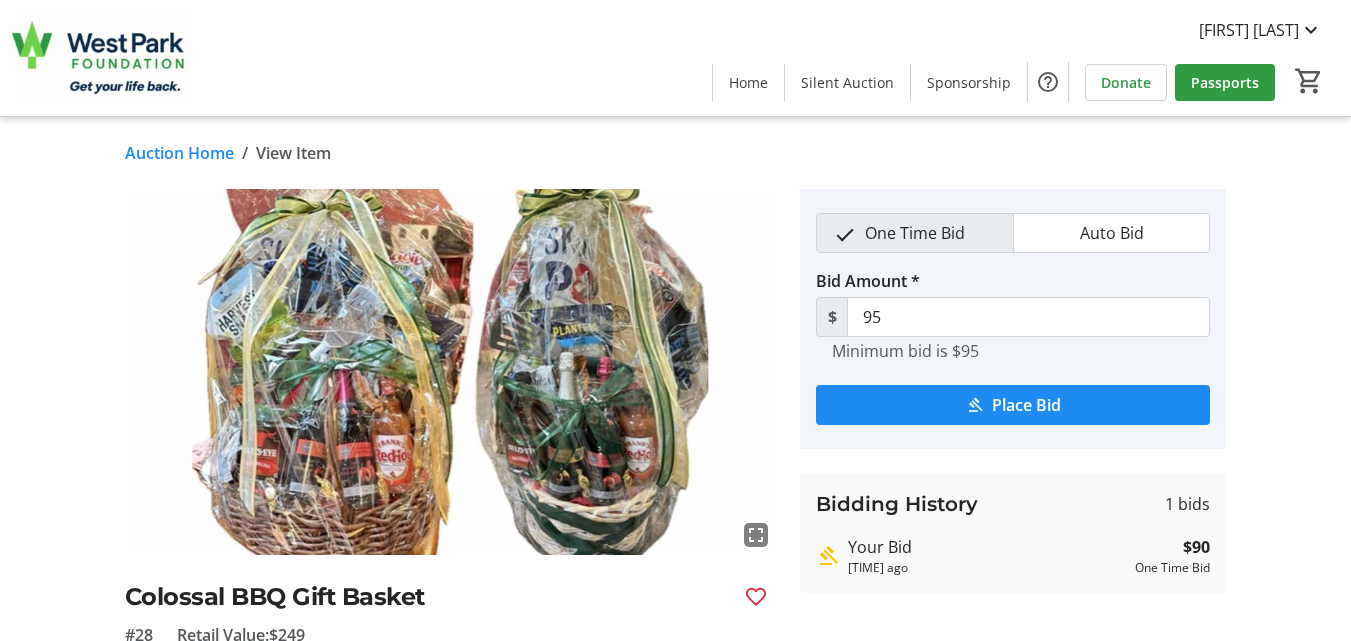 click on "Auction Home" 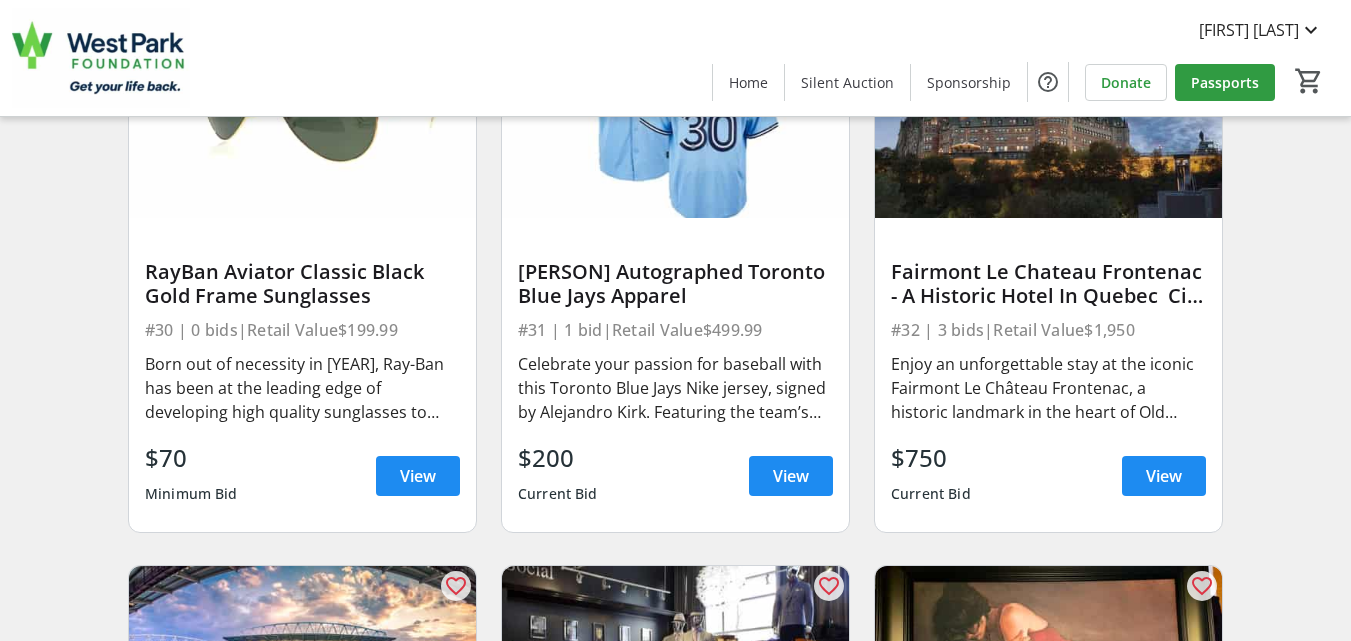 scroll, scrollTop: 5760, scrollLeft: 0, axis: vertical 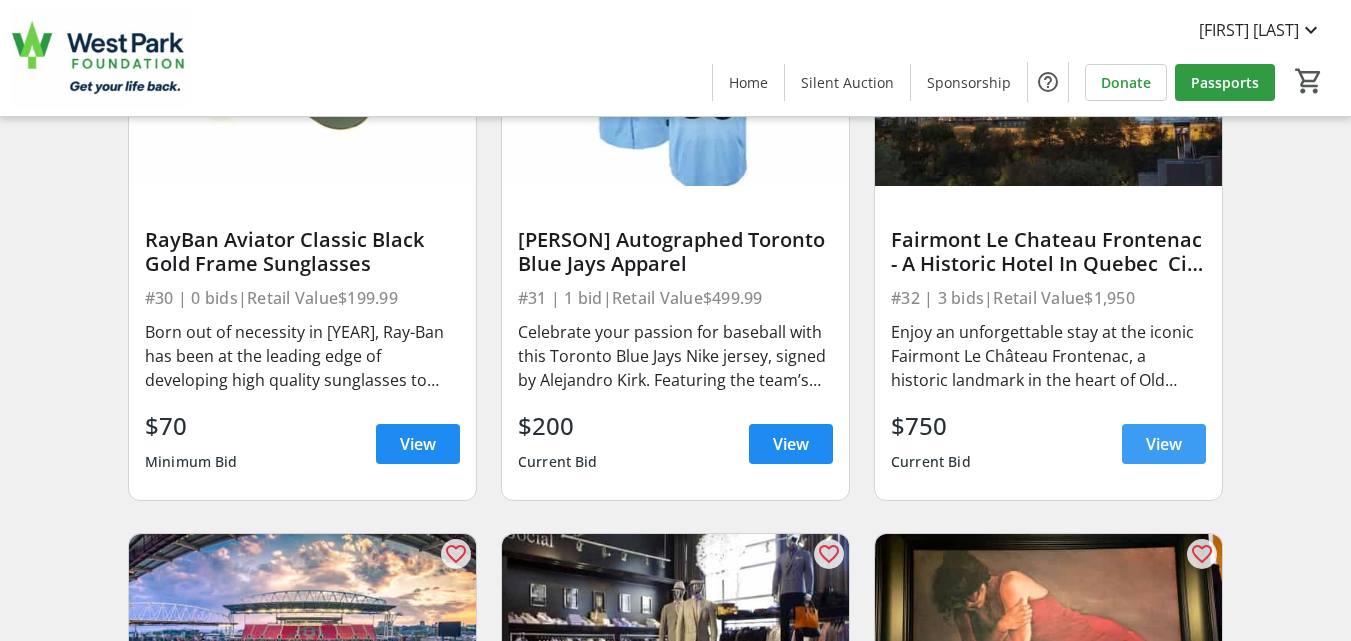 click on "View" at bounding box center [1164, 444] 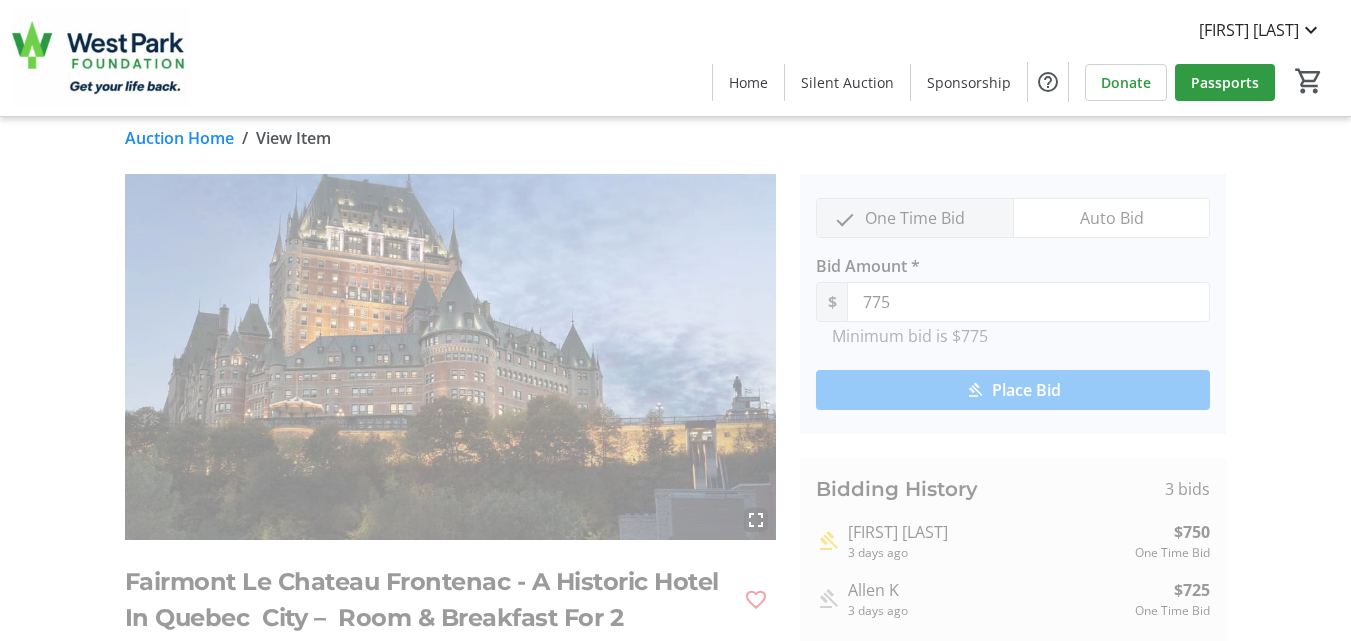 scroll, scrollTop: 0, scrollLeft: 0, axis: both 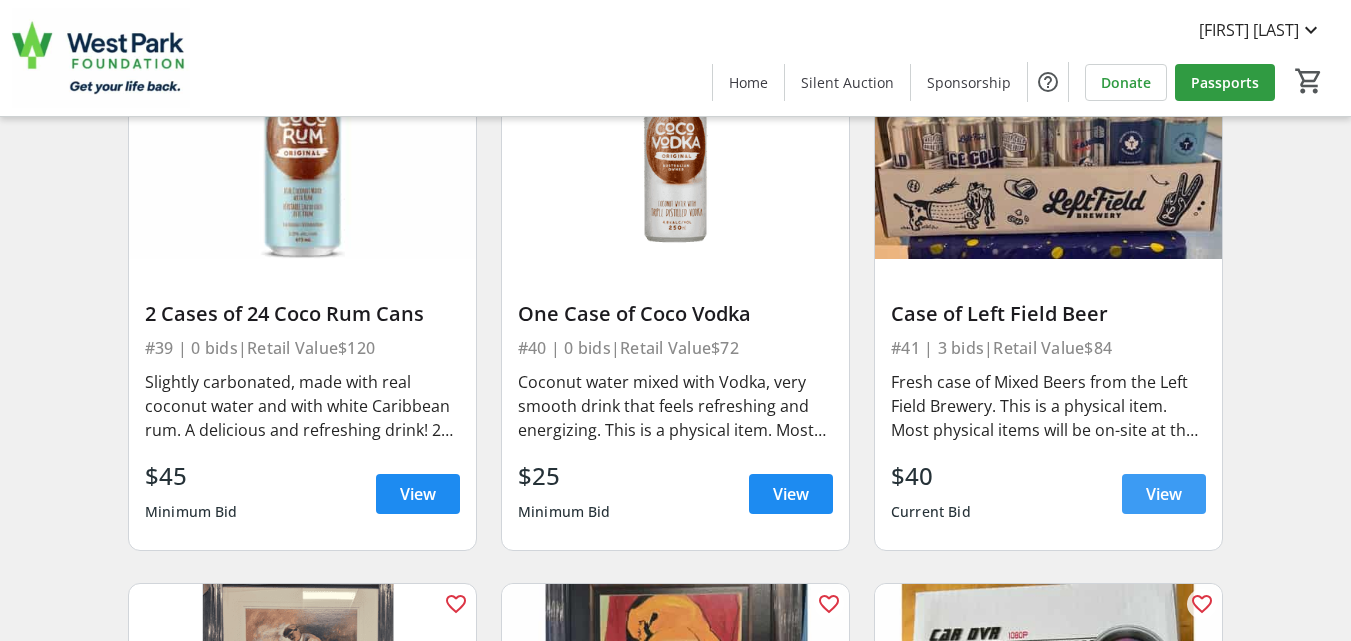 click on "View" at bounding box center [1164, 494] 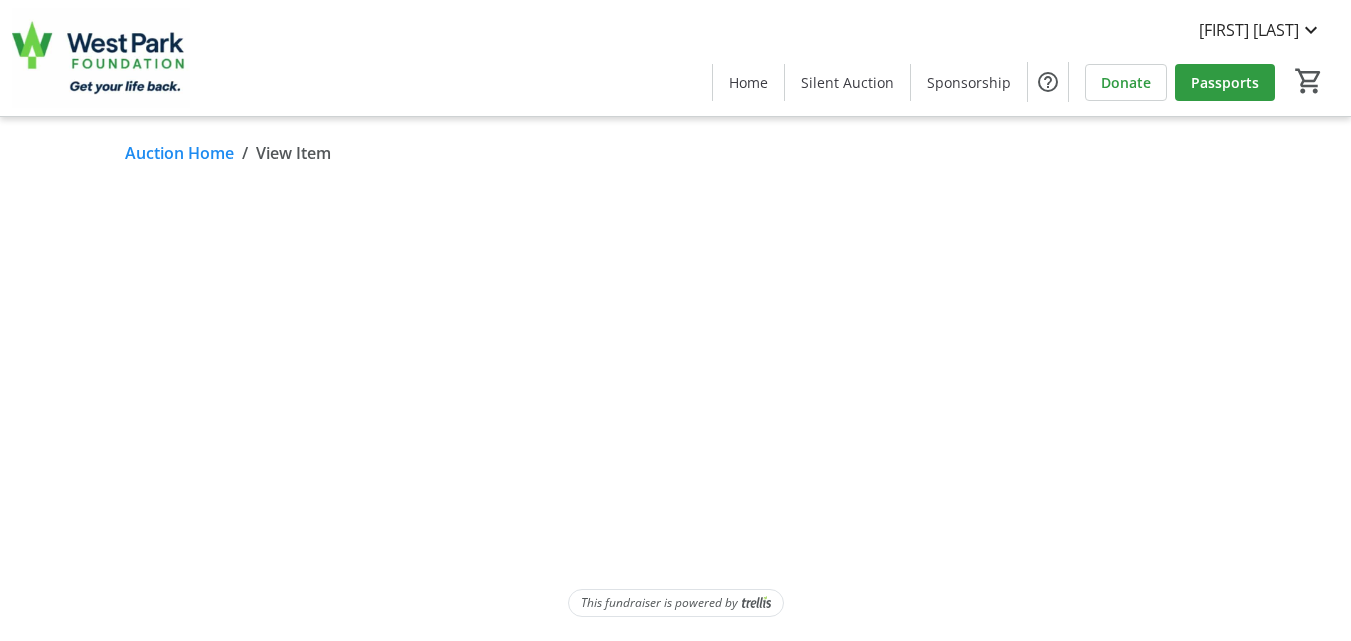 scroll, scrollTop: 0, scrollLeft: 0, axis: both 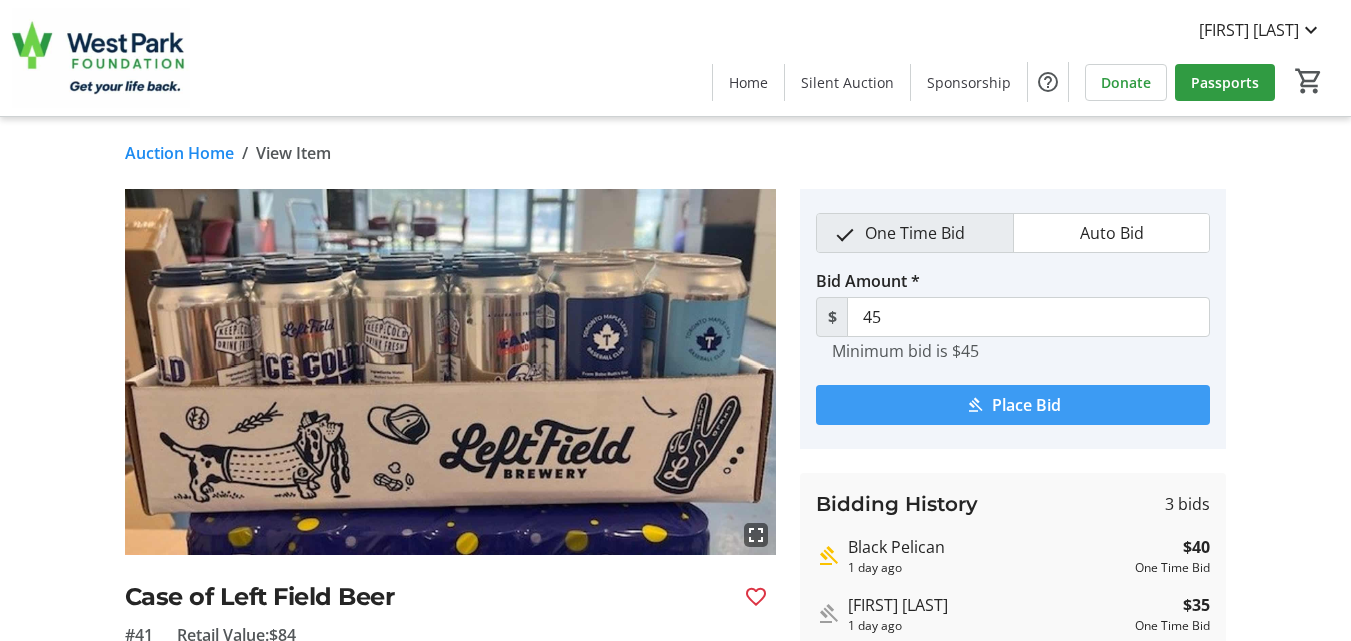 click on "Place Bid" 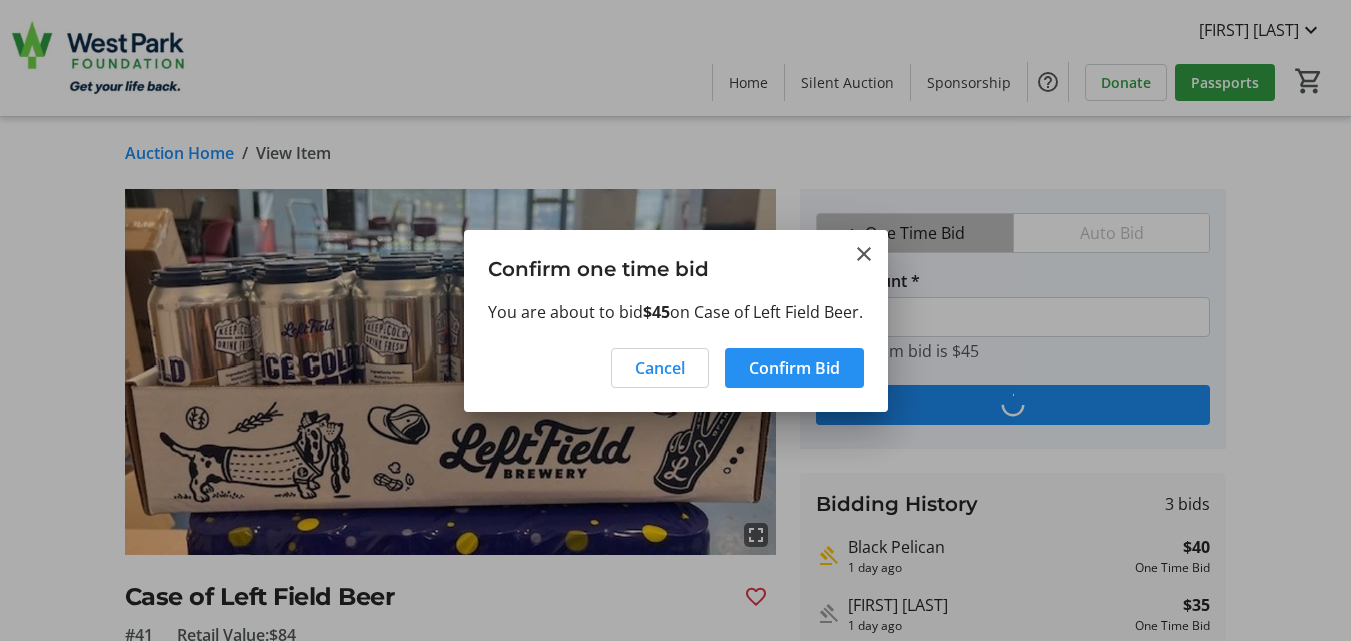 click on "Confirm Bid" at bounding box center [794, 368] 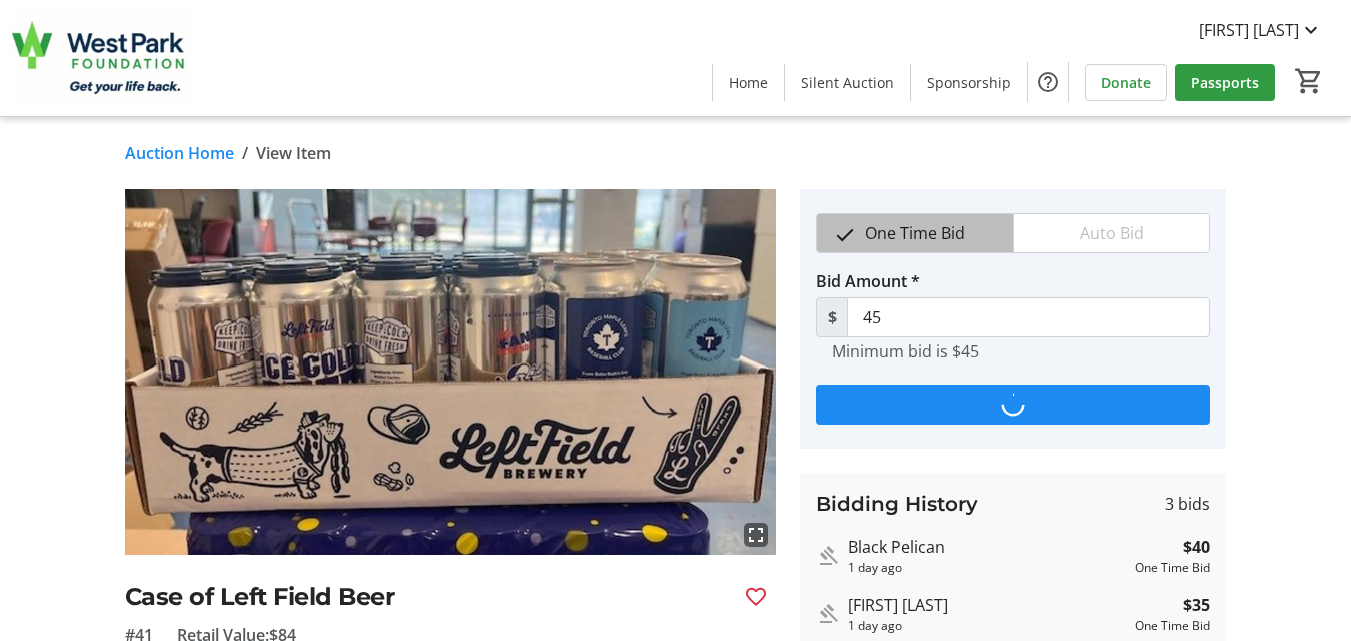 type on "50" 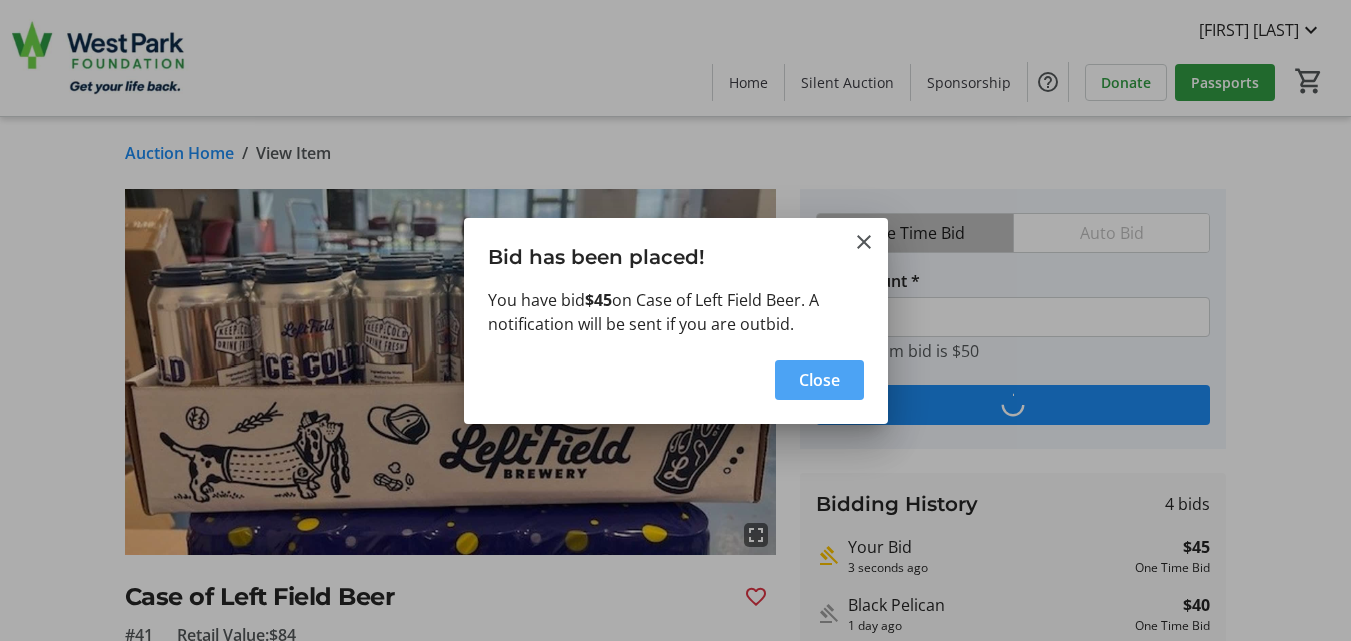 click on "Close" at bounding box center [819, 380] 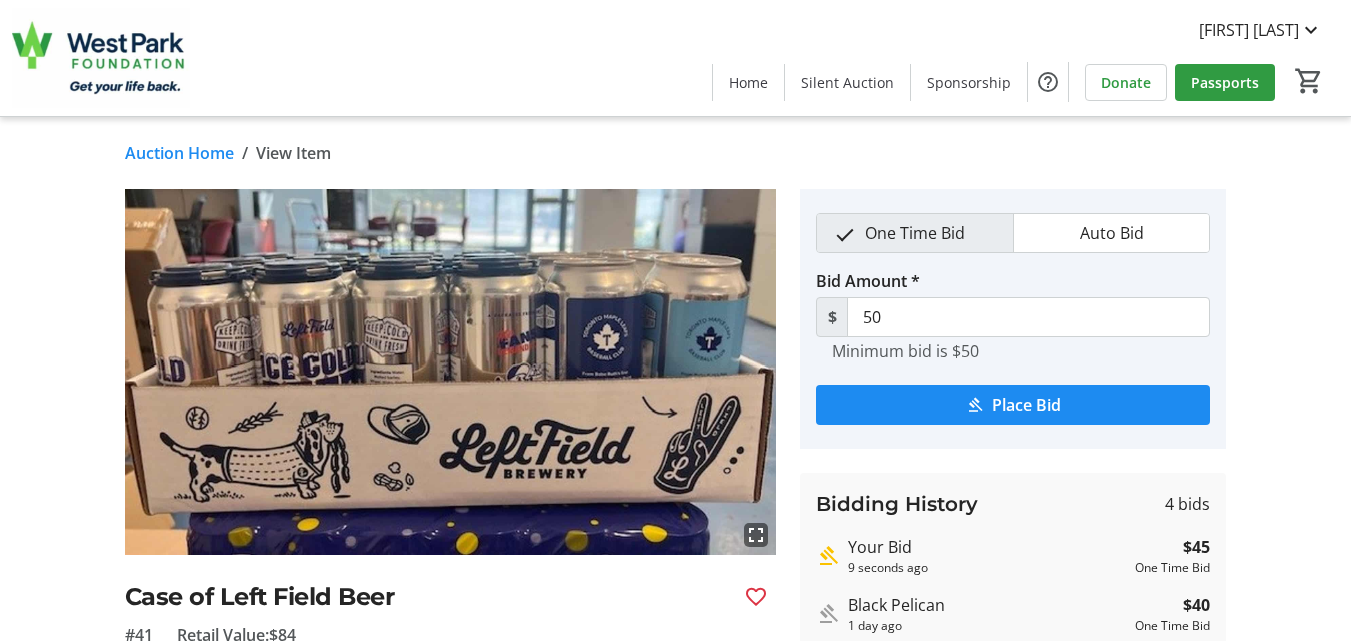 click on "Auction Home" 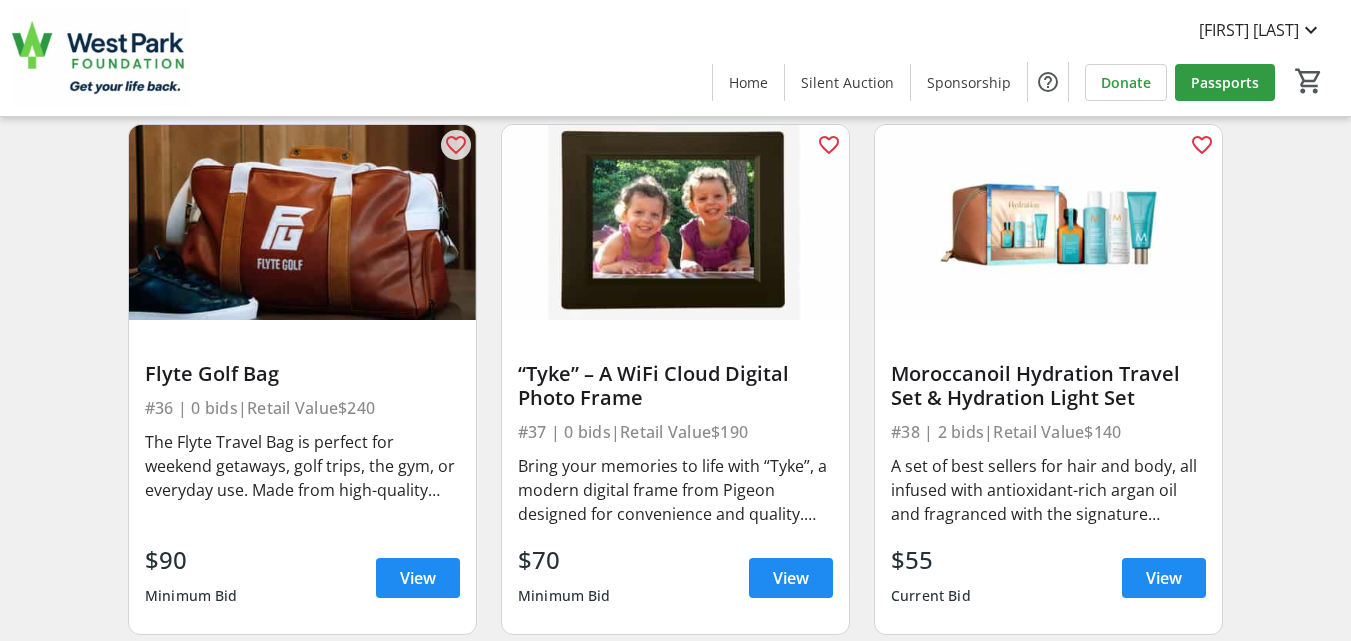 scroll, scrollTop: 0, scrollLeft: 0, axis: both 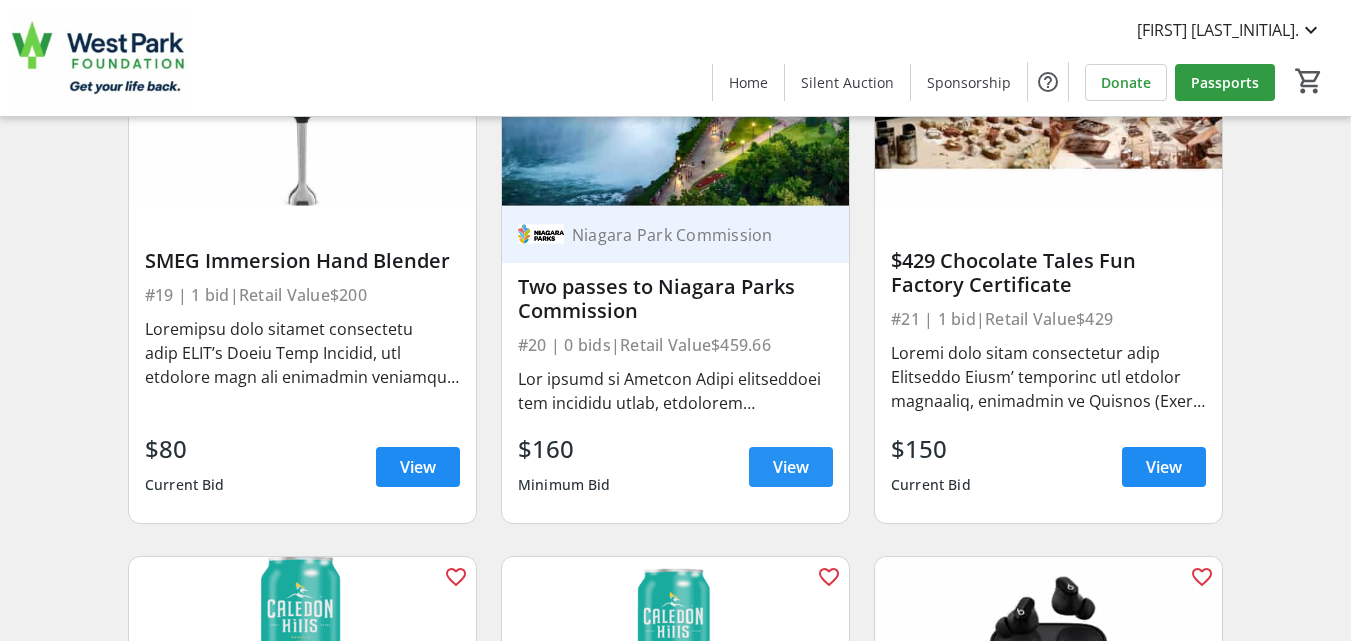click on "View" at bounding box center (791, 467) 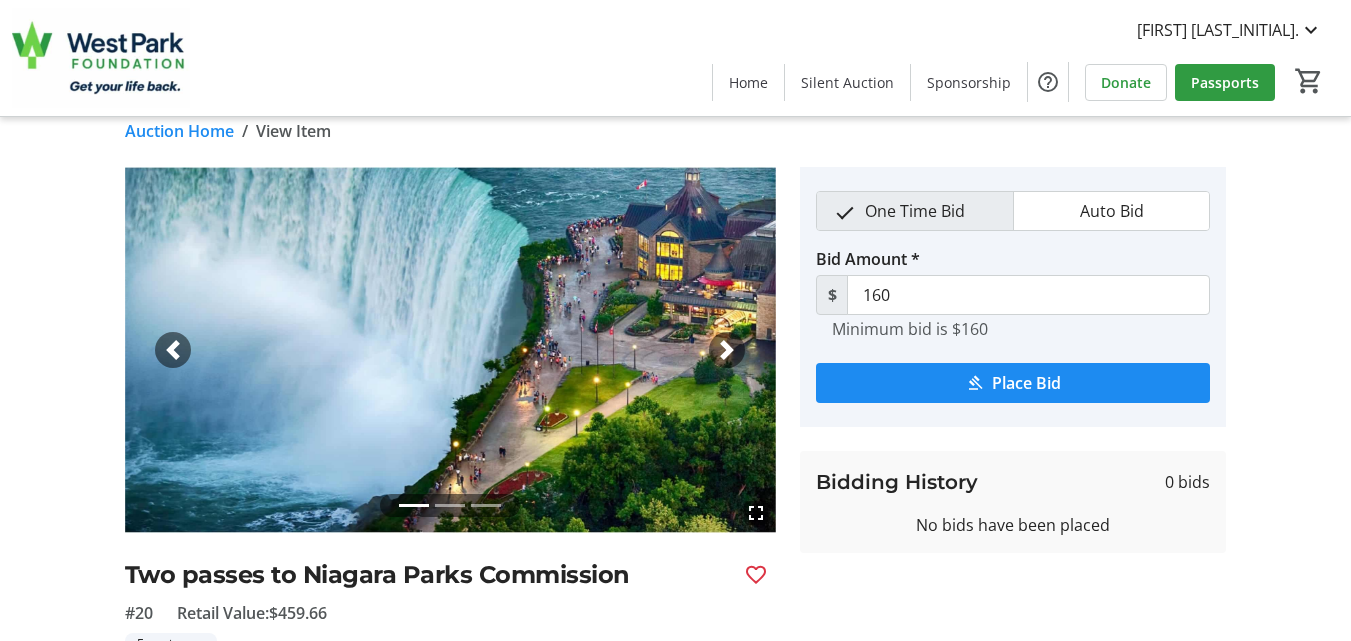 scroll, scrollTop: 0, scrollLeft: 0, axis: both 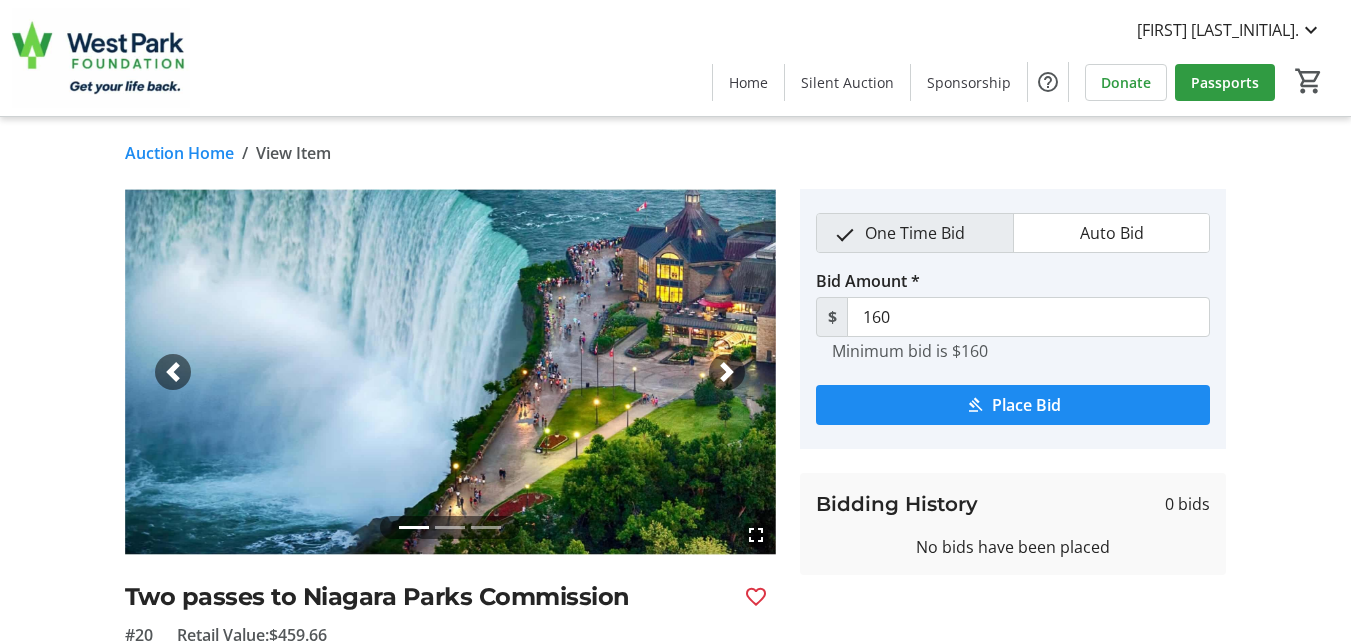 click on "Auction Home" 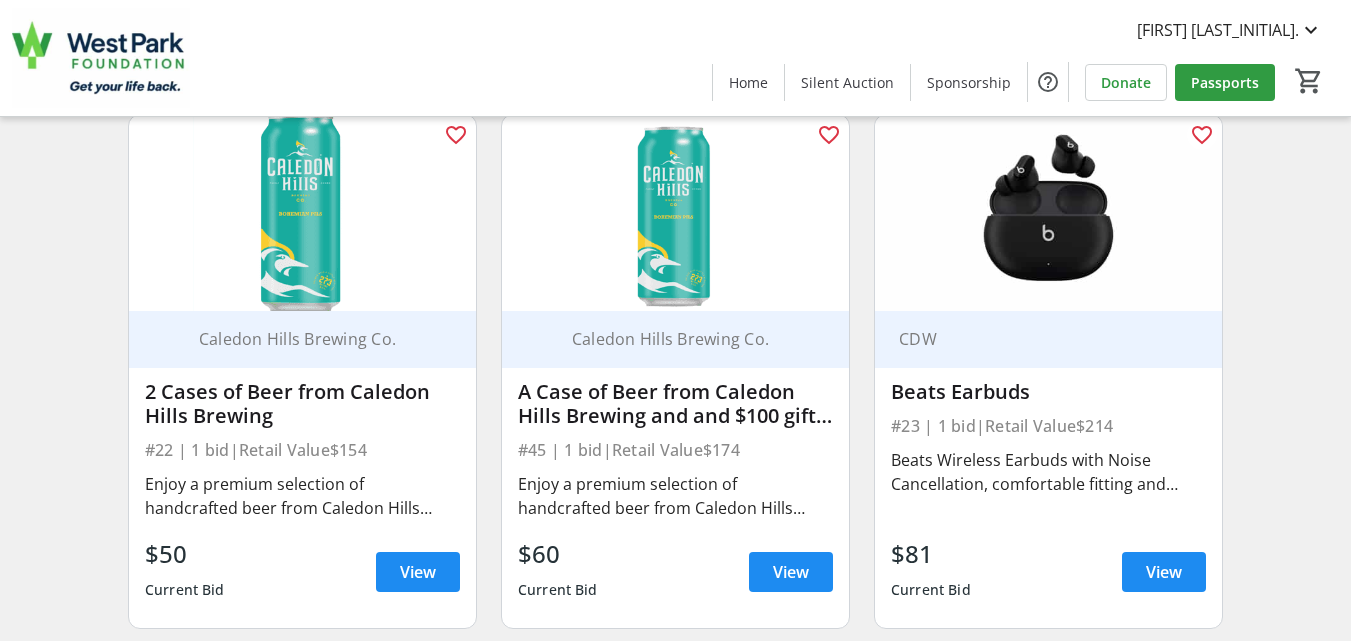 scroll, scrollTop: 4040, scrollLeft: 0, axis: vertical 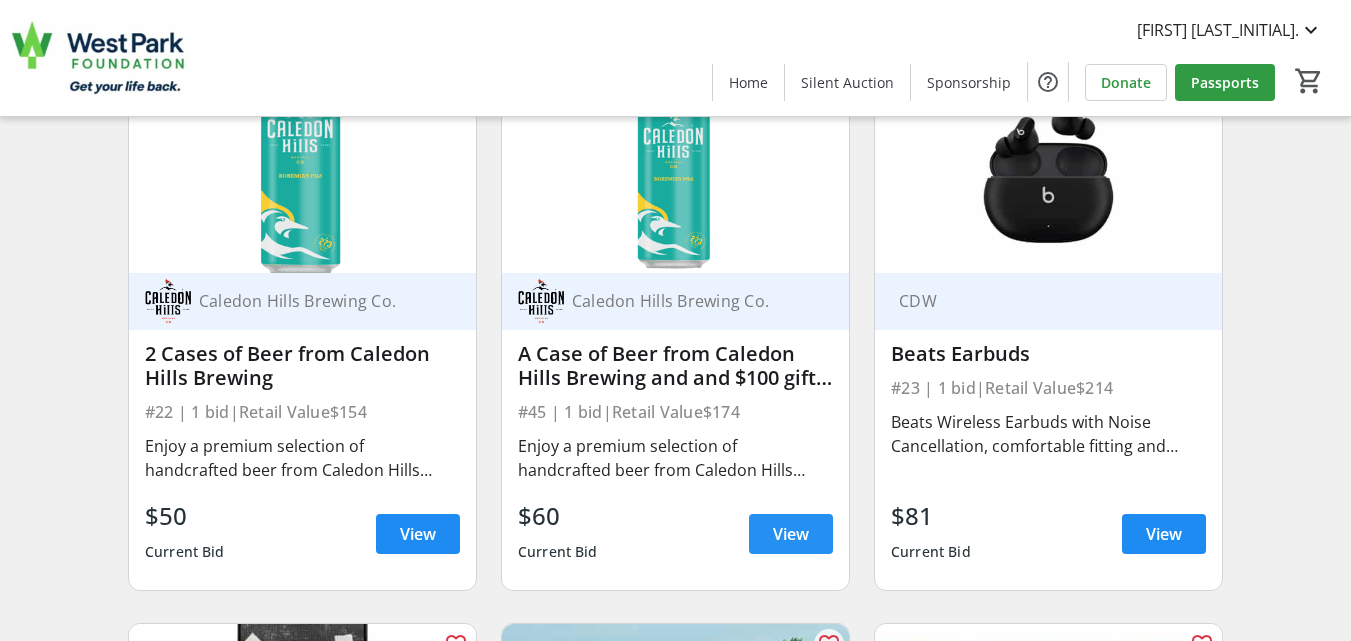 click on "View" at bounding box center [791, 534] 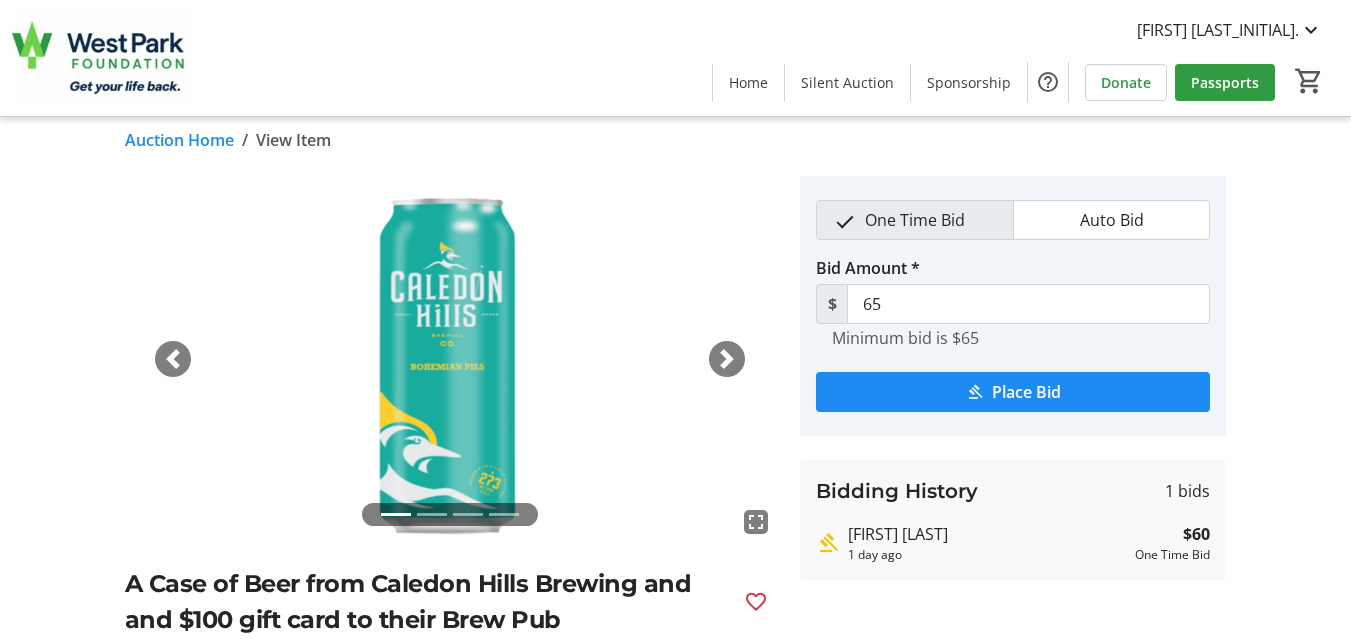 scroll, scrollTop: 0, scrollLeft: 0, axis: both 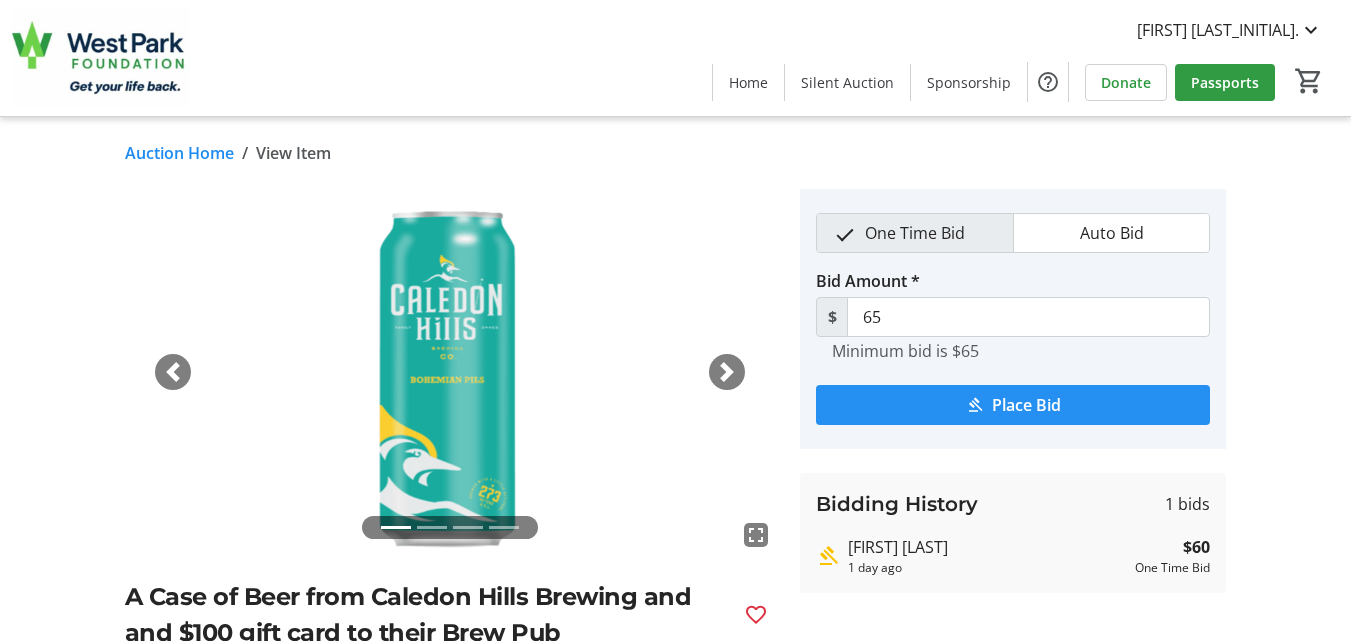 click on "Place Bid" 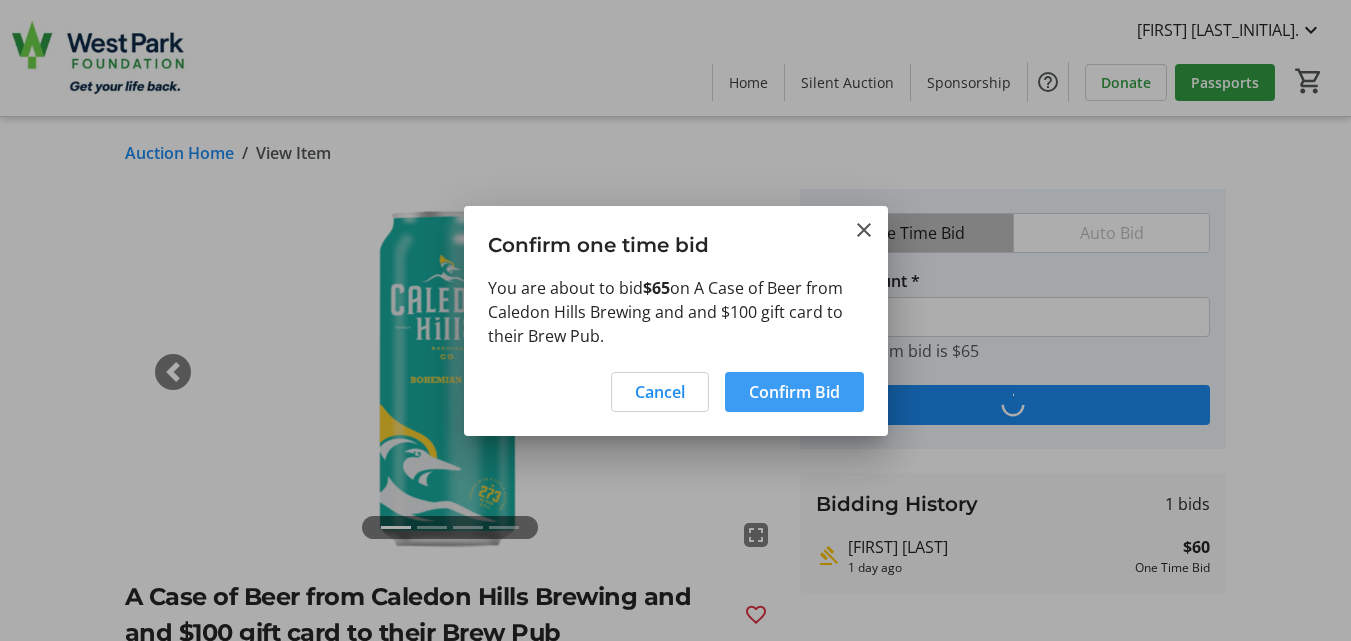 click on "Confirm Bid" at bounding box center [794, 392] 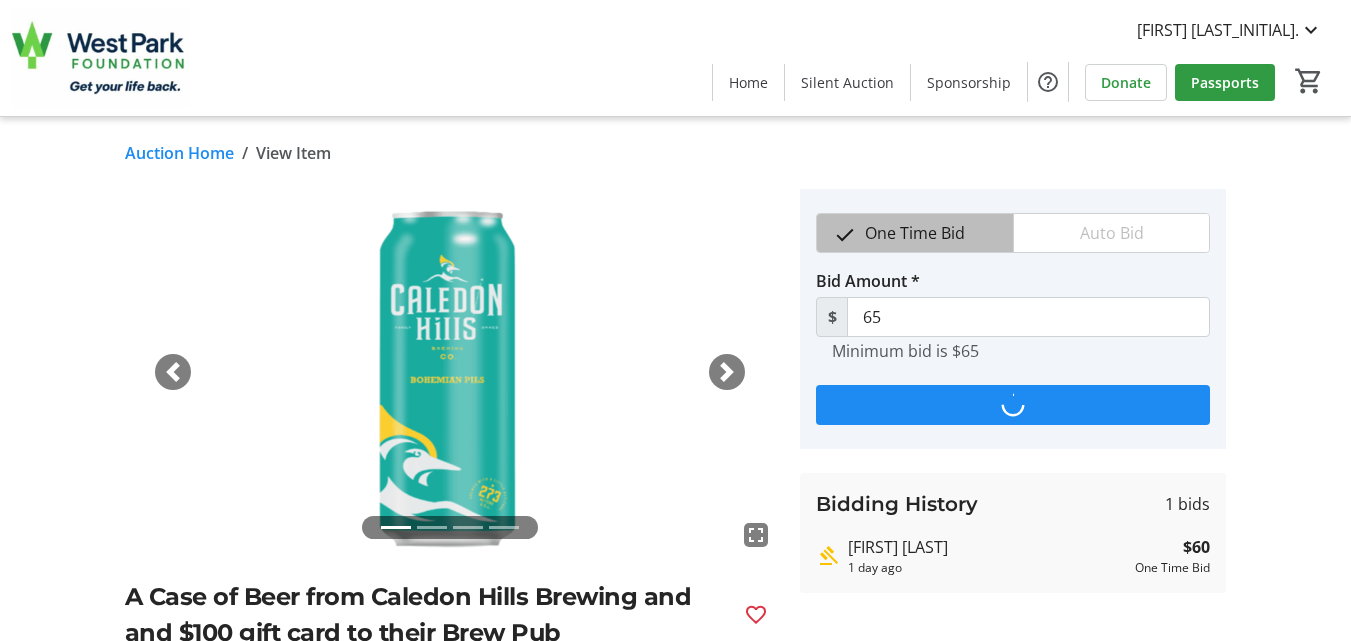 type on "70" 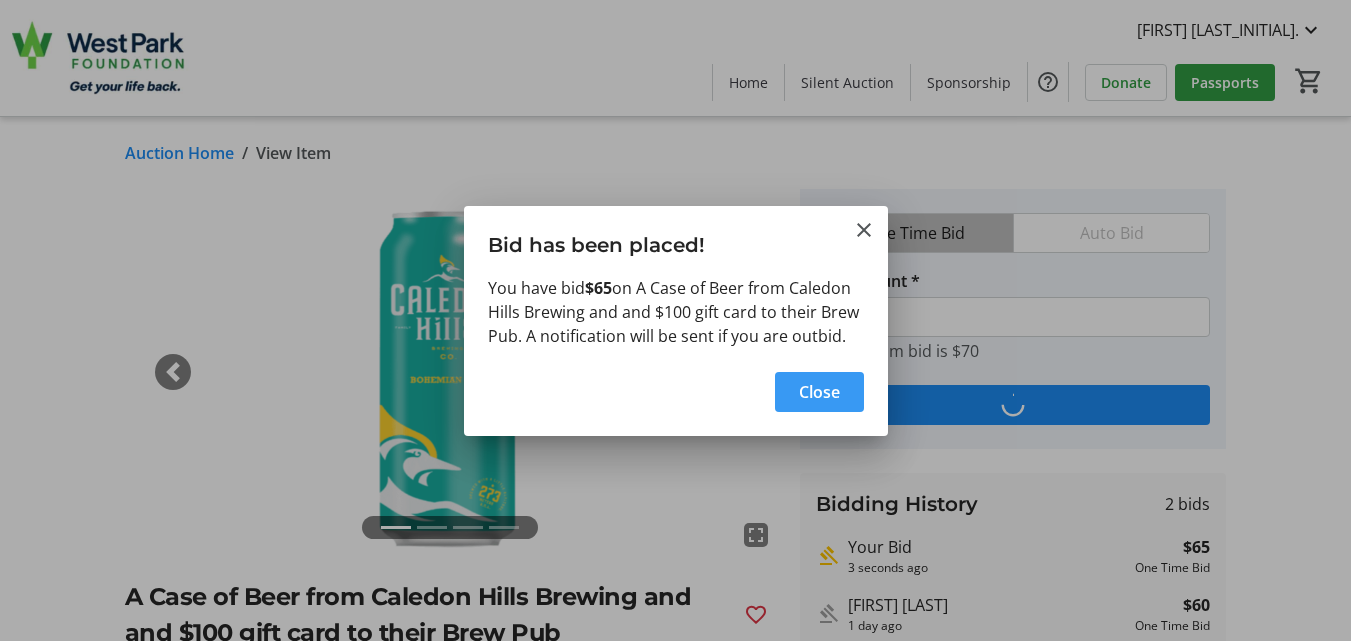 drag, startPoint x: 802, startPoint y: 388, endPoint x: 749, endPoint y: 401, distance: 54.571056 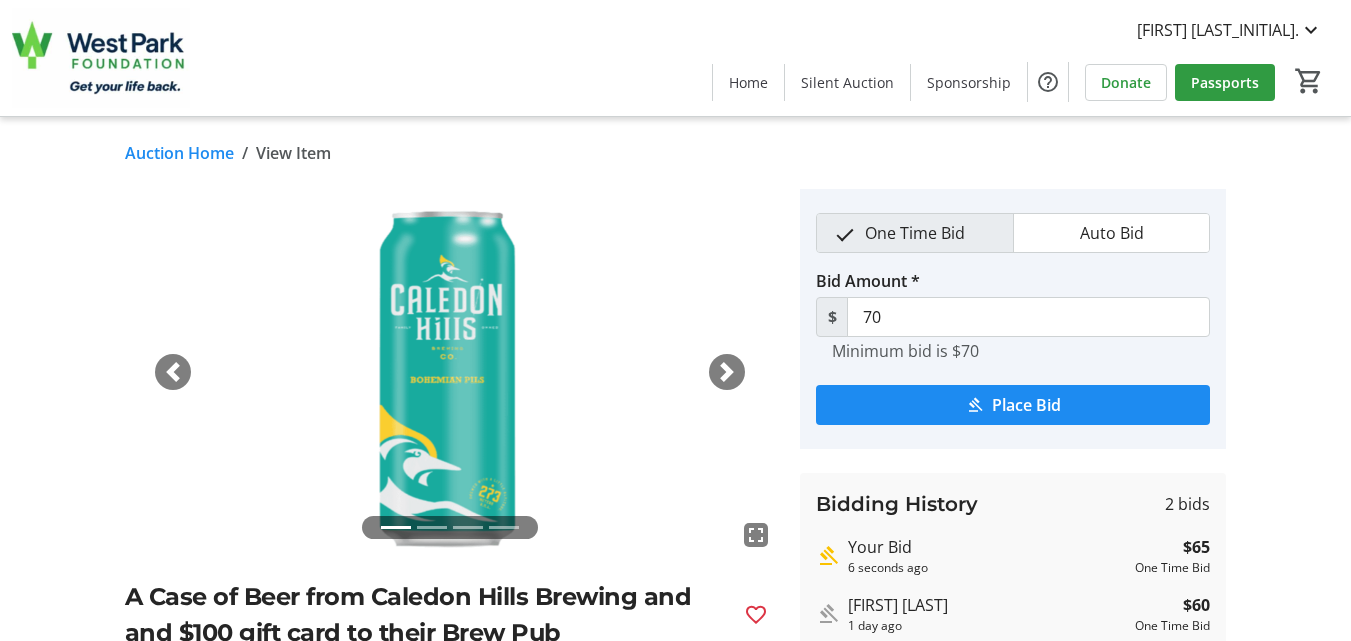 click on "Auction Home" 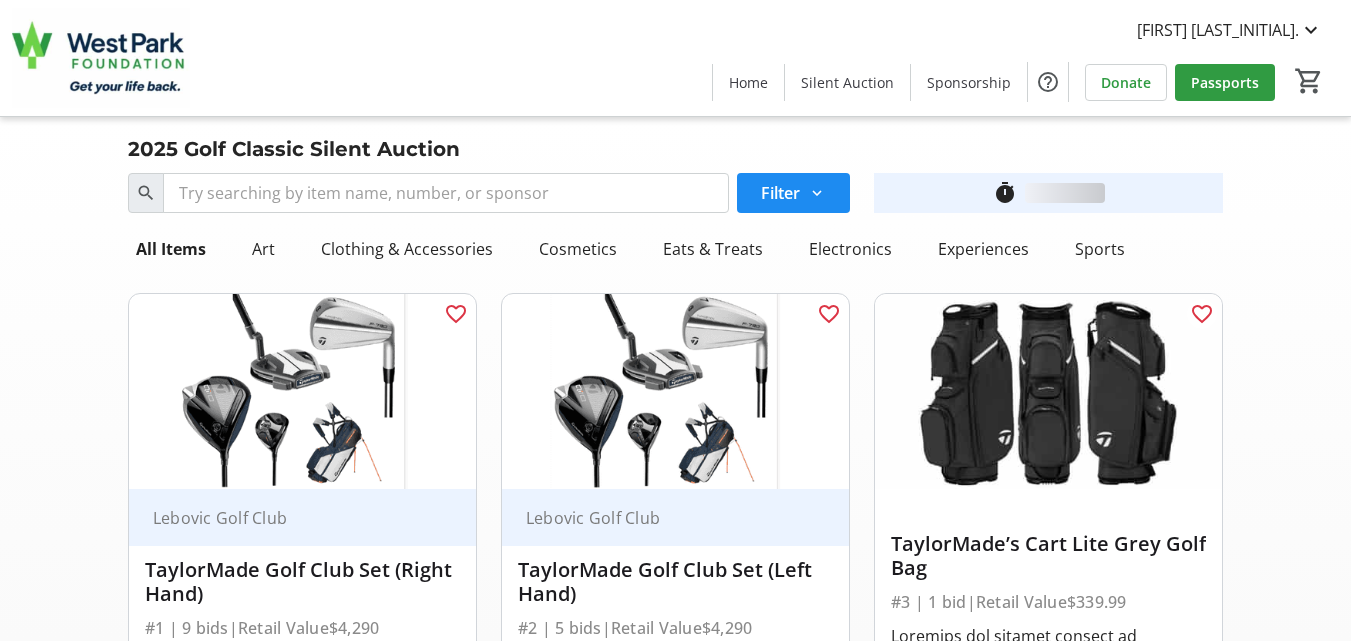 scroll, scrollTop: 4040, scrollLeft: 0, axis: vertical 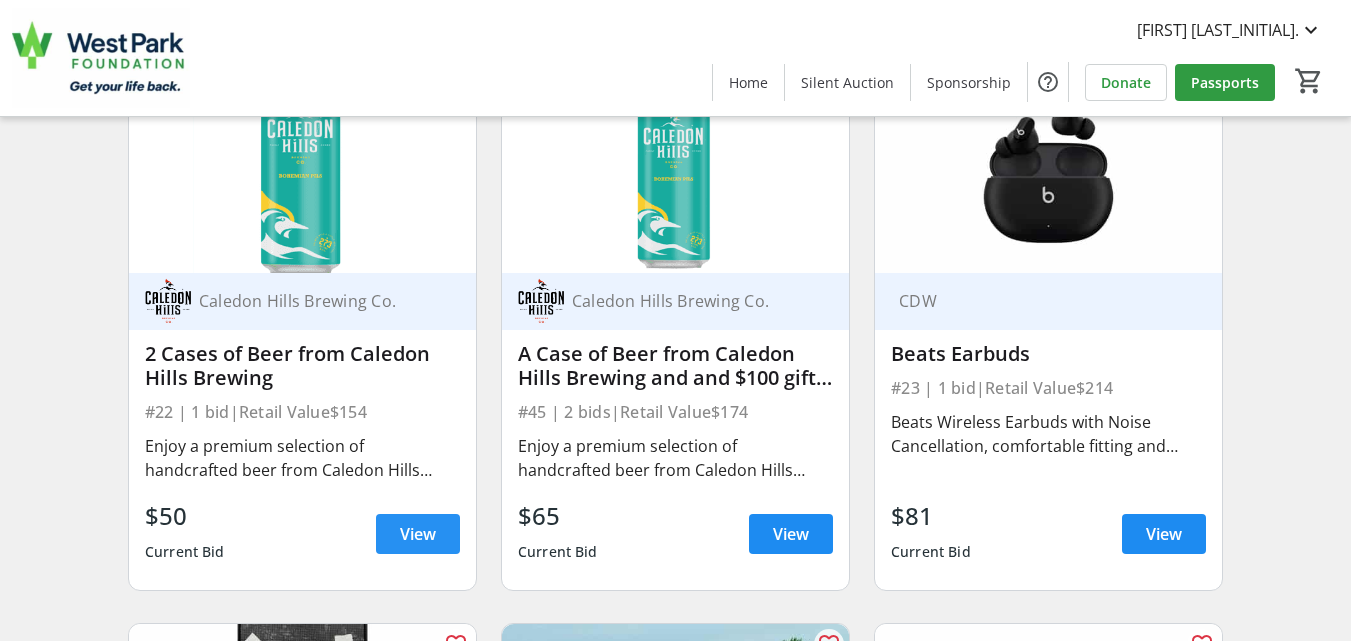 click at bounding box center [418, 534] 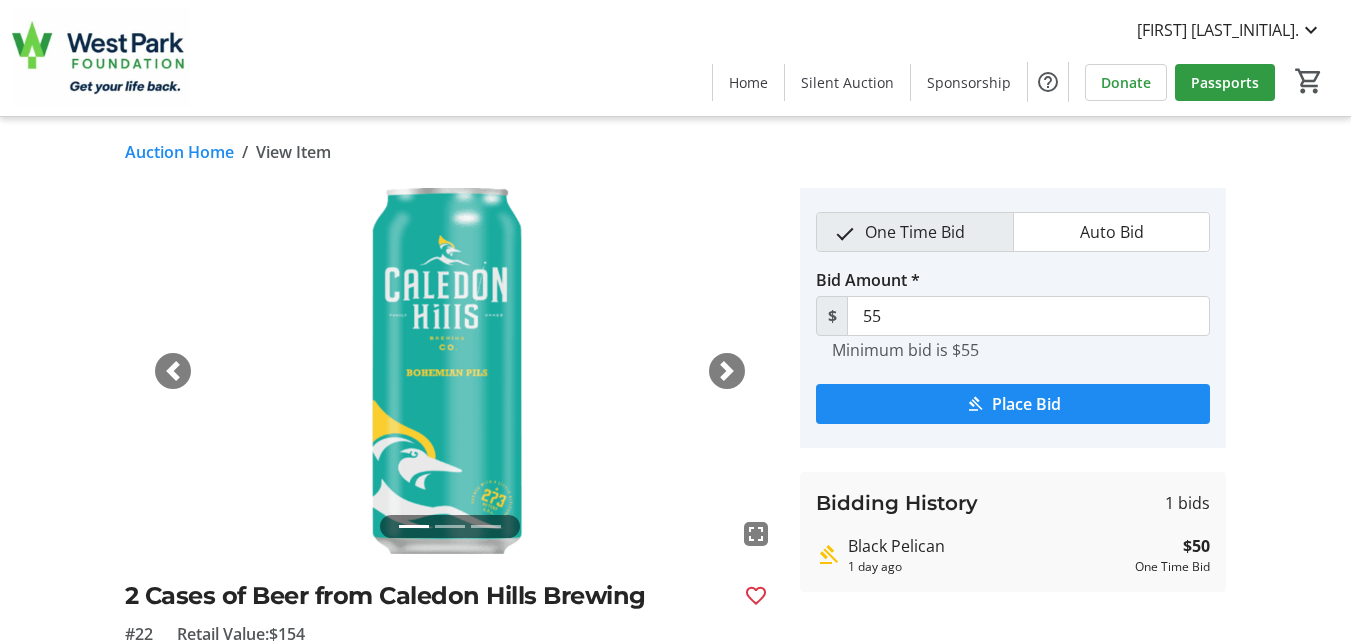 scroll, scrollTop: 0, scrollLeft: 0, axis: both 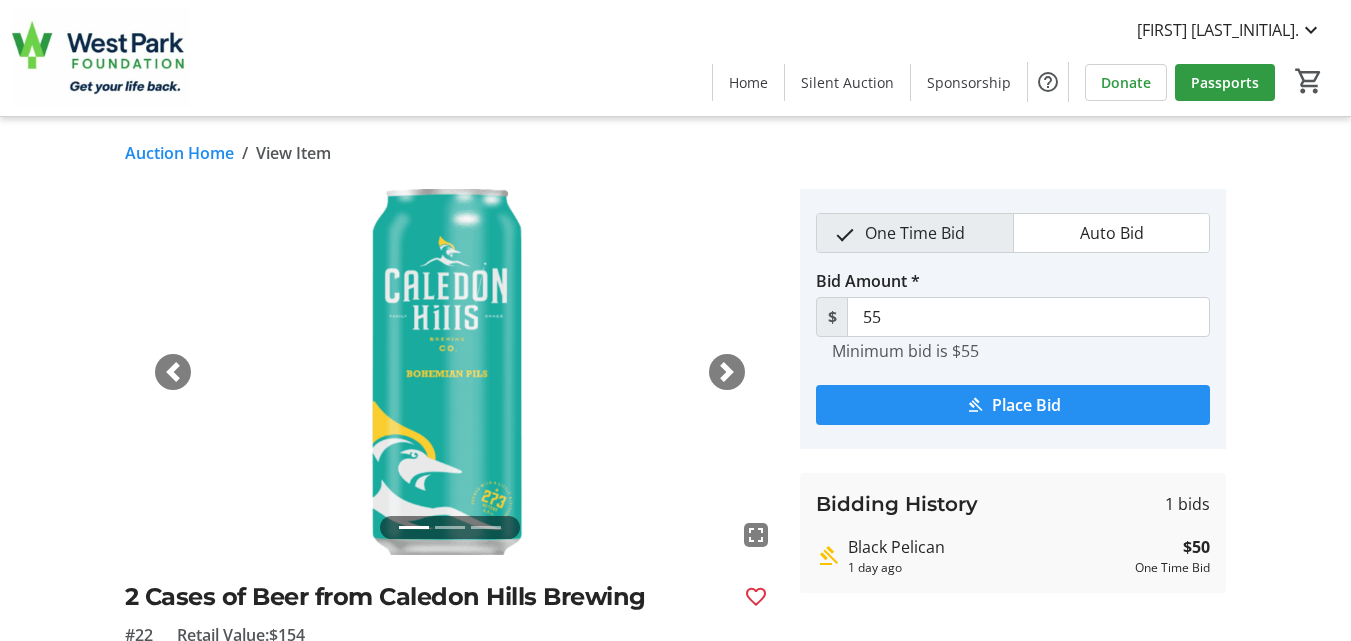 click on "Place Bid" 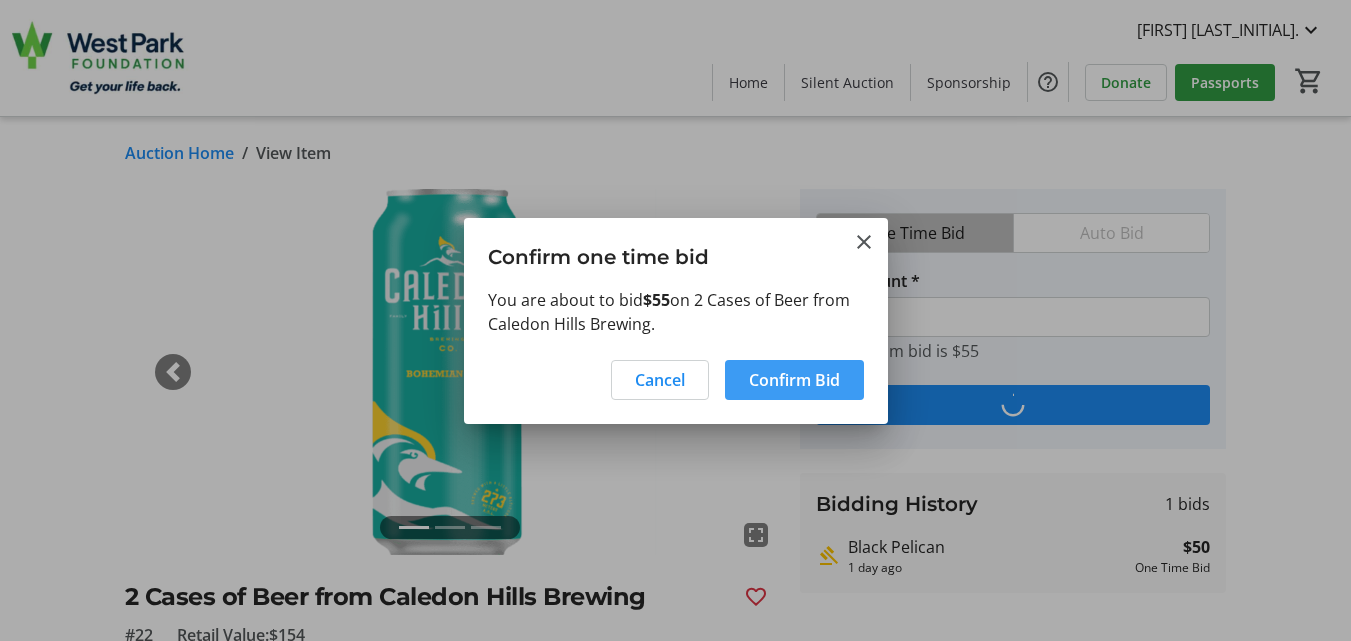 click on "Confirm Bid" at bounding box center (794, 380) 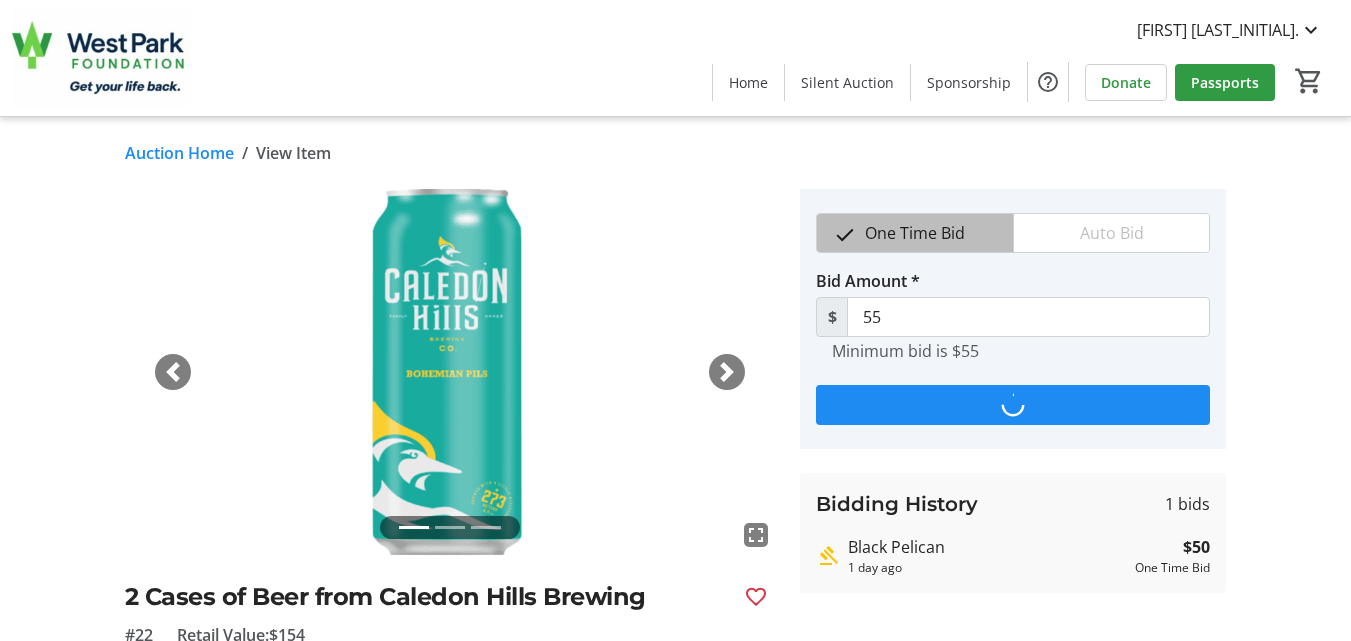 type on "60" 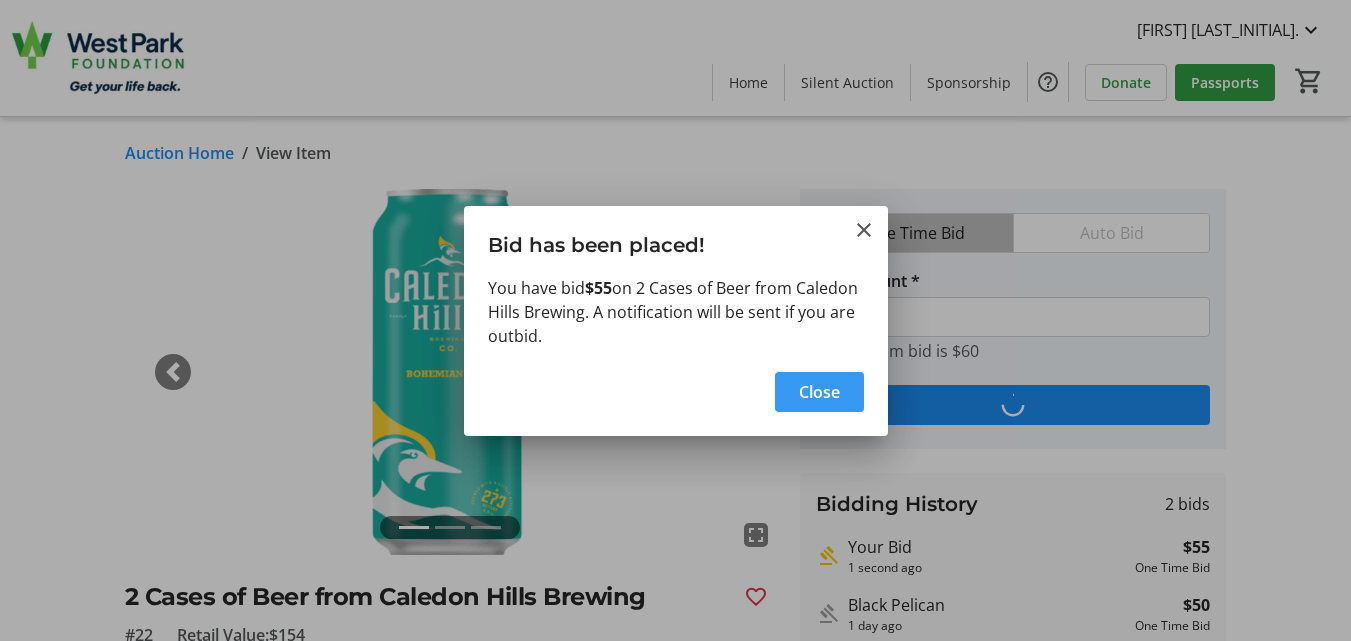 click at bounding box center [819, 392] 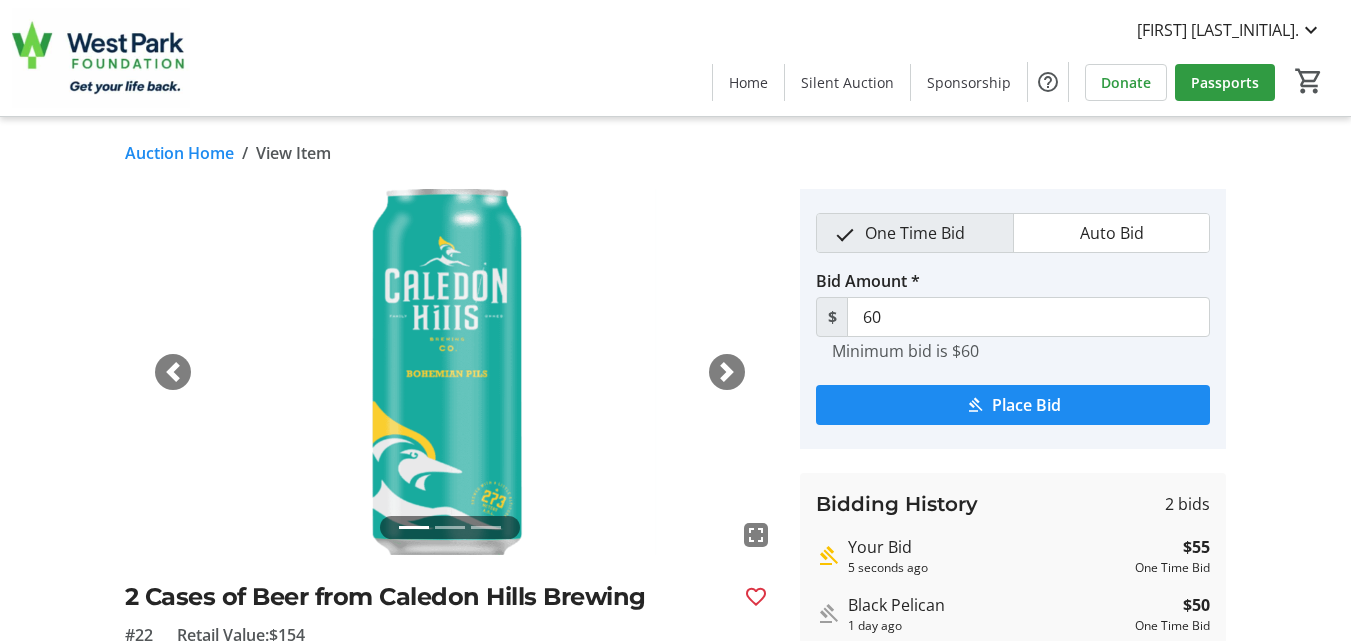 click on "Auction Home" 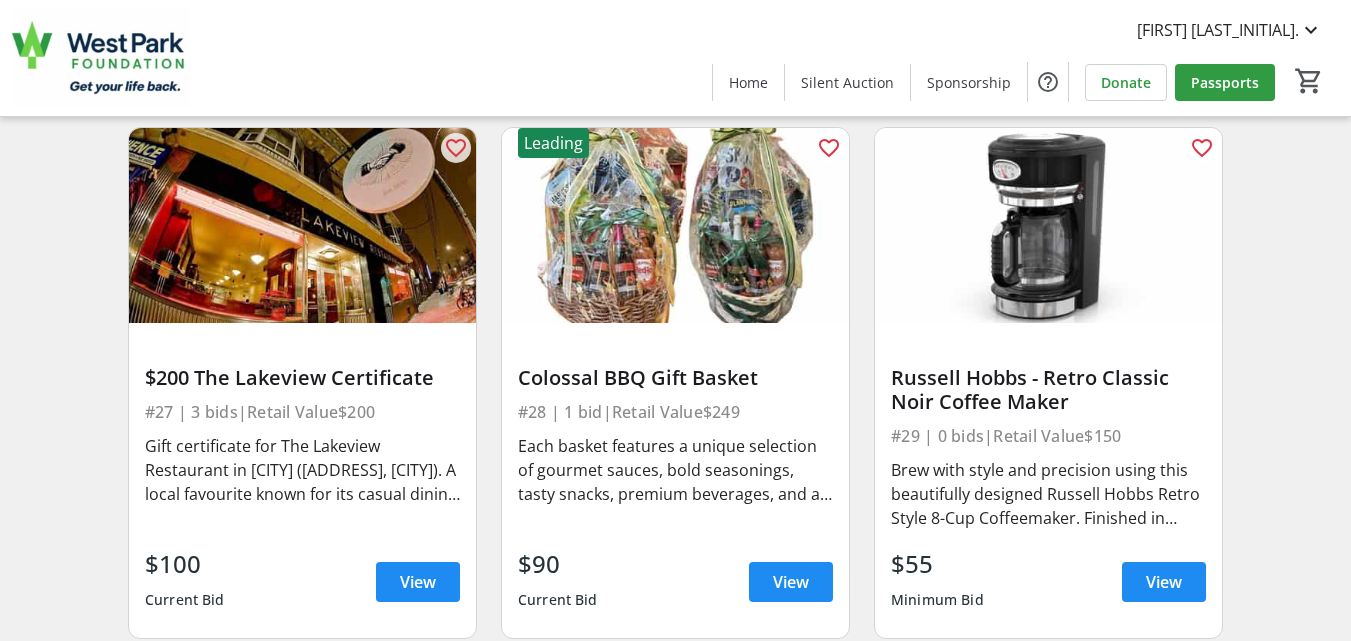 scroll, scrollTop: 5080, scrollLeft: 0, axis: vertical 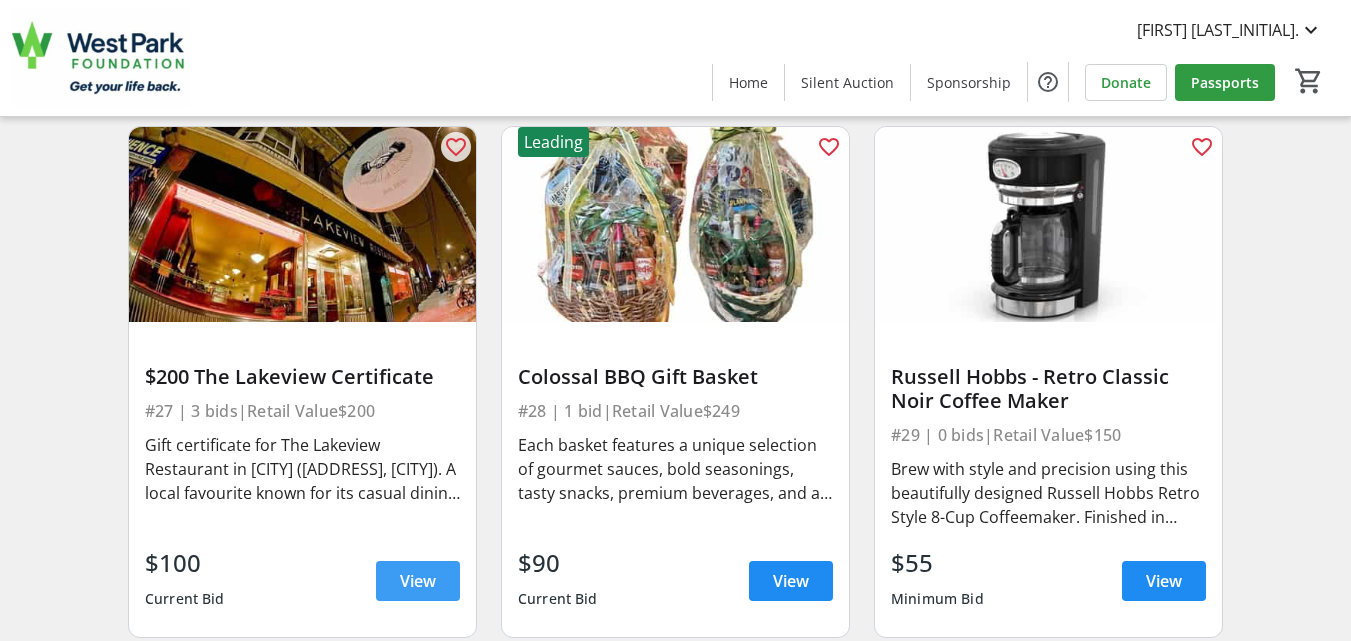 click on "View" at bounding box center [418, 581] 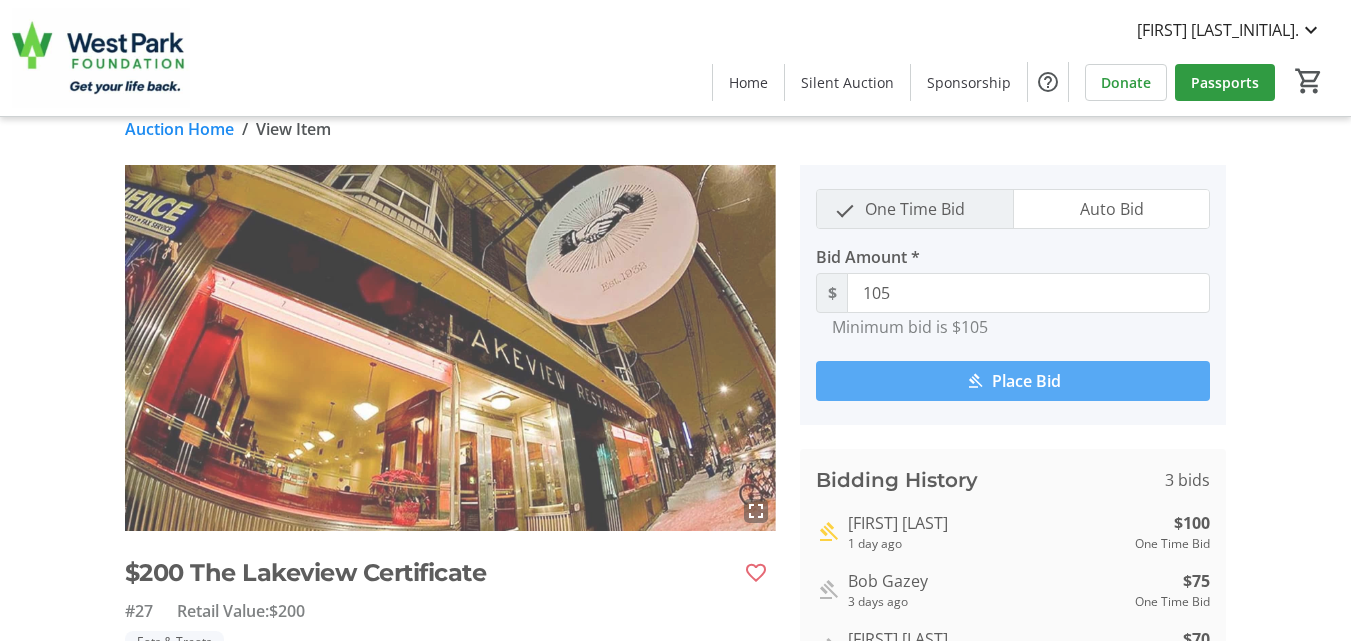 scroll, scrollTop: 0, scrollLeft: 0, axis: both 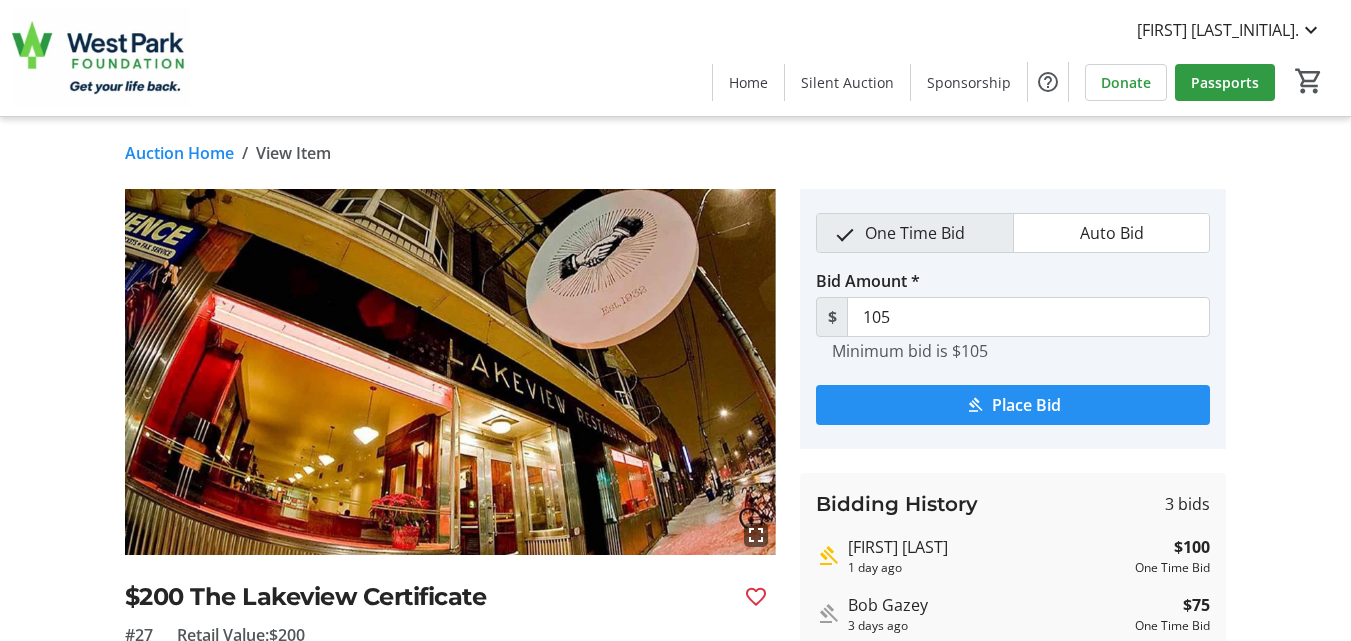 click on "Place Bid" 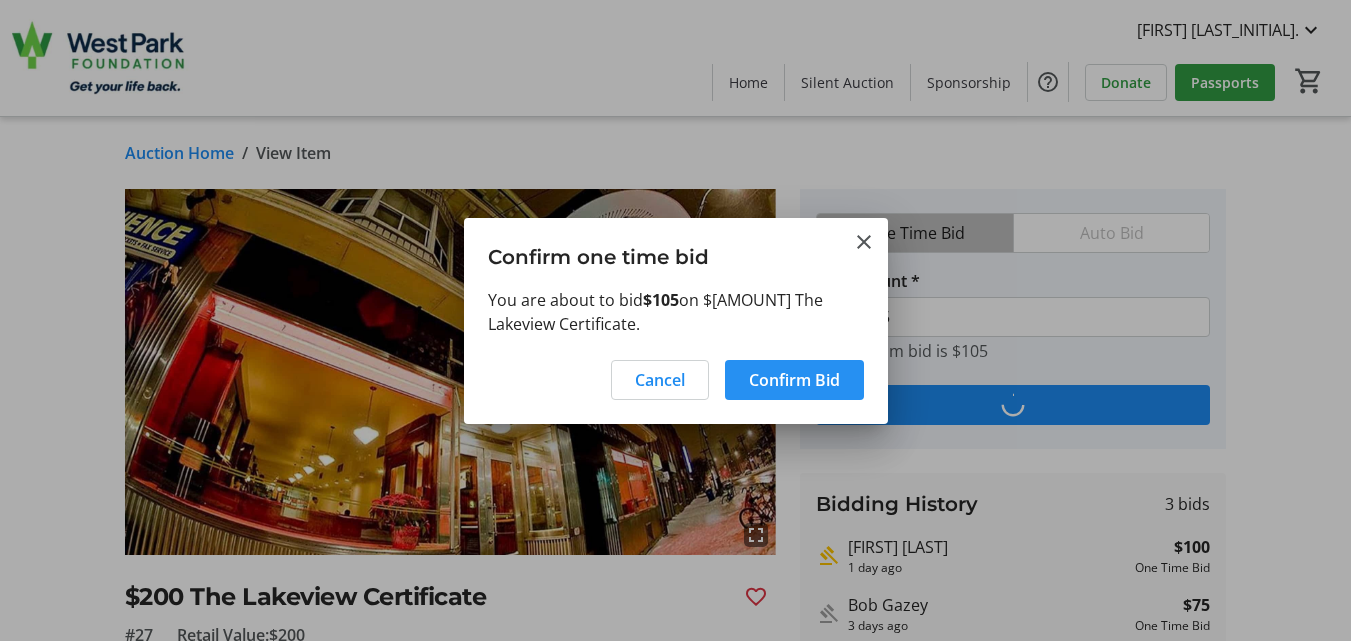 click on "Confirm Bid" at bounding box center [794, 380] 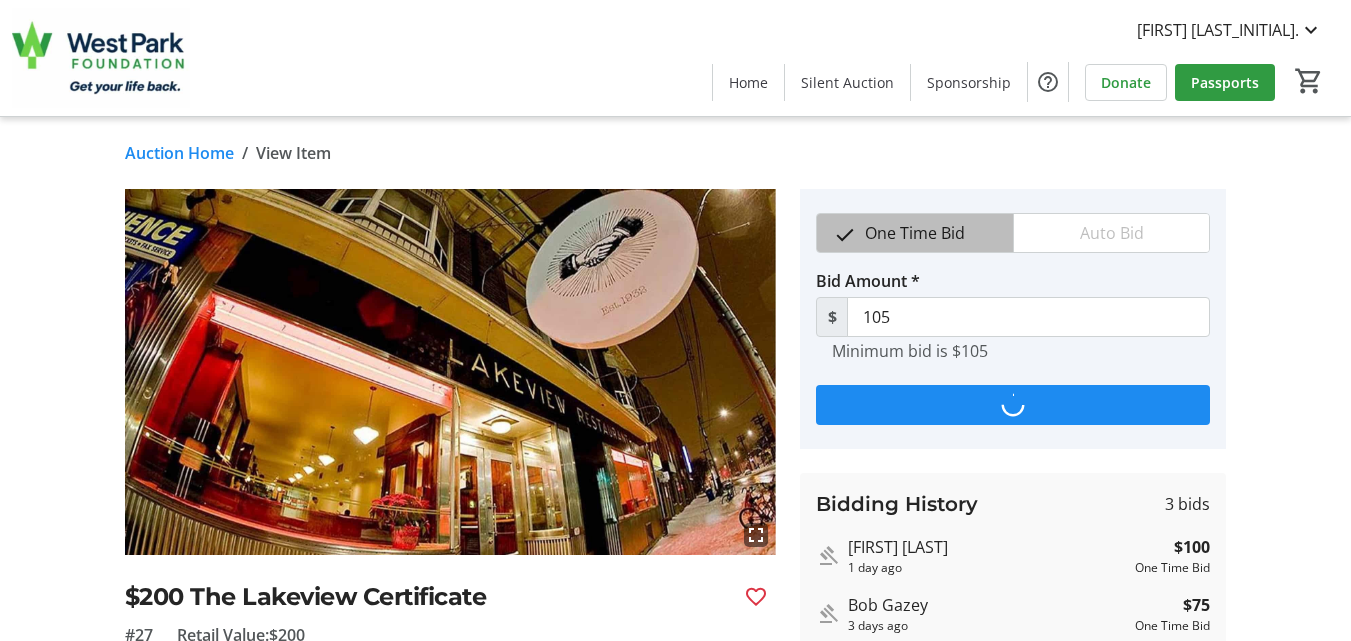 type on "110" 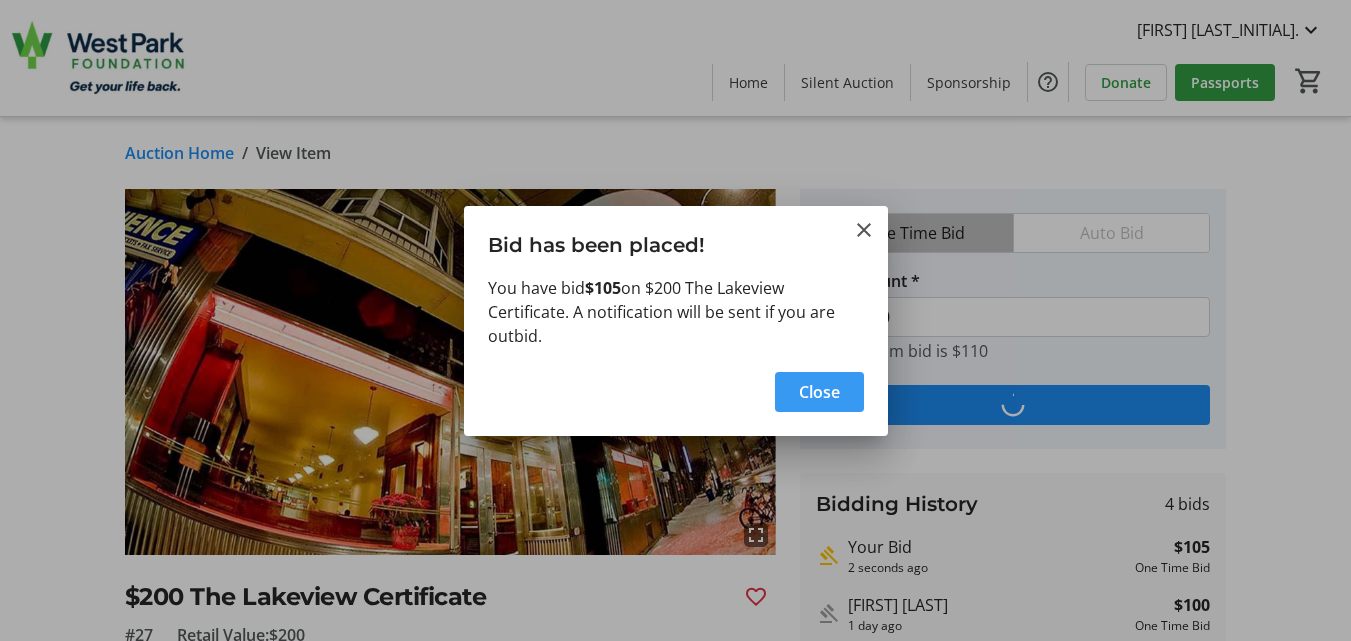 click on "Close" at bounding box center (819, 392) 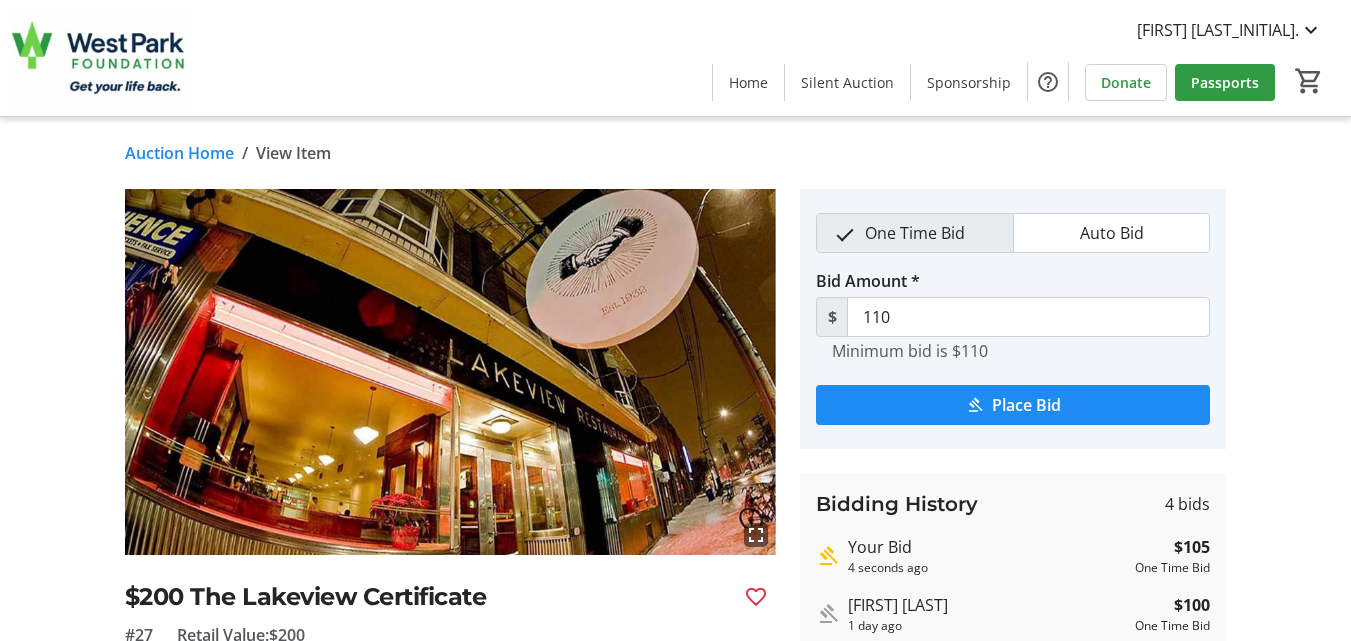 click on "Auction Home" 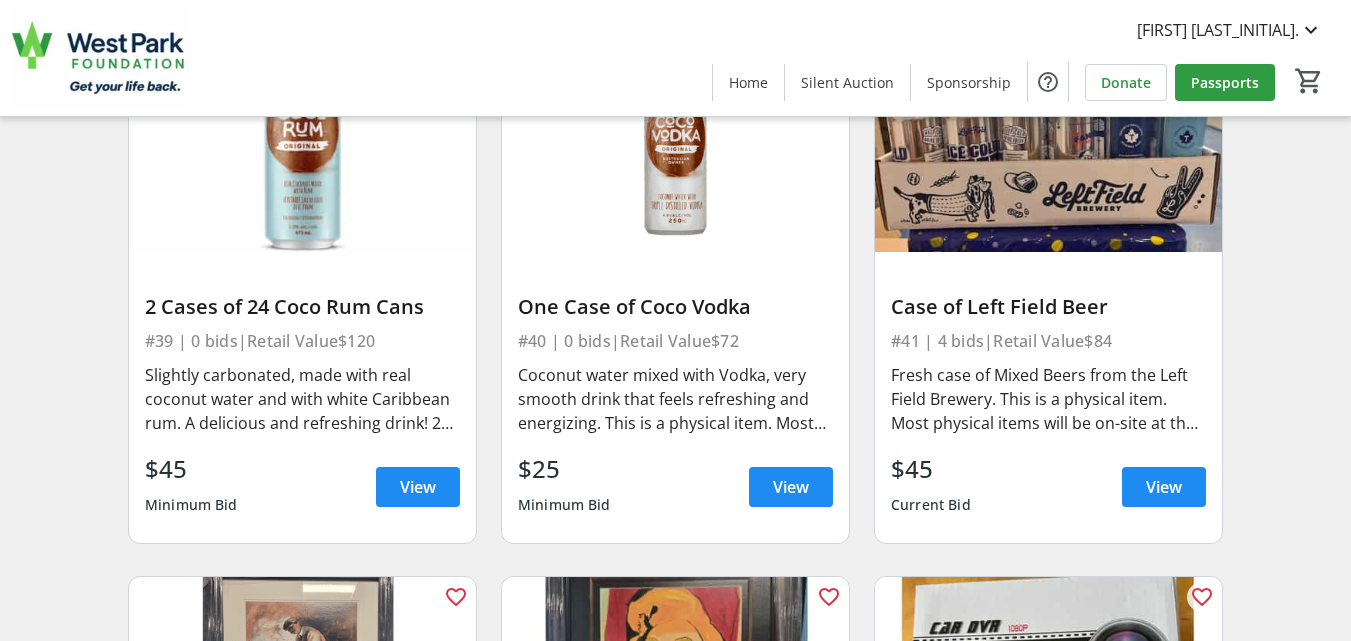 scroll, scrollTop: 7280, scrollLeft: 0, axis: vertical 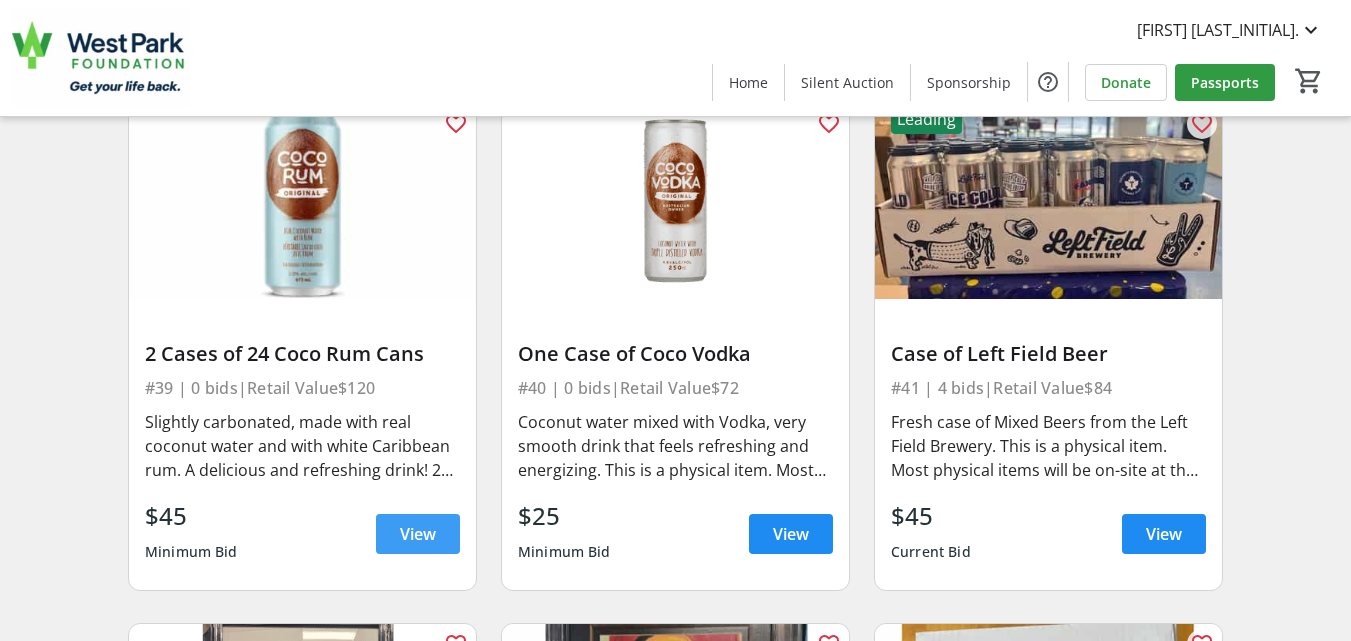 click on "View" at bounding box center (418, 534) 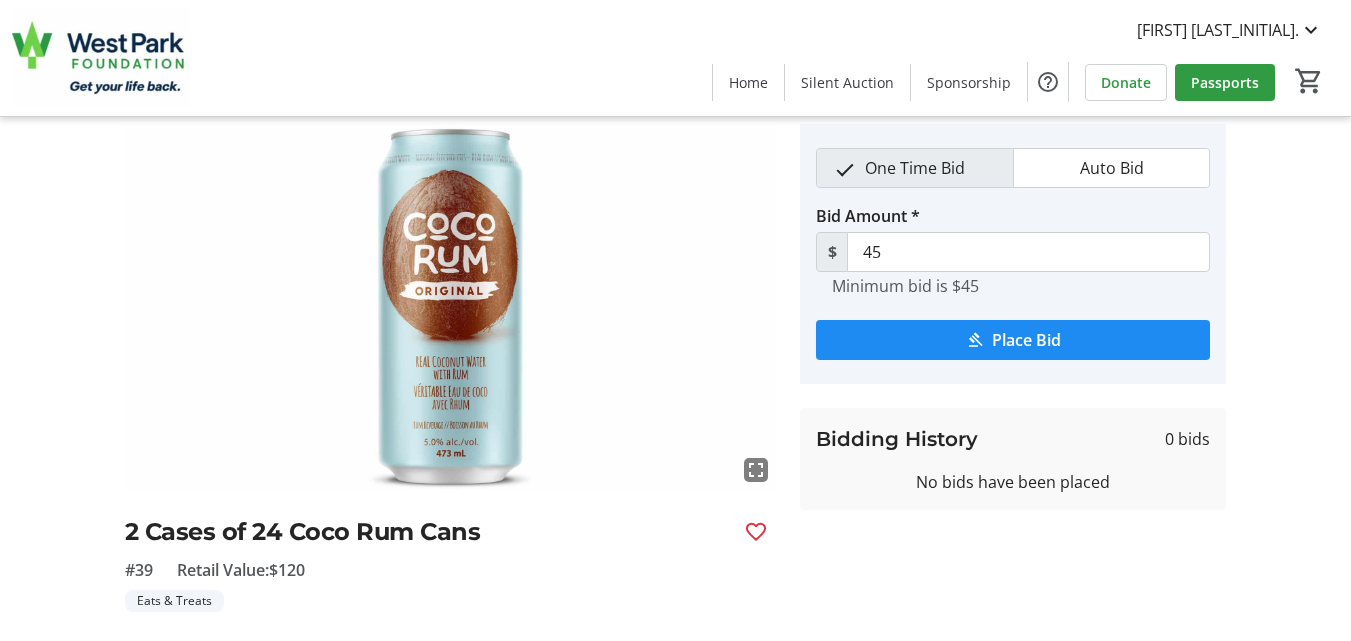 scroll, scrollTop: 0, scrollLeft: 0, axis: both 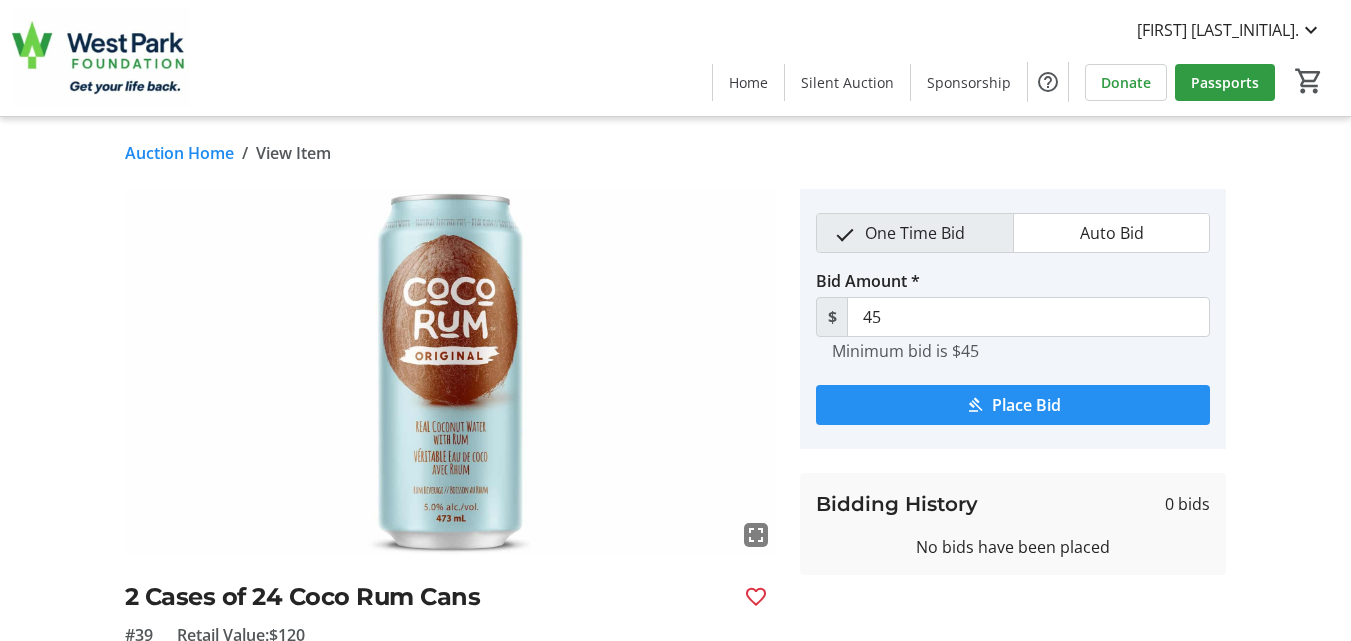 click on "Place Bid" 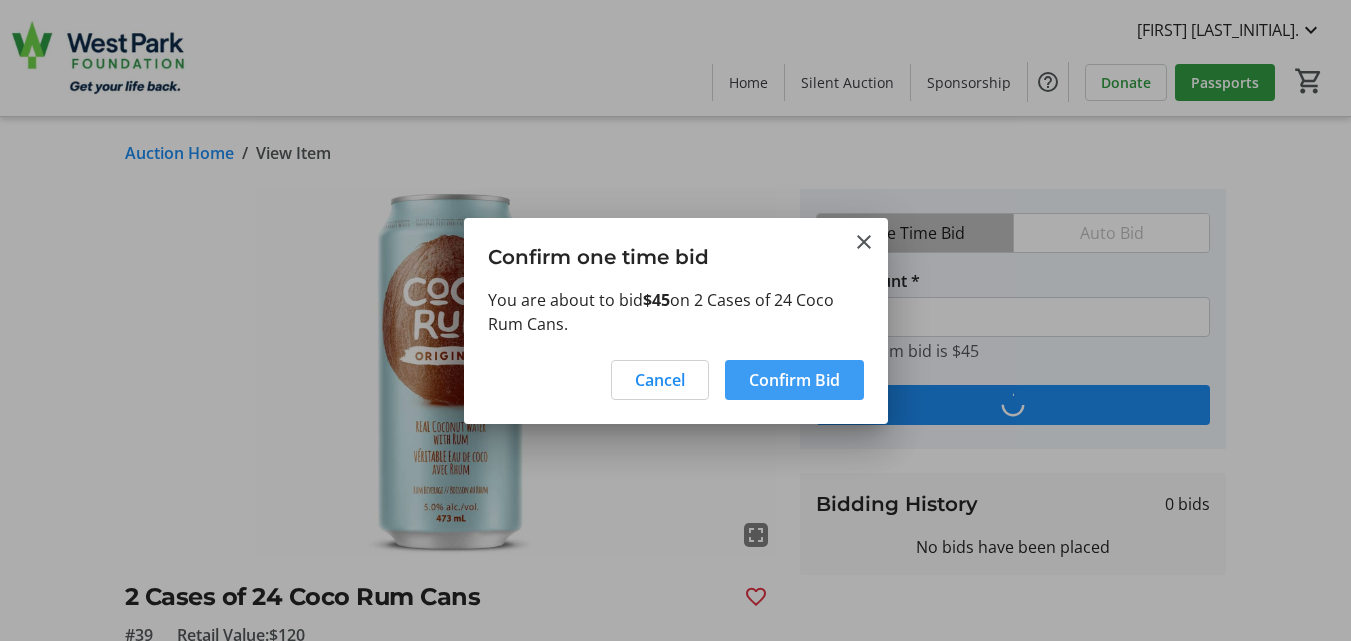 click on "Confirm Bid" at bounding box center [794, 380] 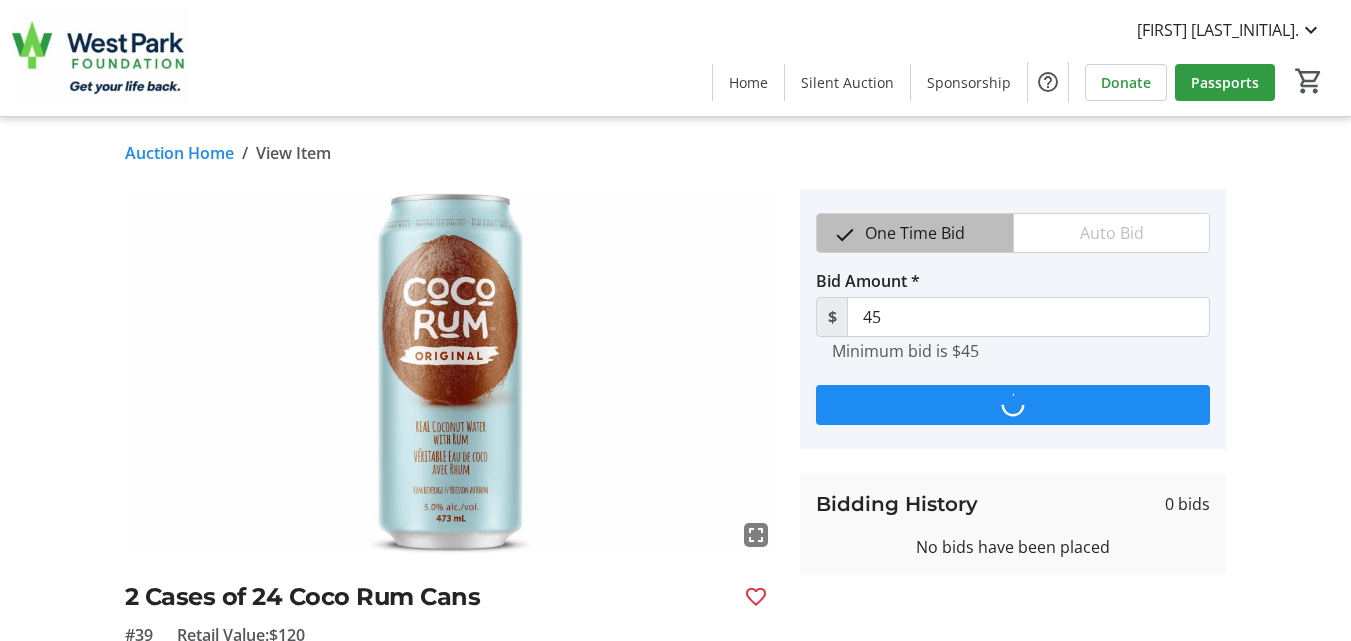 type on "50" 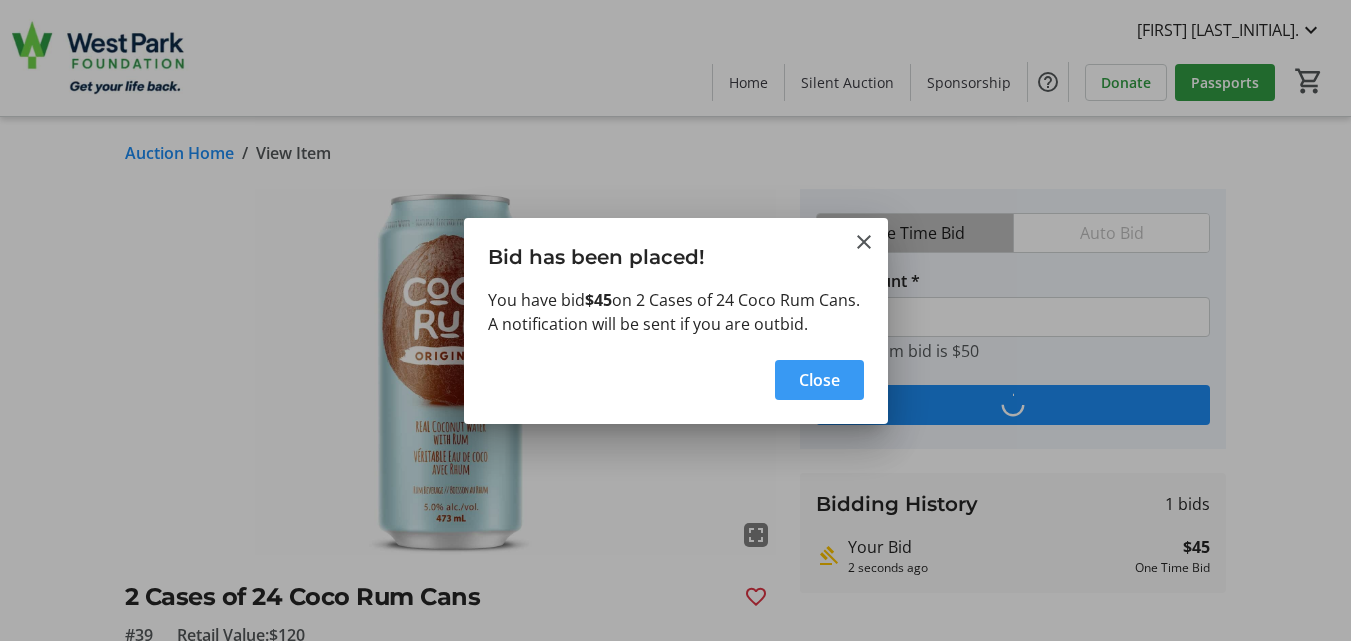 click on "Close" at bounding box center (819, 380) 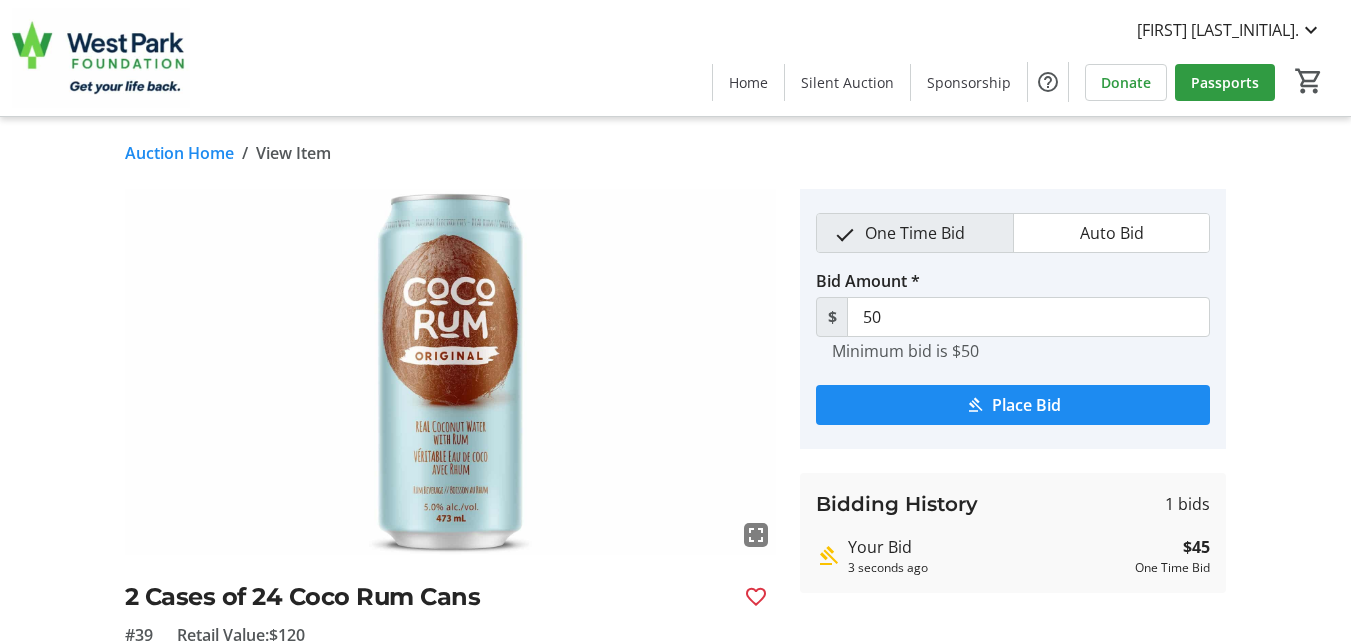 click on "Auction Home" 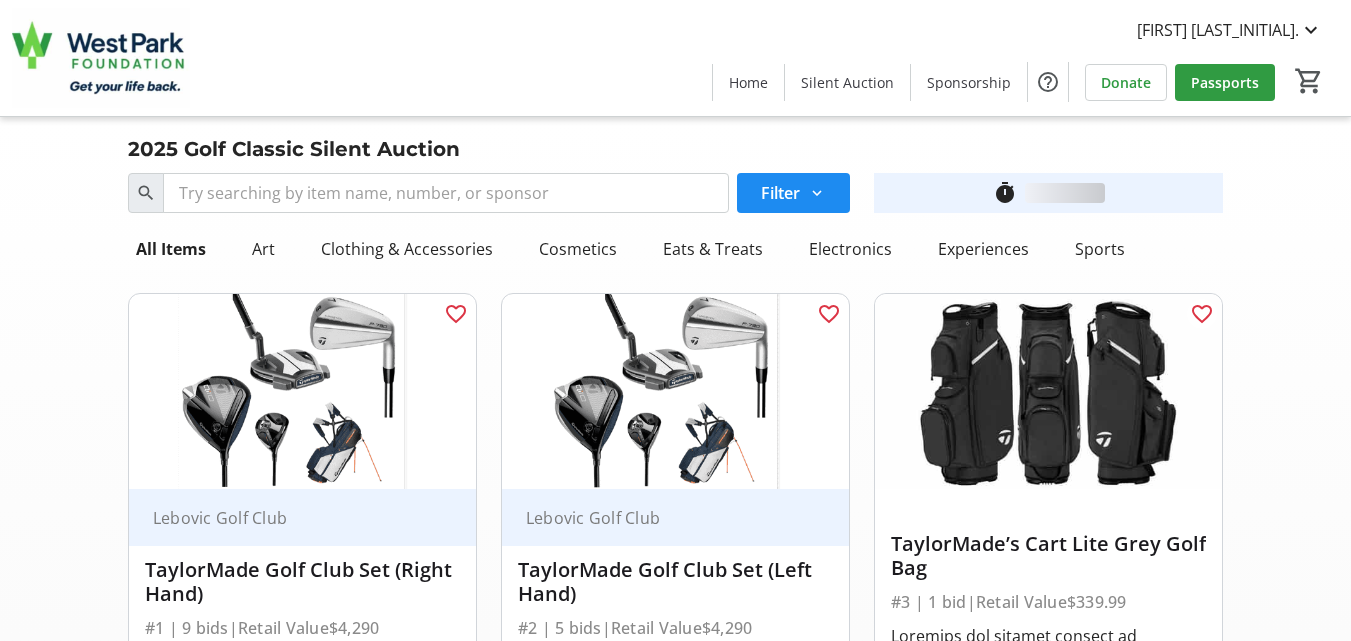 scroll, scrollTop: 7280, scrollLeft: 0, axis: vertical 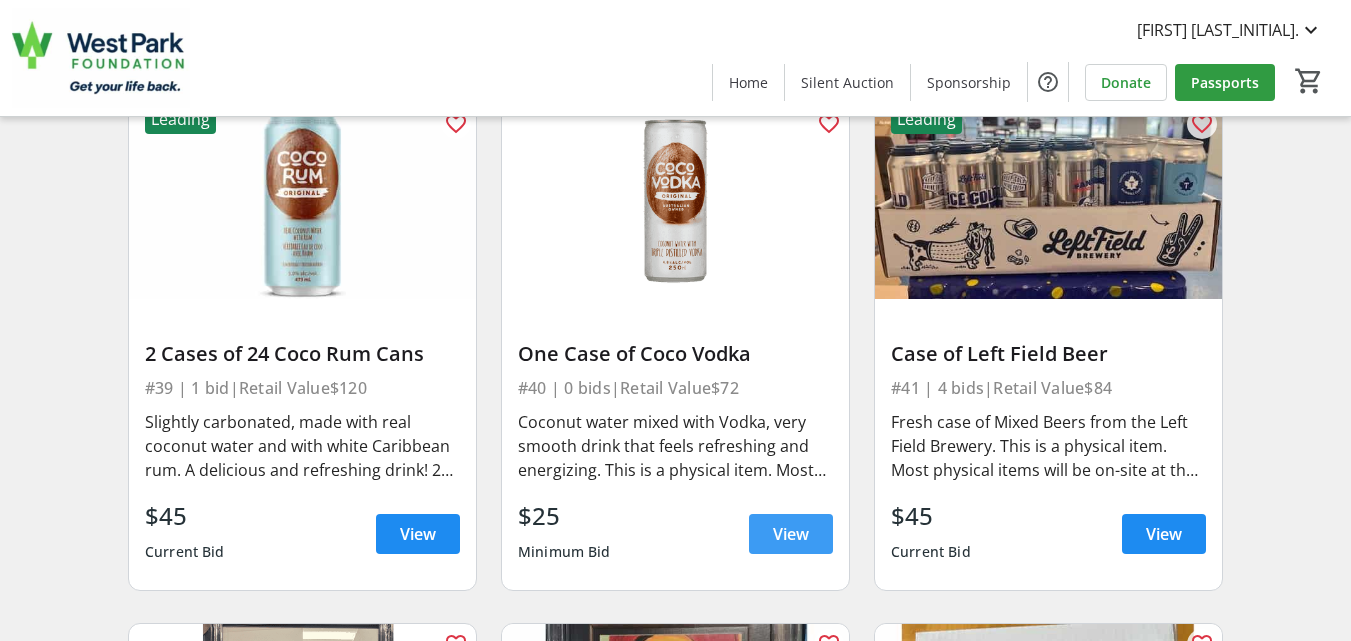 click on "View" at bounding box center (791, 534) 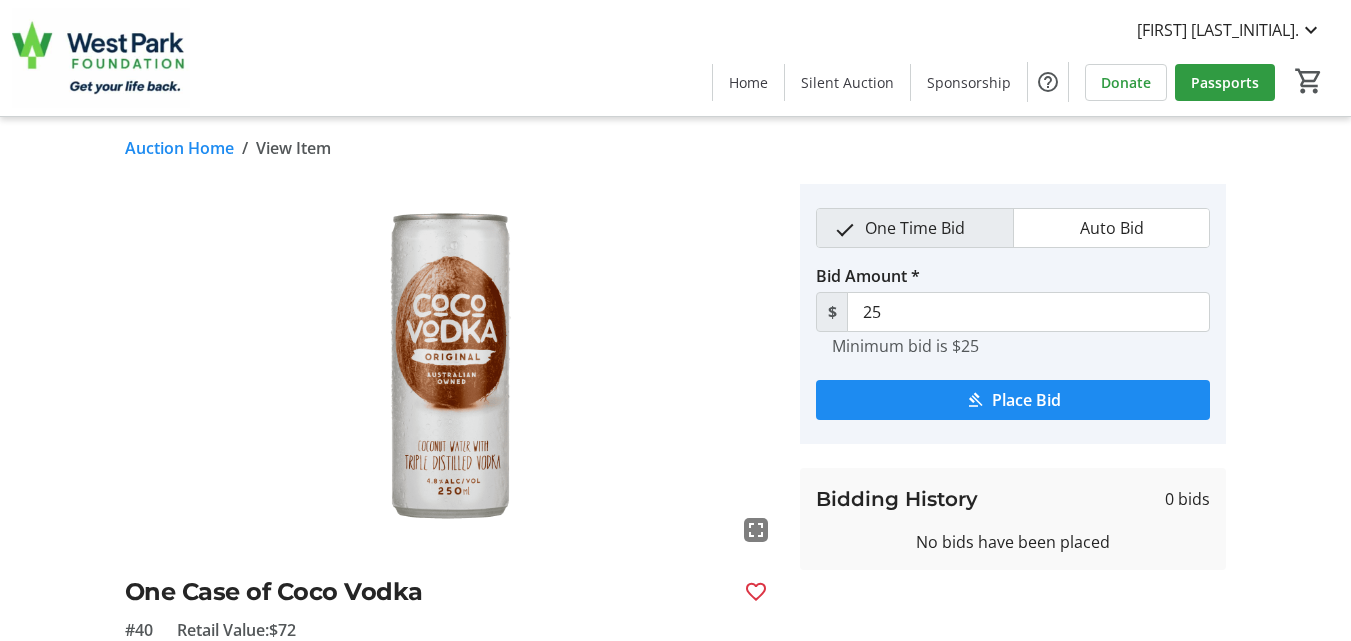 scroll, scrollTop: 0, scrollLeft: 0, axis: both 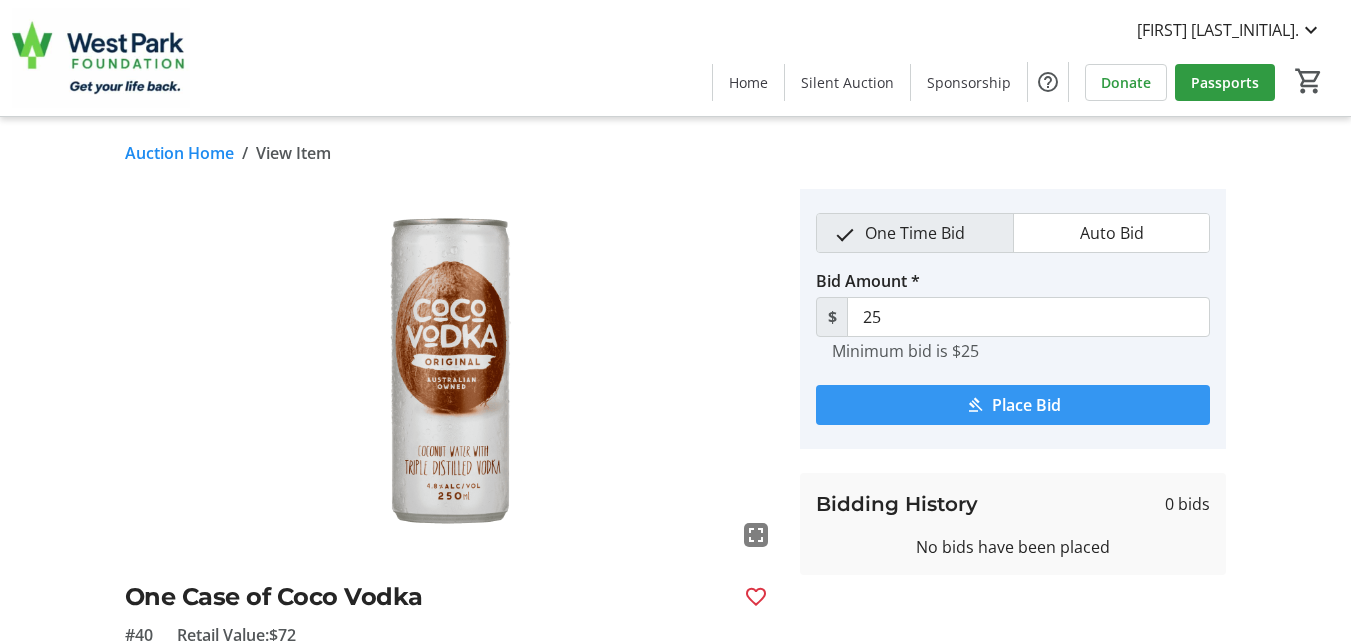 drag, startPoint x: 998, startPoint y: 401, endPoint x: 1014, endPoint y: 450, distance: 51.546097 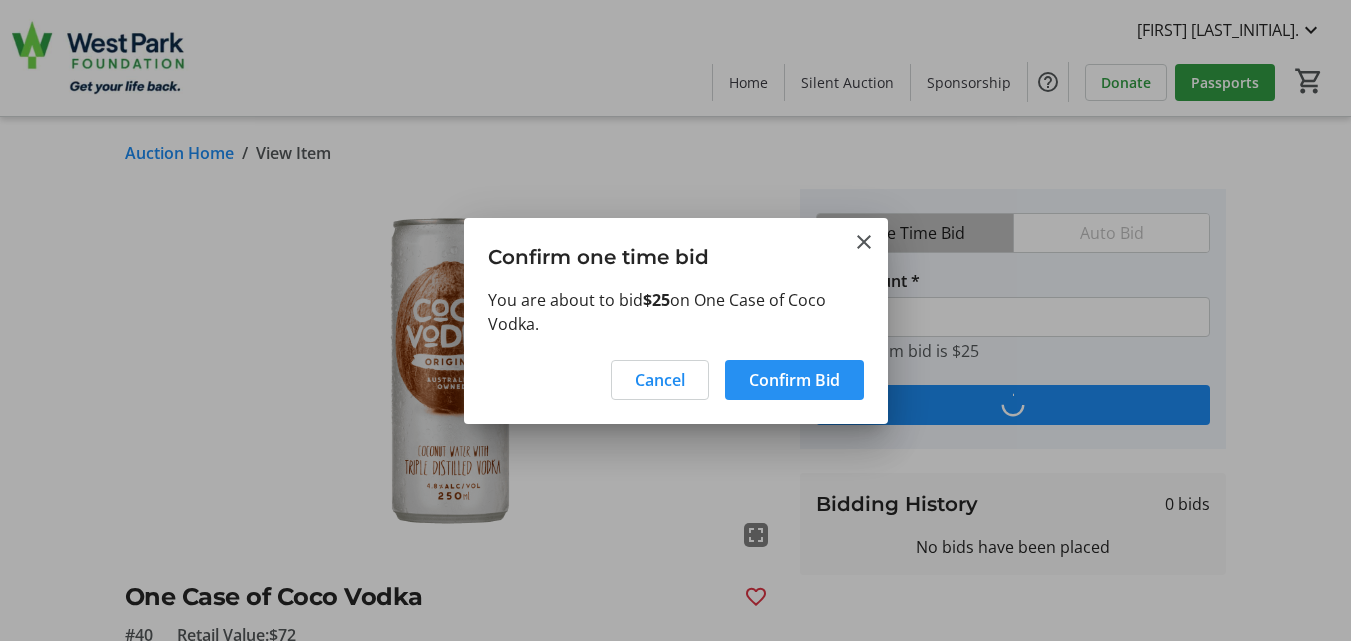 click on "Confirm Bid" at bounding box center (794, 380) 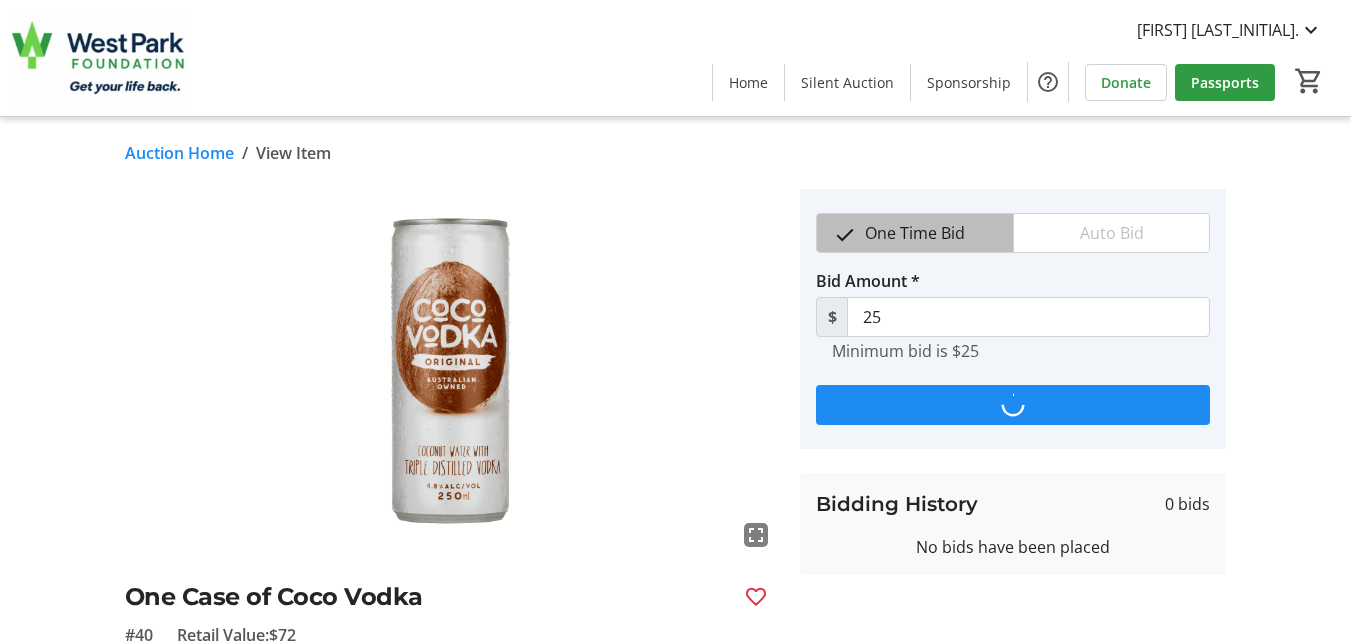 type on "30" 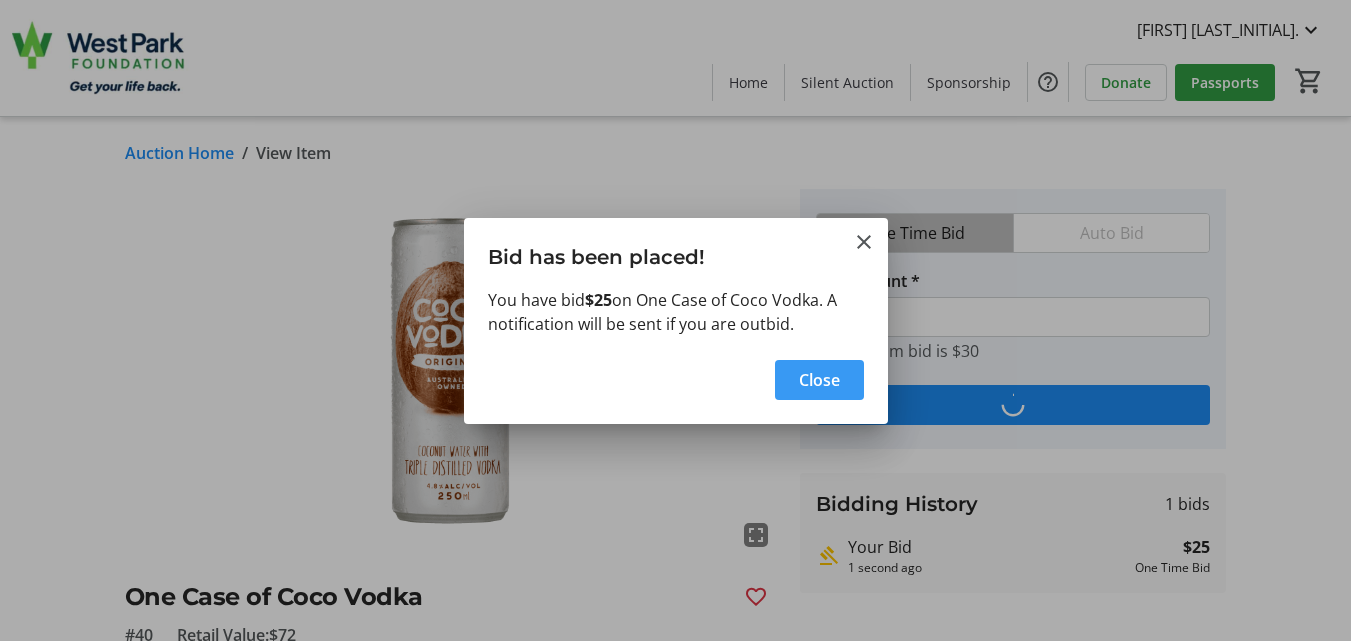 click on "Close" at bounding box center (819, 380) 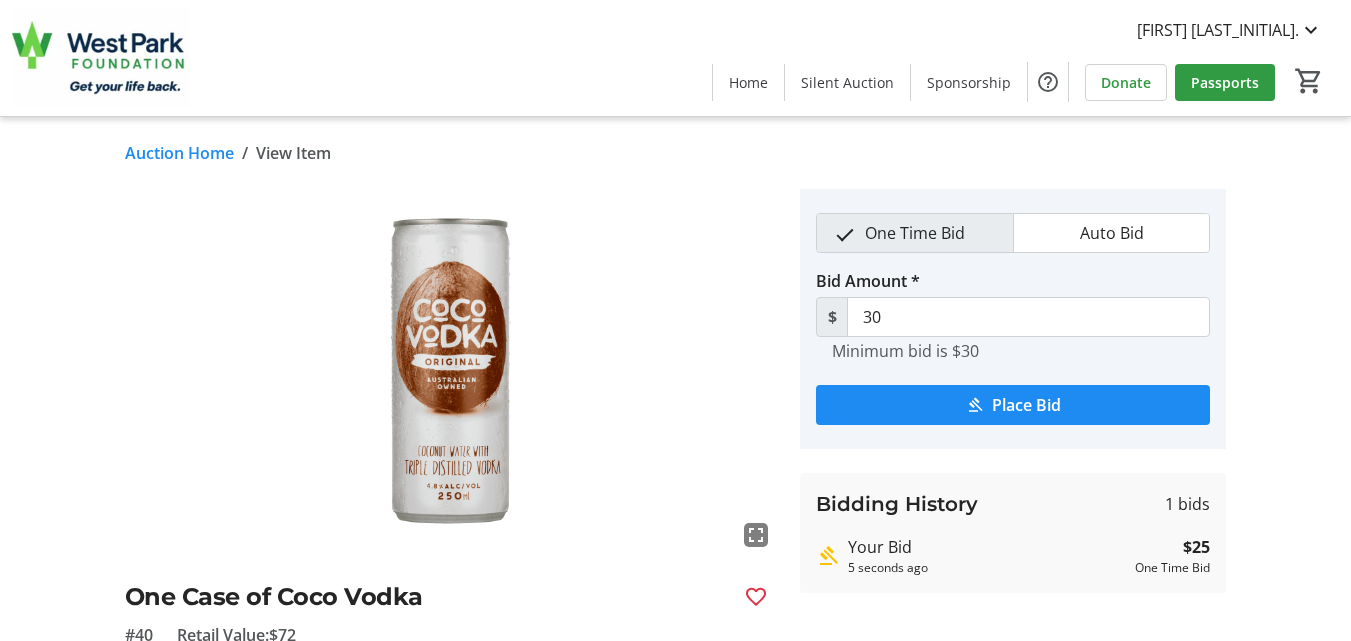 click on "Auction Home" 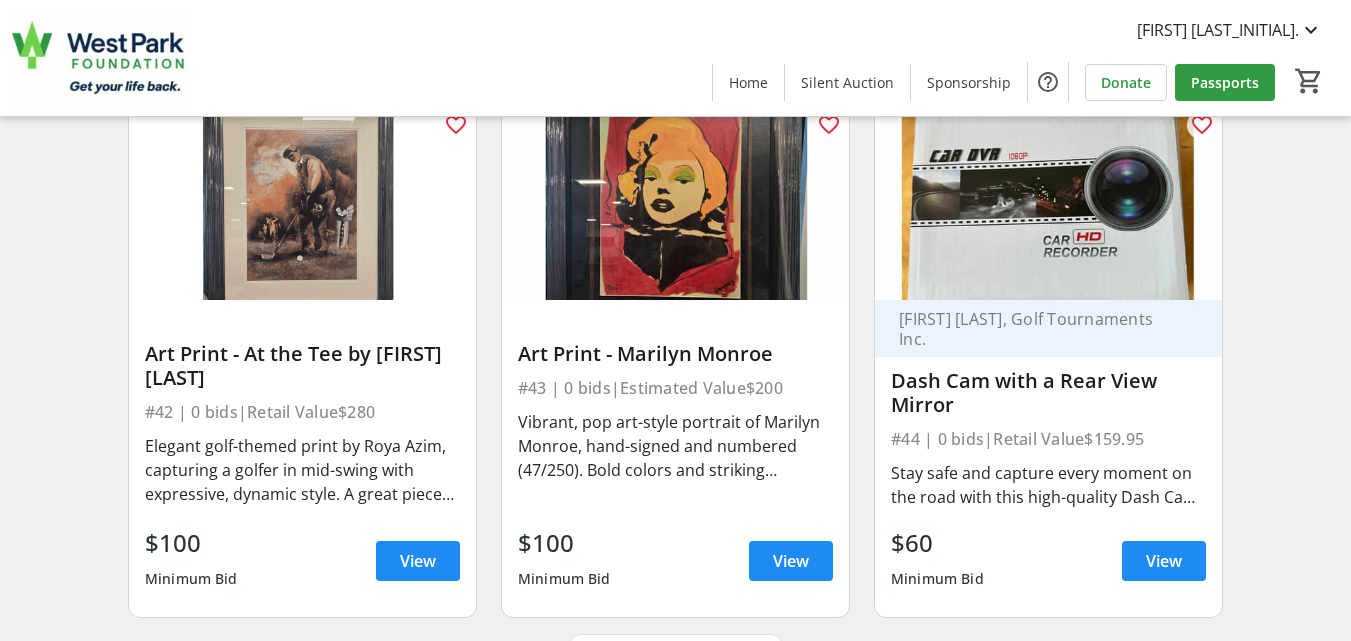 scroll, scrollTop: 7836, scrollLeft: 0, axis: vertical 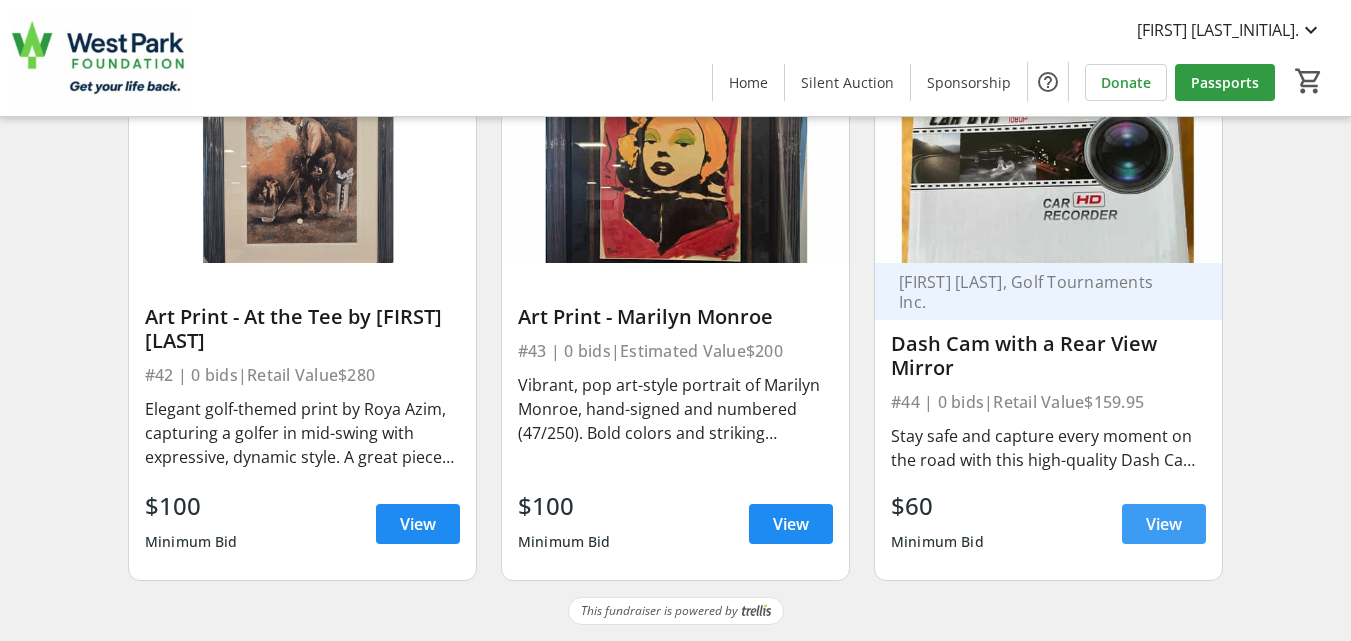 click on "View" at bounding box center [1164, 524] 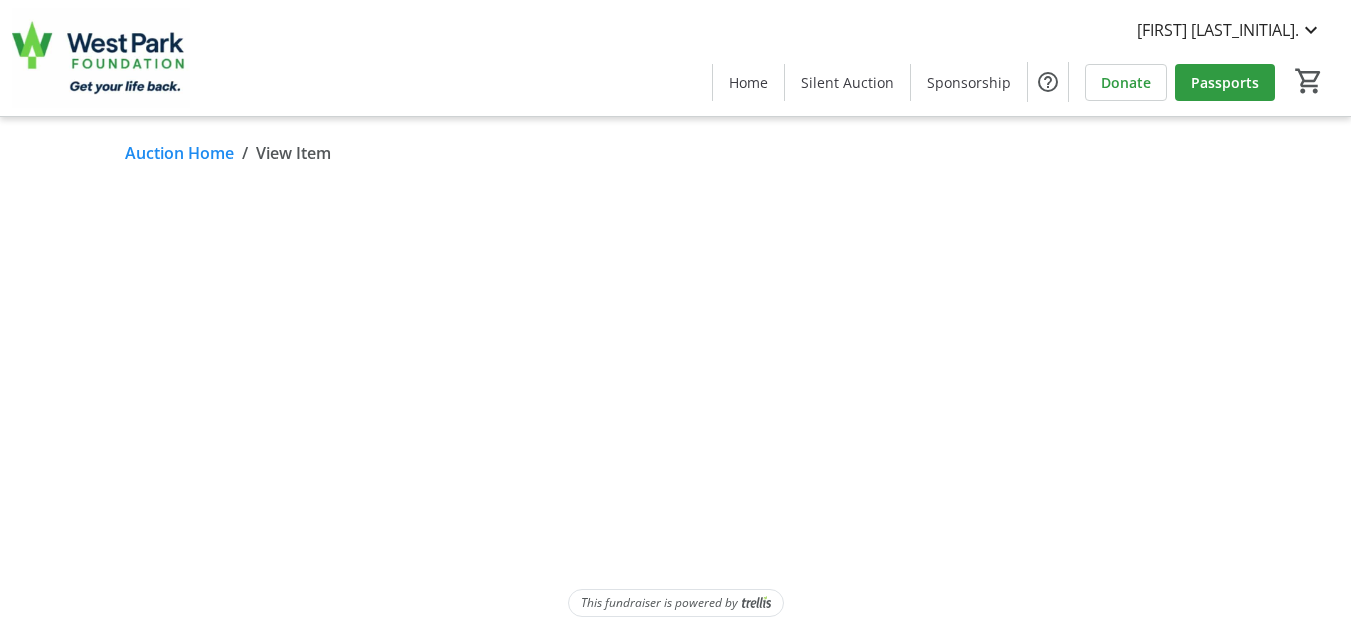 scroll, scrollTop: 0, scrollLeft: 0, axis: both 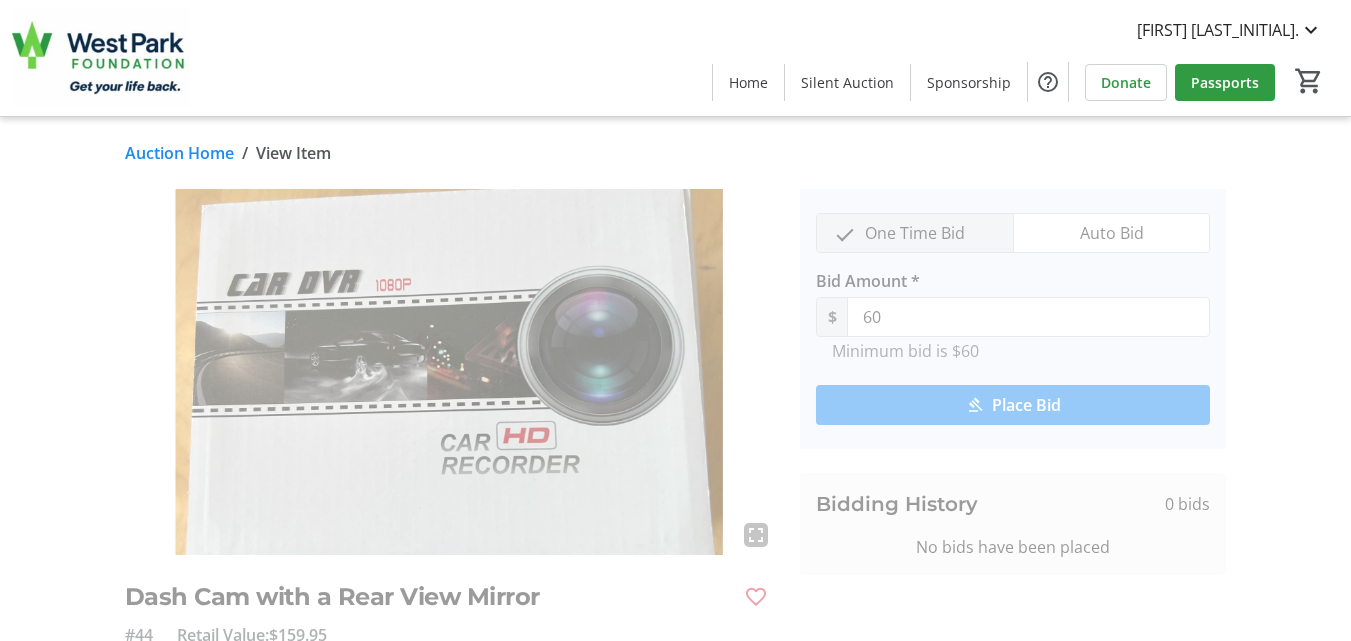 click on "fullscreen Dash Cam with a Rear View Mirror #[NUMBER]  Retail Value:   $[AMOUNT]   Electronics  Stay safe and capture every moment on the road with this high-quality Dash Cam integrated with a Rear View Mirror. Perfect for daily commuting or long trips, this device blends seamlessly into your vehicle. Donated By: [FIRST] [LAST], Golf Tournaments Inc. One Time Bid Auto Bid Bid Amount * $[AMOUNT]  Minimum bid is $[AMOUNT]   Place Bid  Bidding History  0 bids  No bids have been placed" 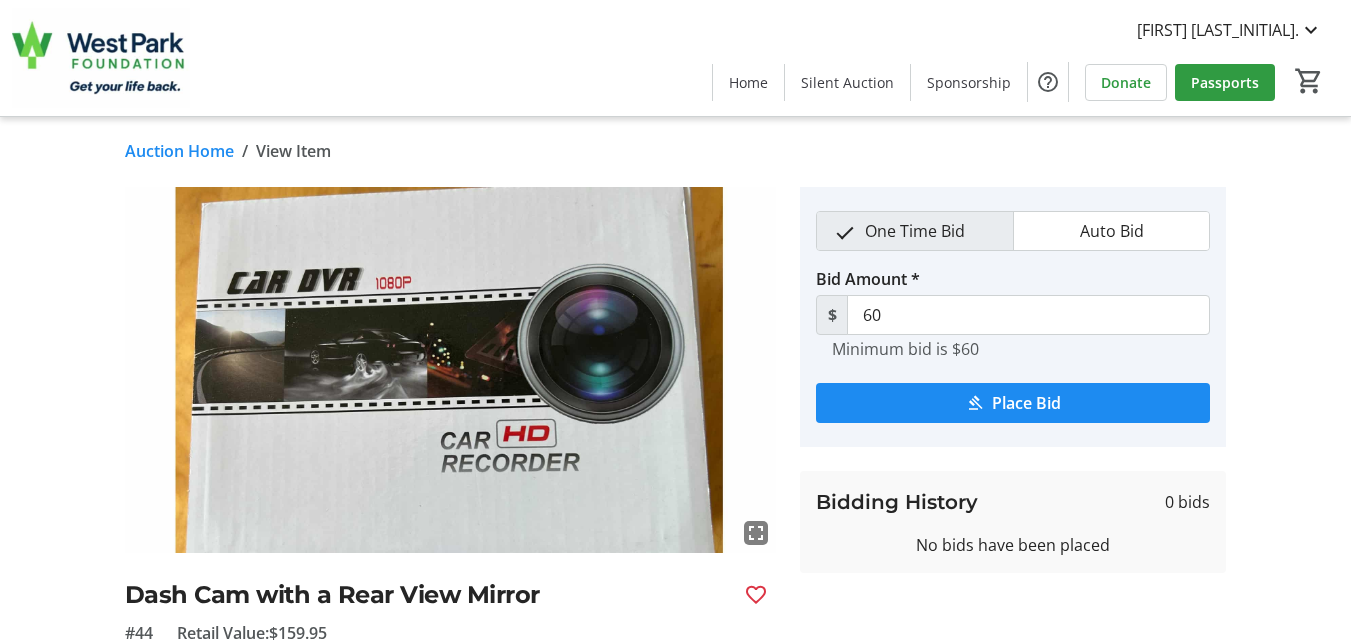 scroll, scrollTop: 0, scrollLeft: 0, axis: both 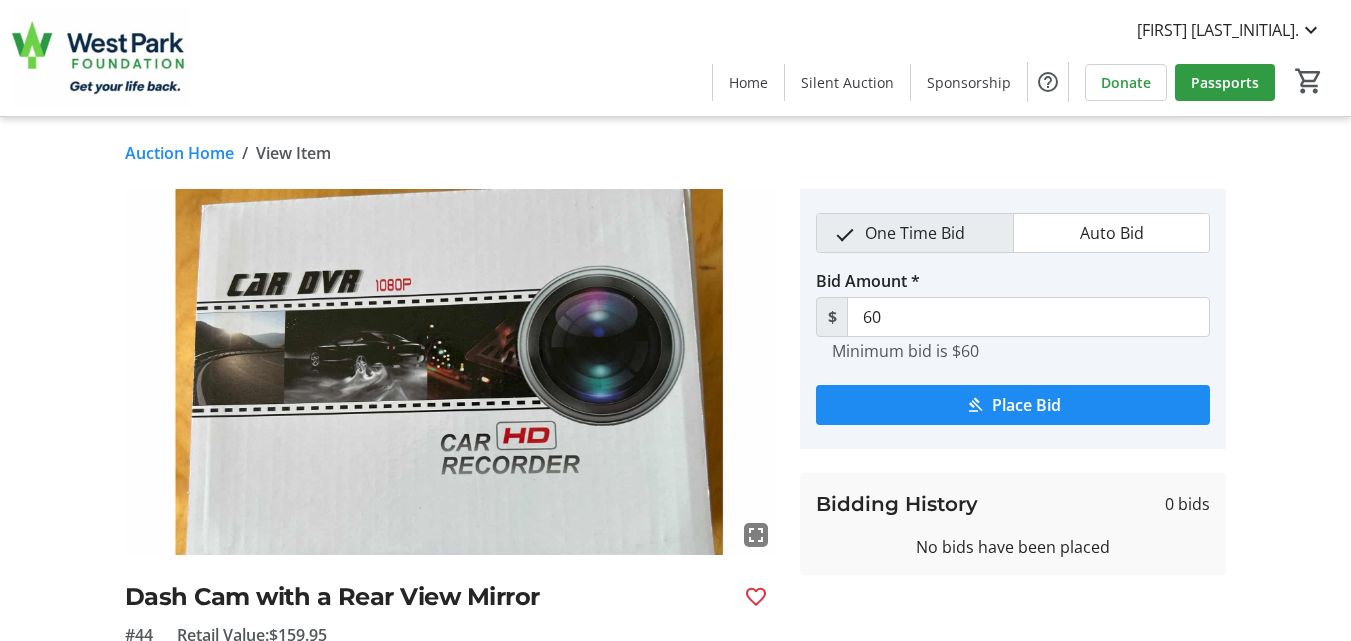 click on "Auction Home" 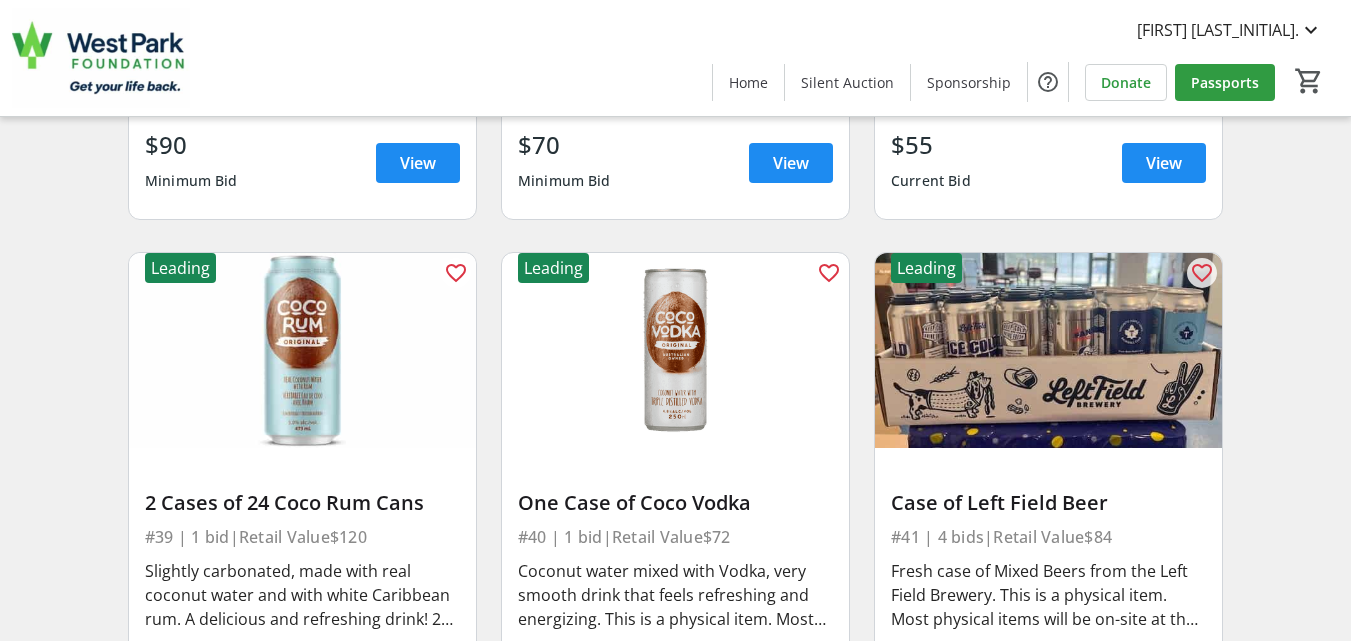 scroll, scrollTop: 0, scrollLeft: 0, axis: both 